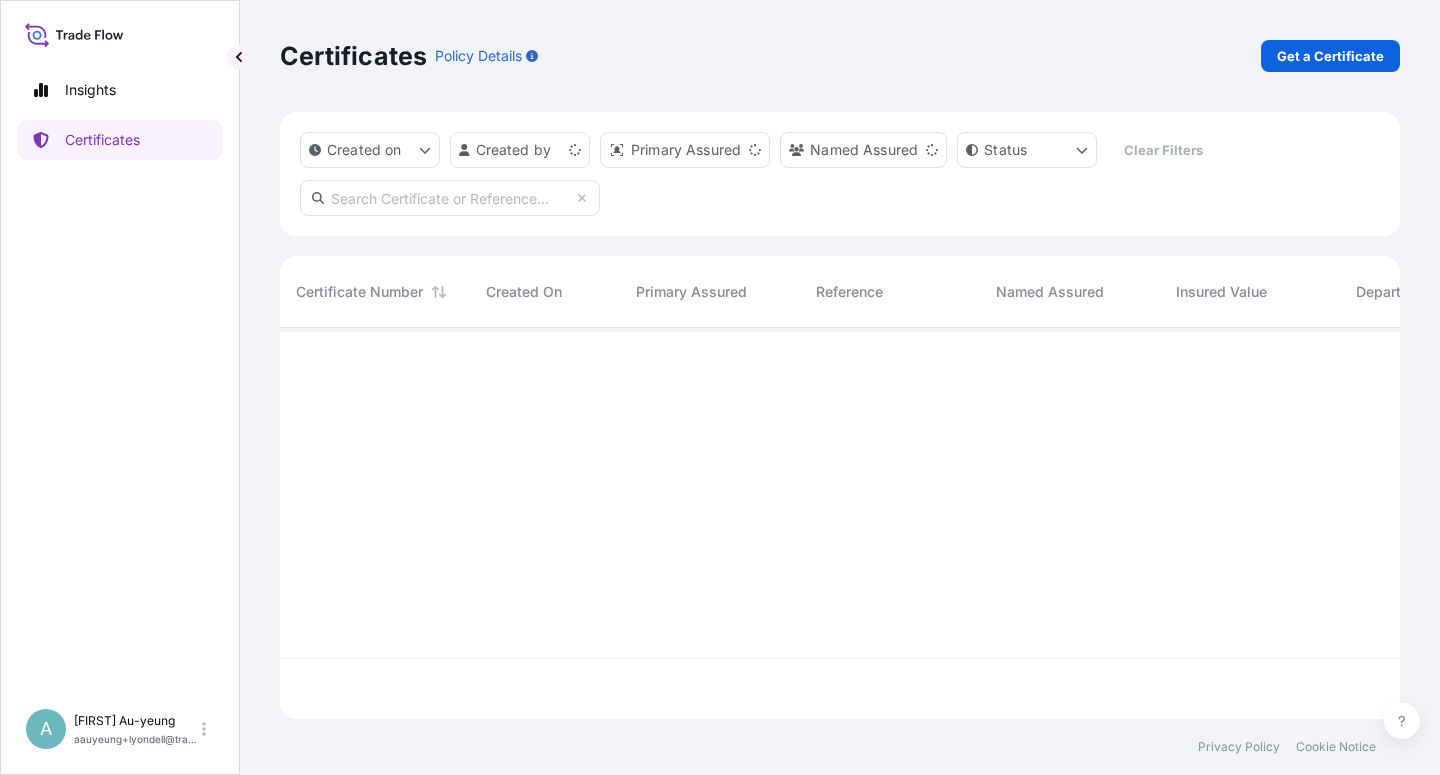 scroll, scrollTop: 0, scrollLeft: 0, axis: both 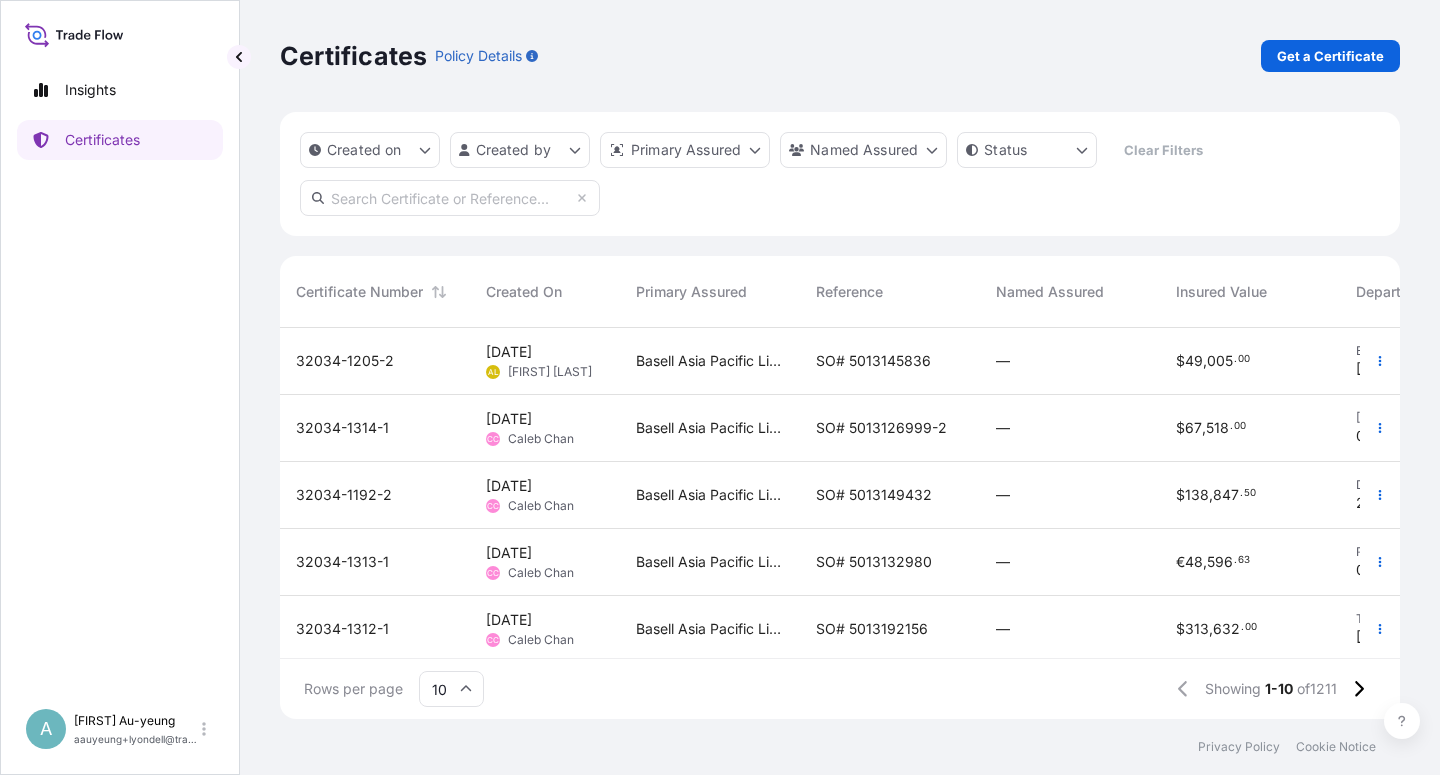 click at bounding box center (450, 198) 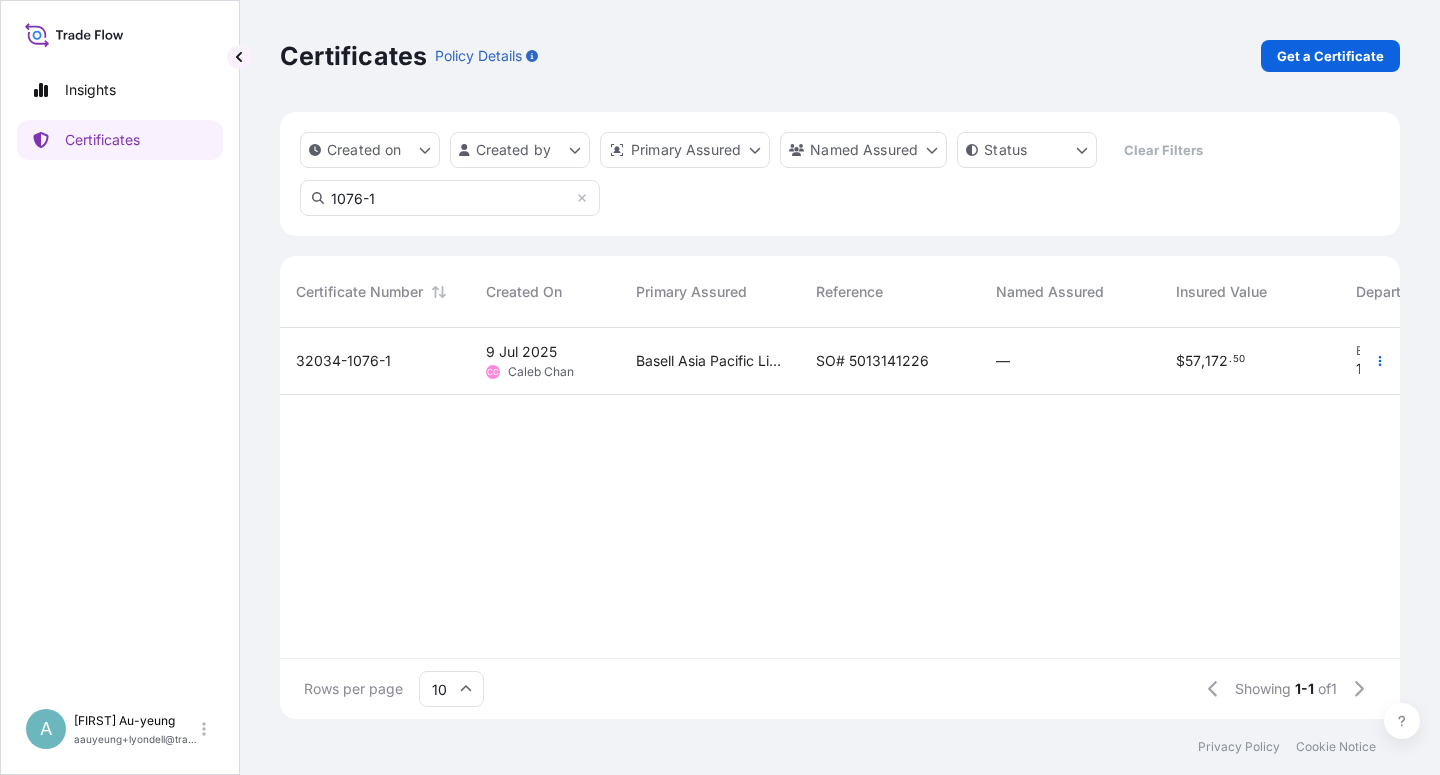 type on "1076-1" 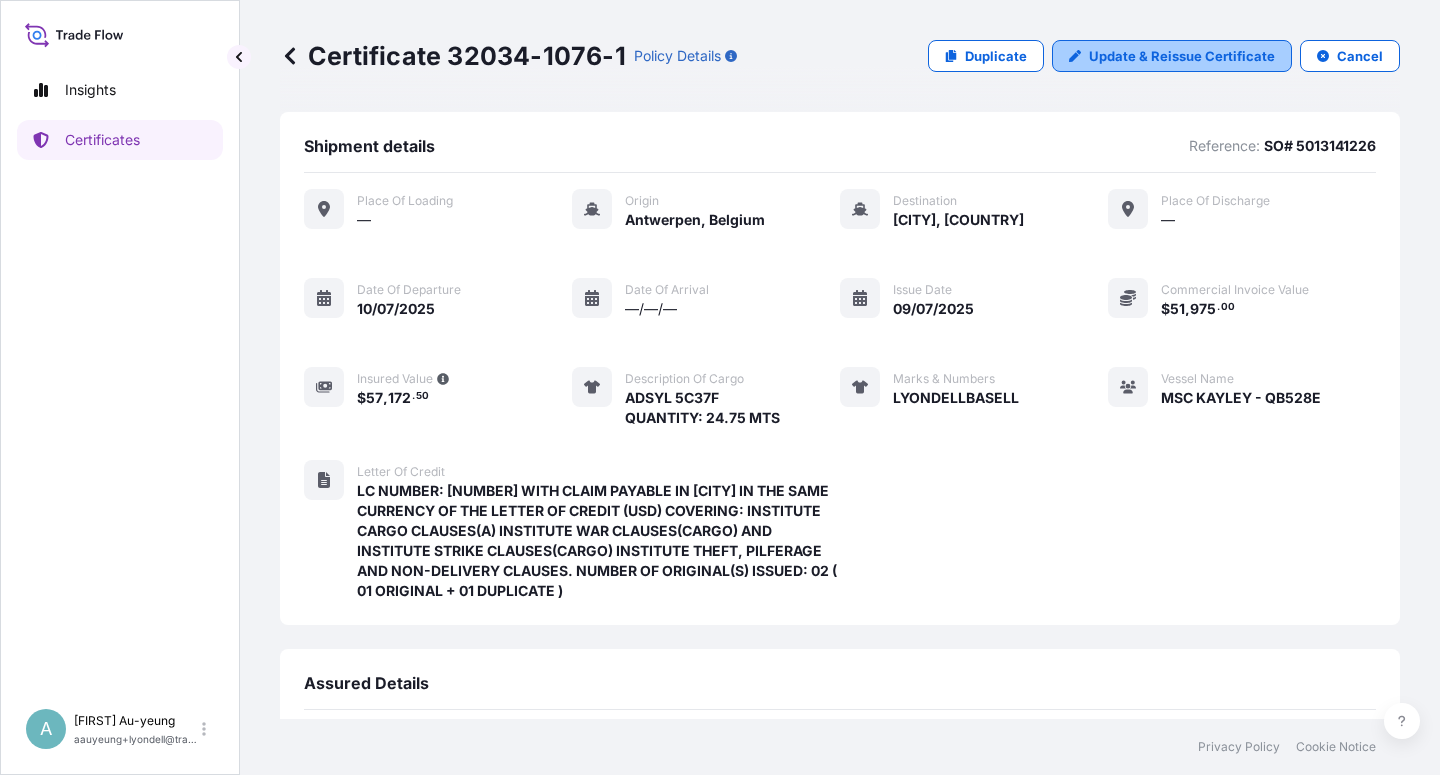 click on "Update & Reissue Certificate" at bounding box center (1172, 56) 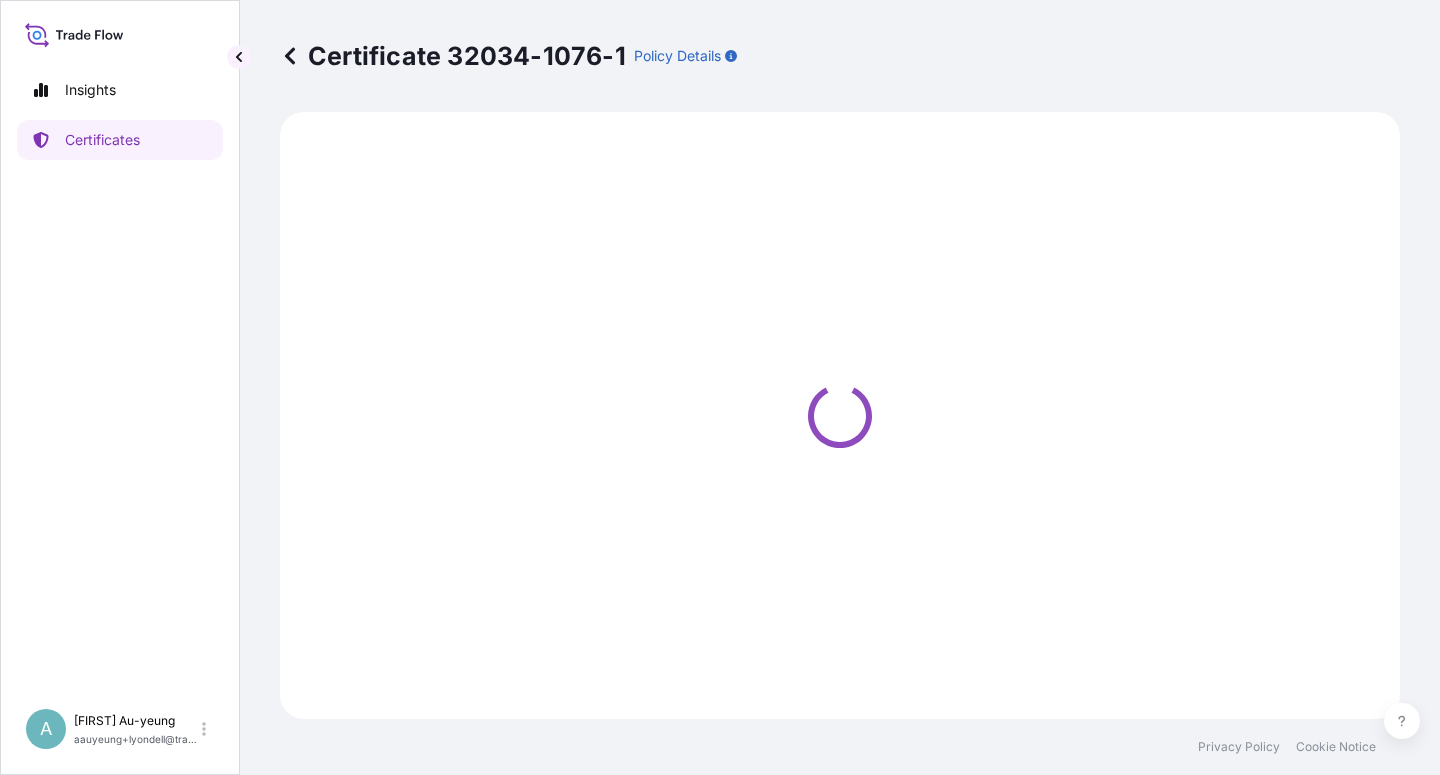 select on "Sea" 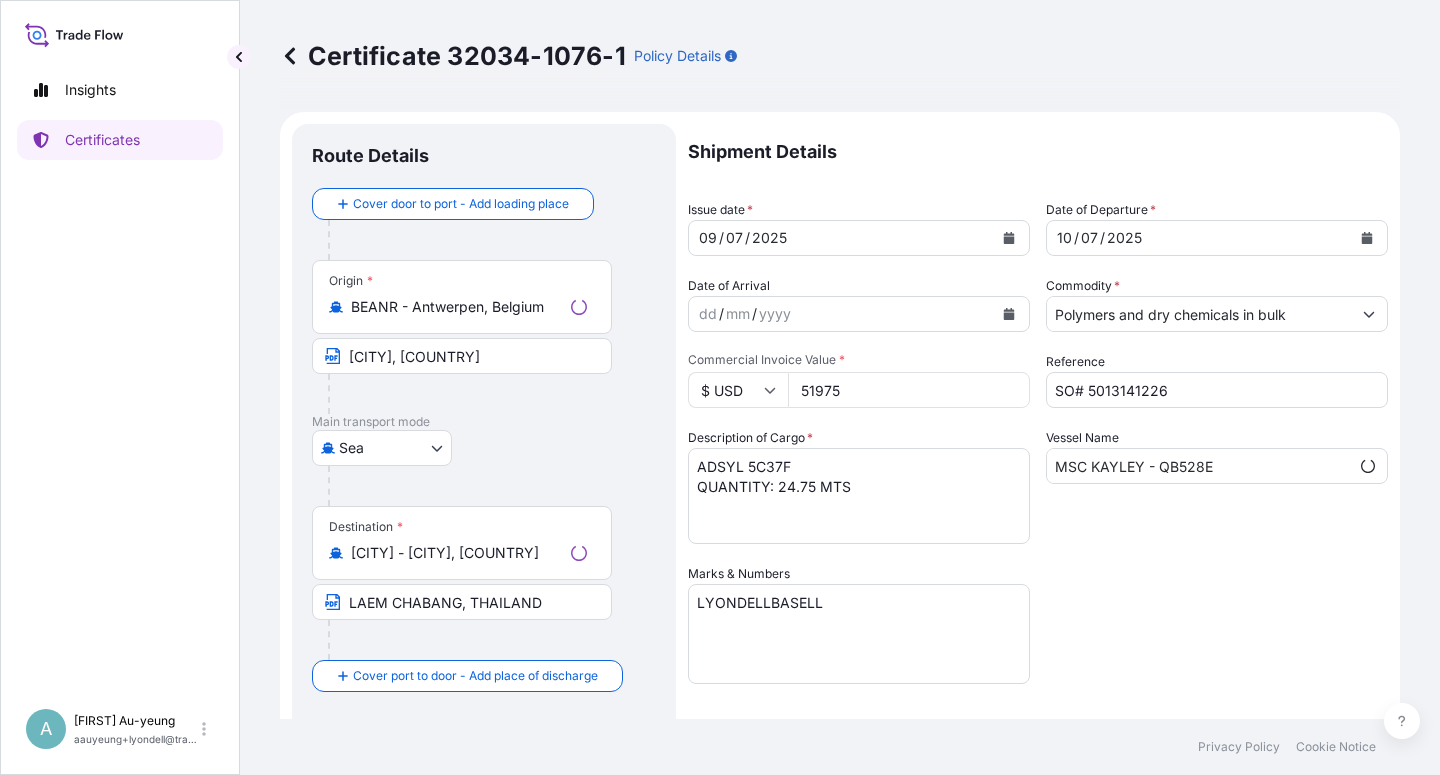 select on "32034" 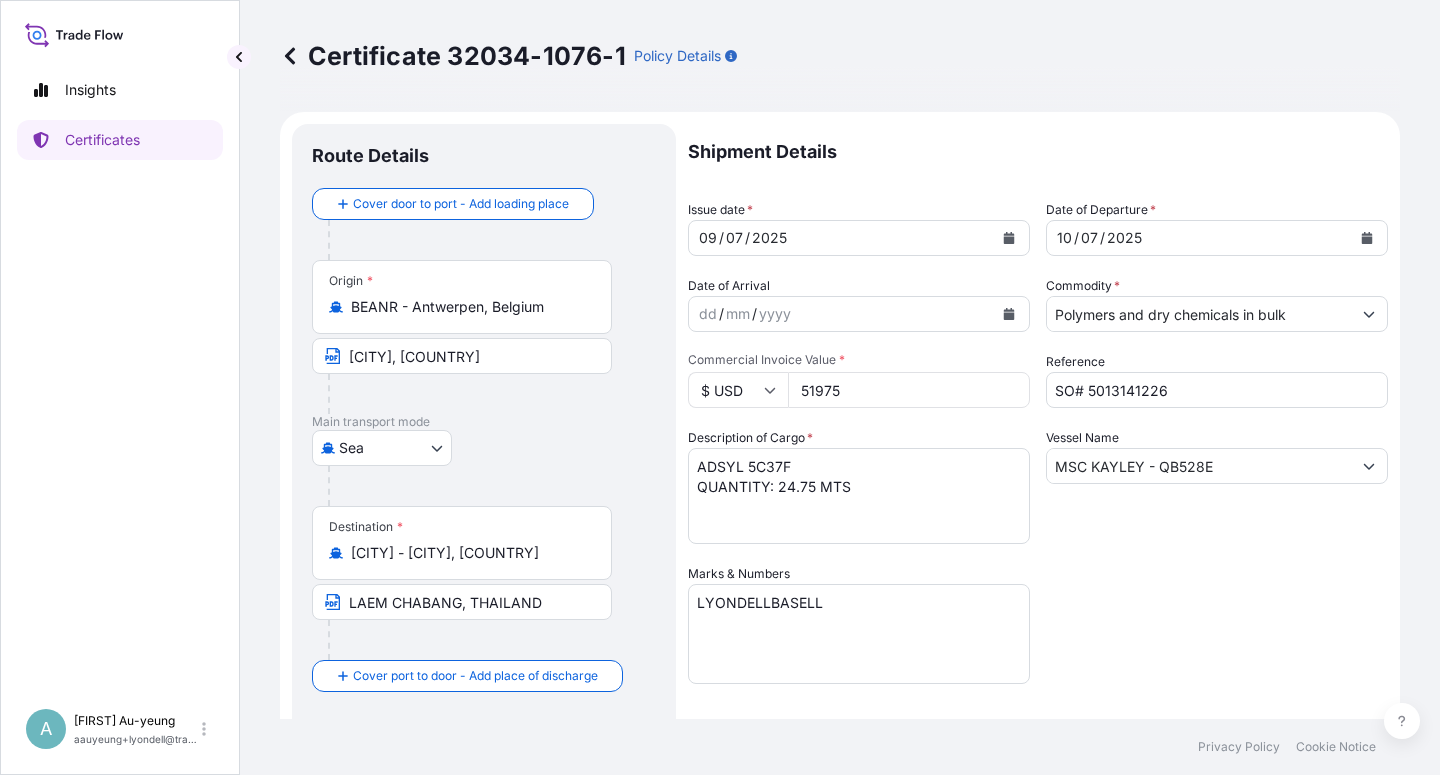 click at bounding box center (1009, 238) 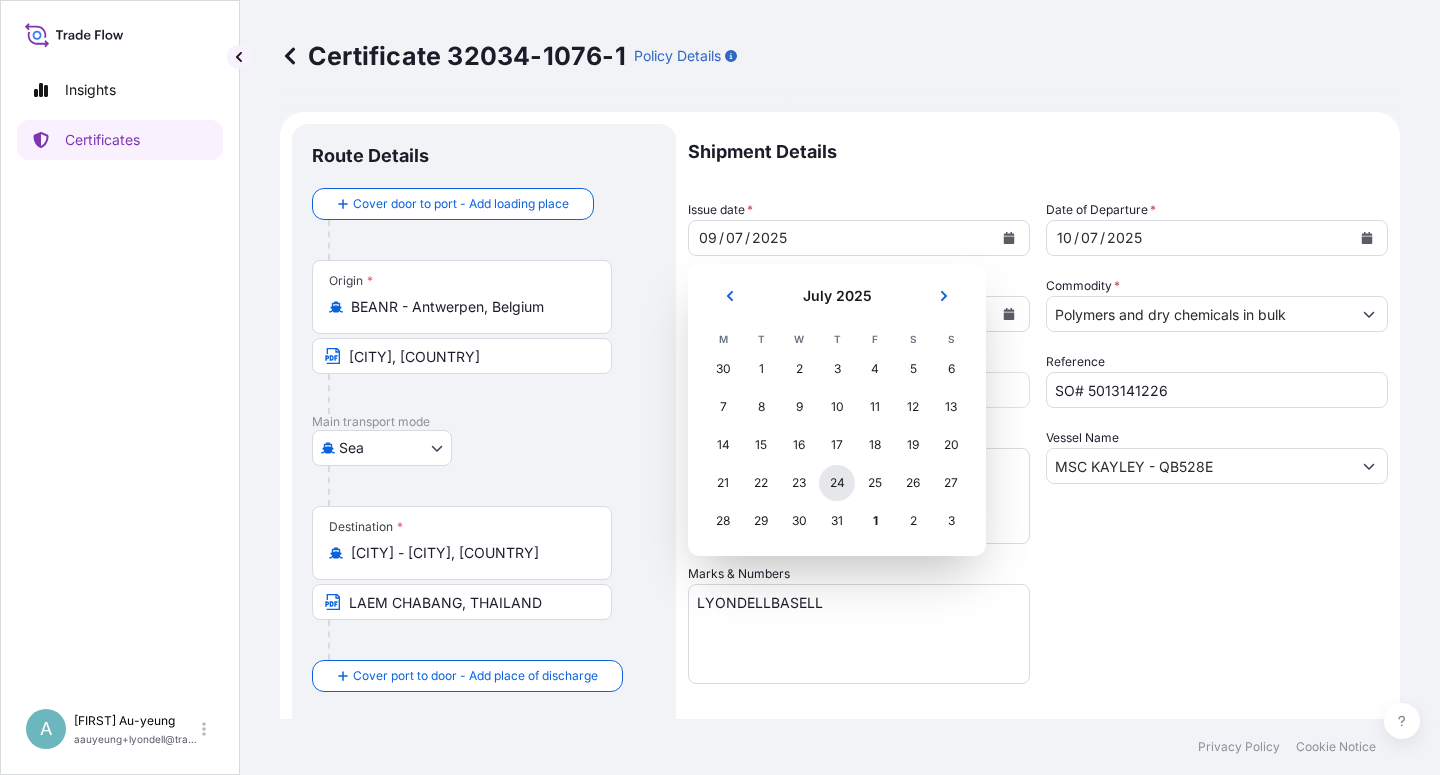 click on "24" at bounding box center [837, 483] 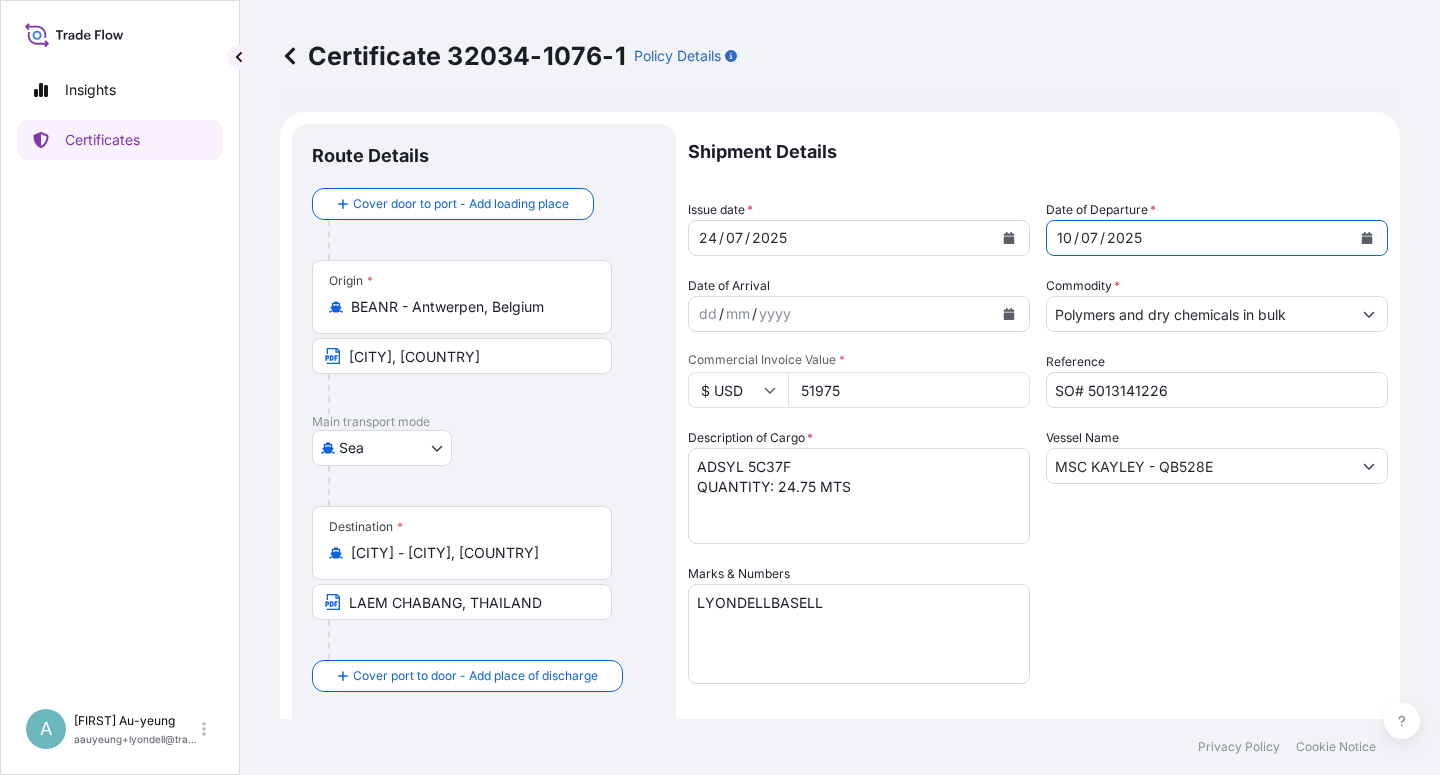 click at bounding box center (1367, 238) 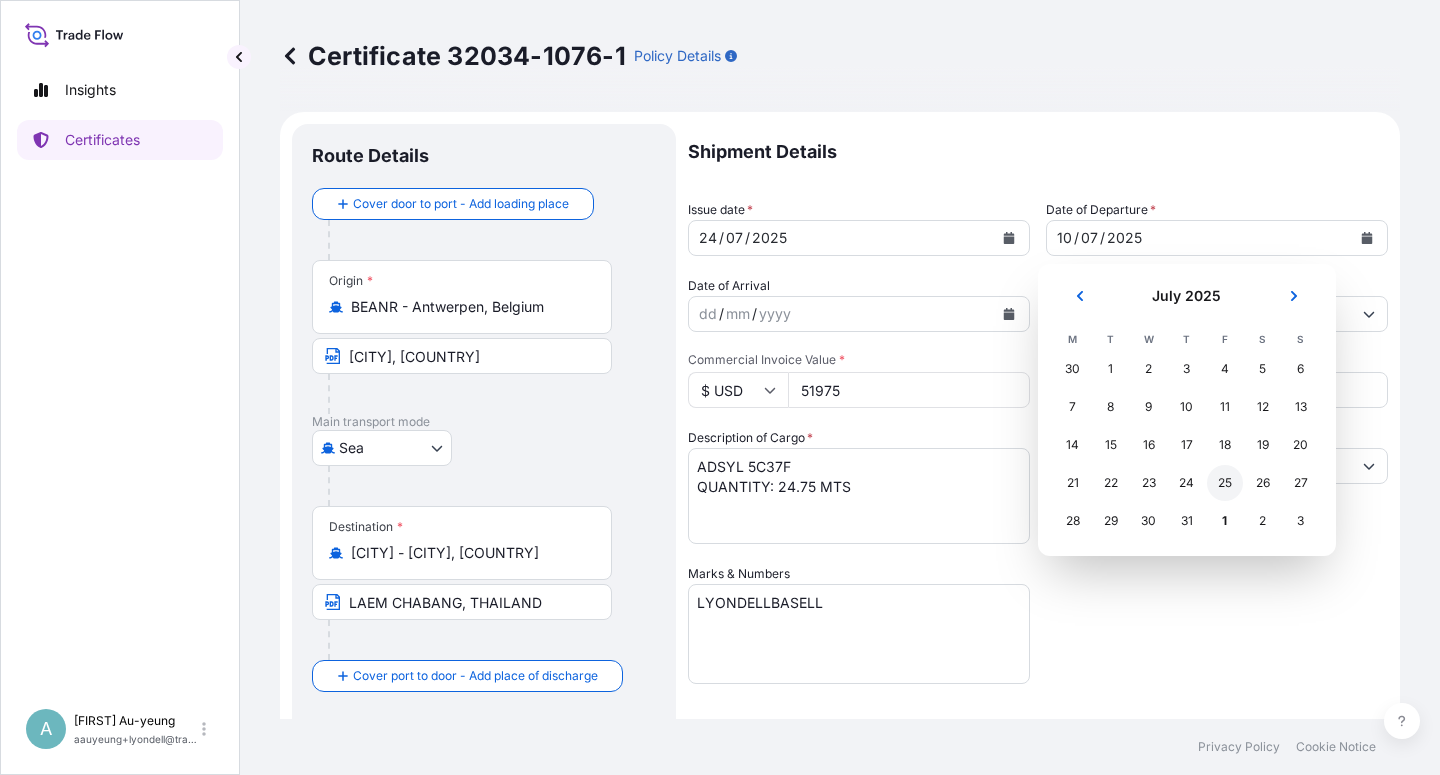 click on "25" at bounding box center [1225, 483] 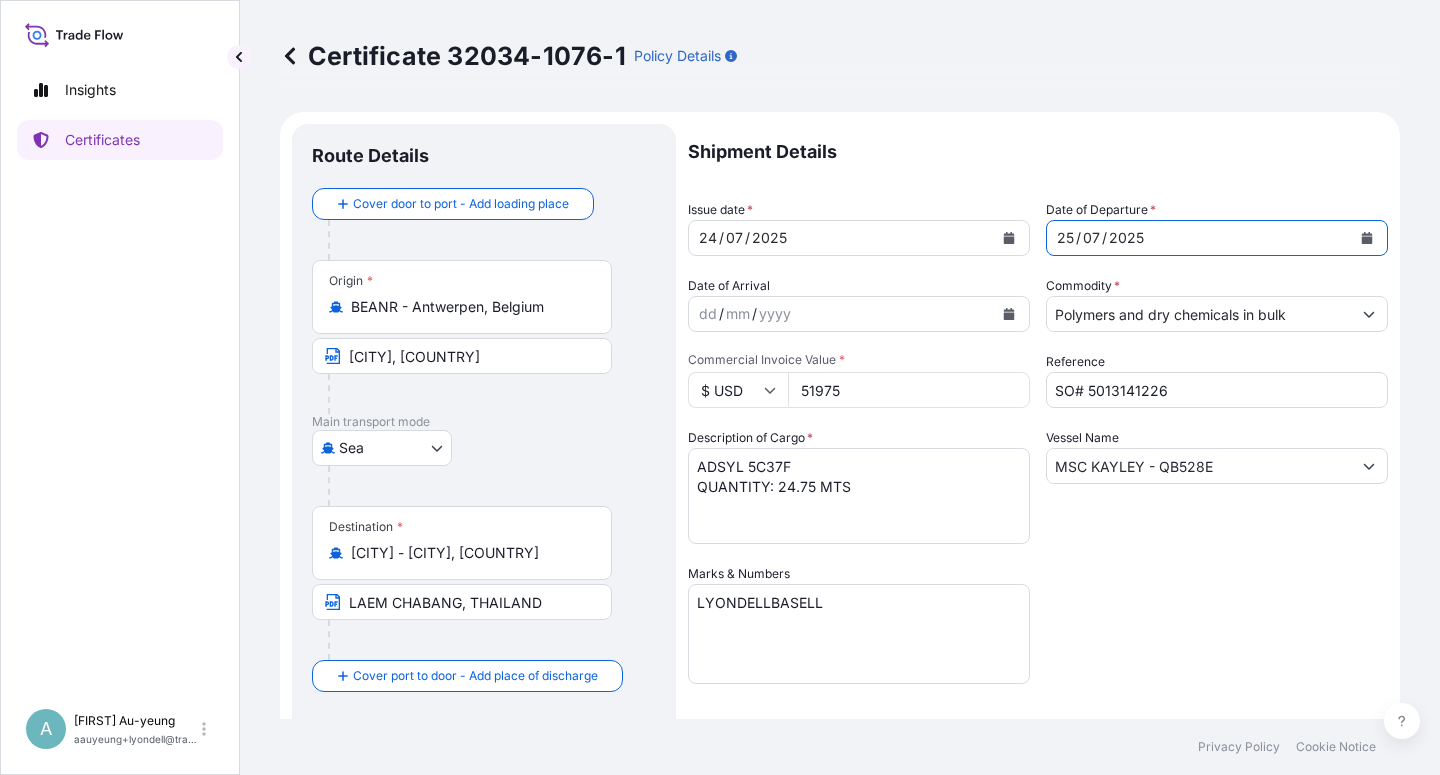 drag, startPoint x: 1175, startPoint y: 665, endPoint x: 1165, endPoint y: 651, distance: 17.20465 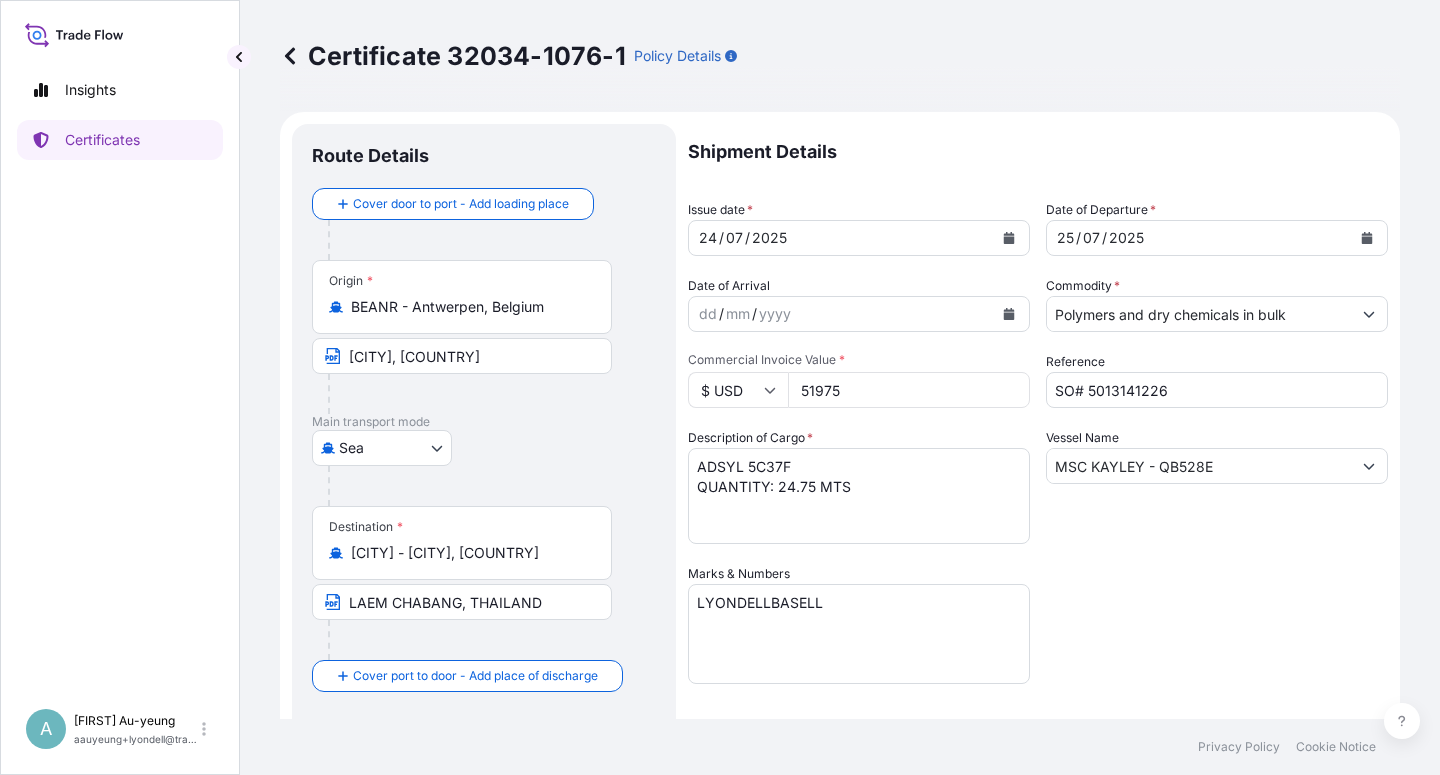 scroll, scrollTop: 490, scrollLeft: 0, axis: vertical 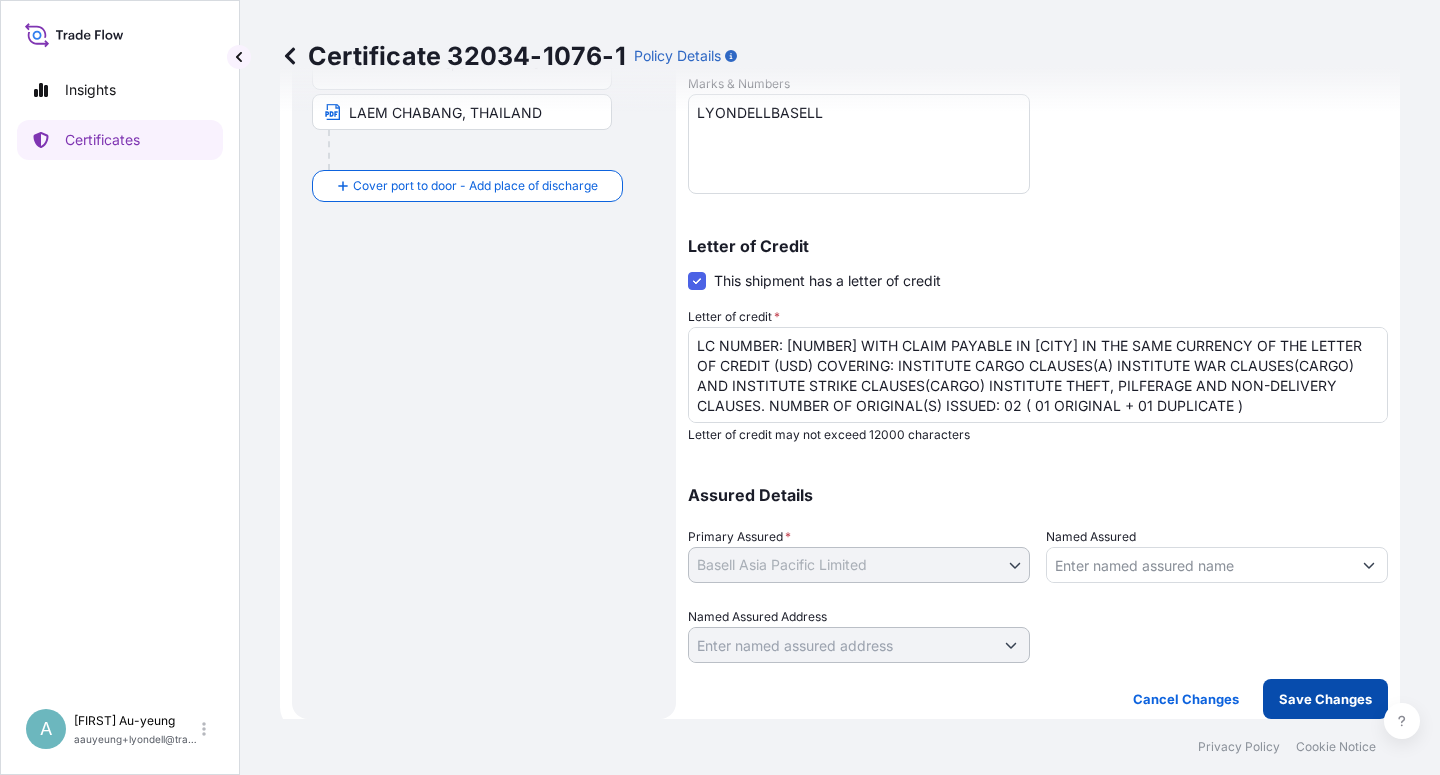 click on "Save Changes" at bounding box center [1325, 699] 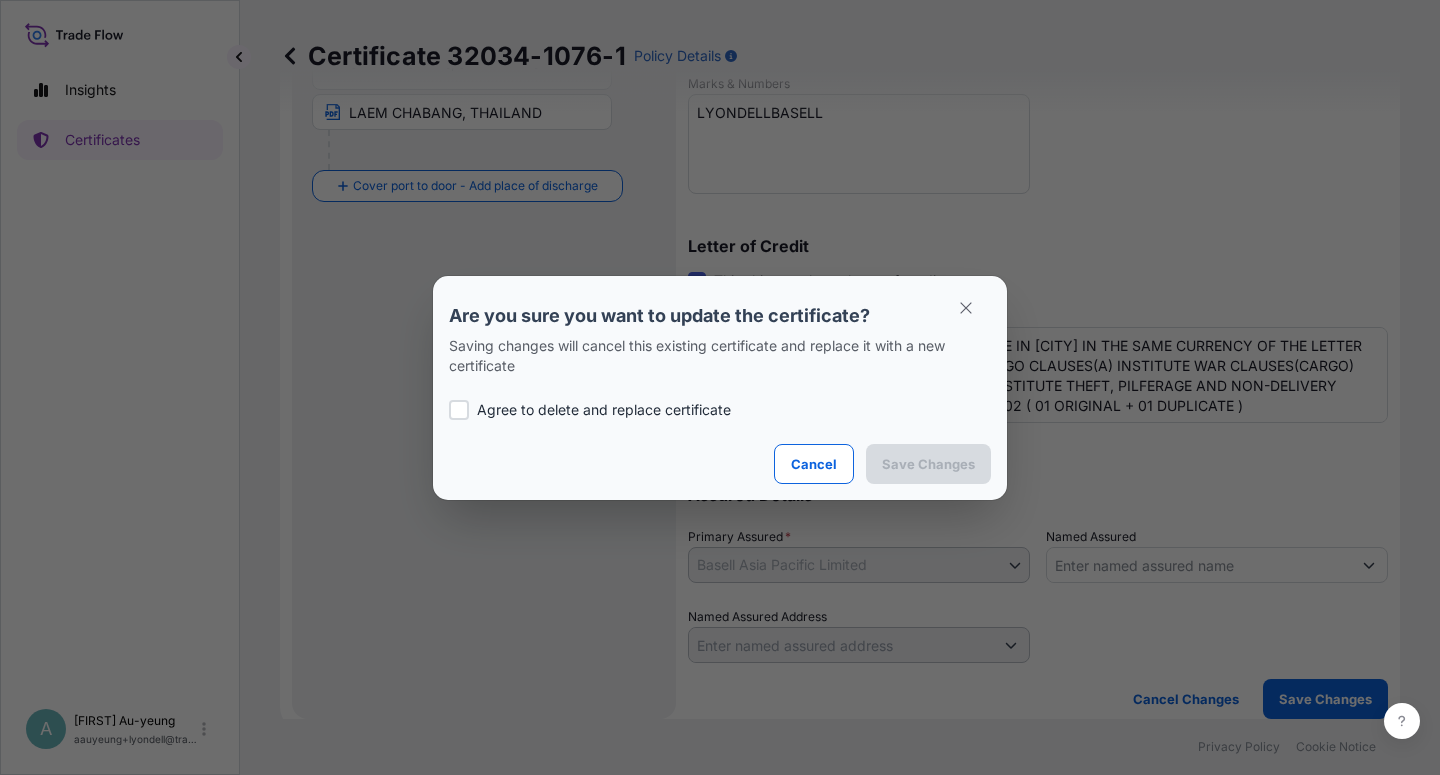 click on "Agree to delete and replace certificate" at bounding box center [604, 410] 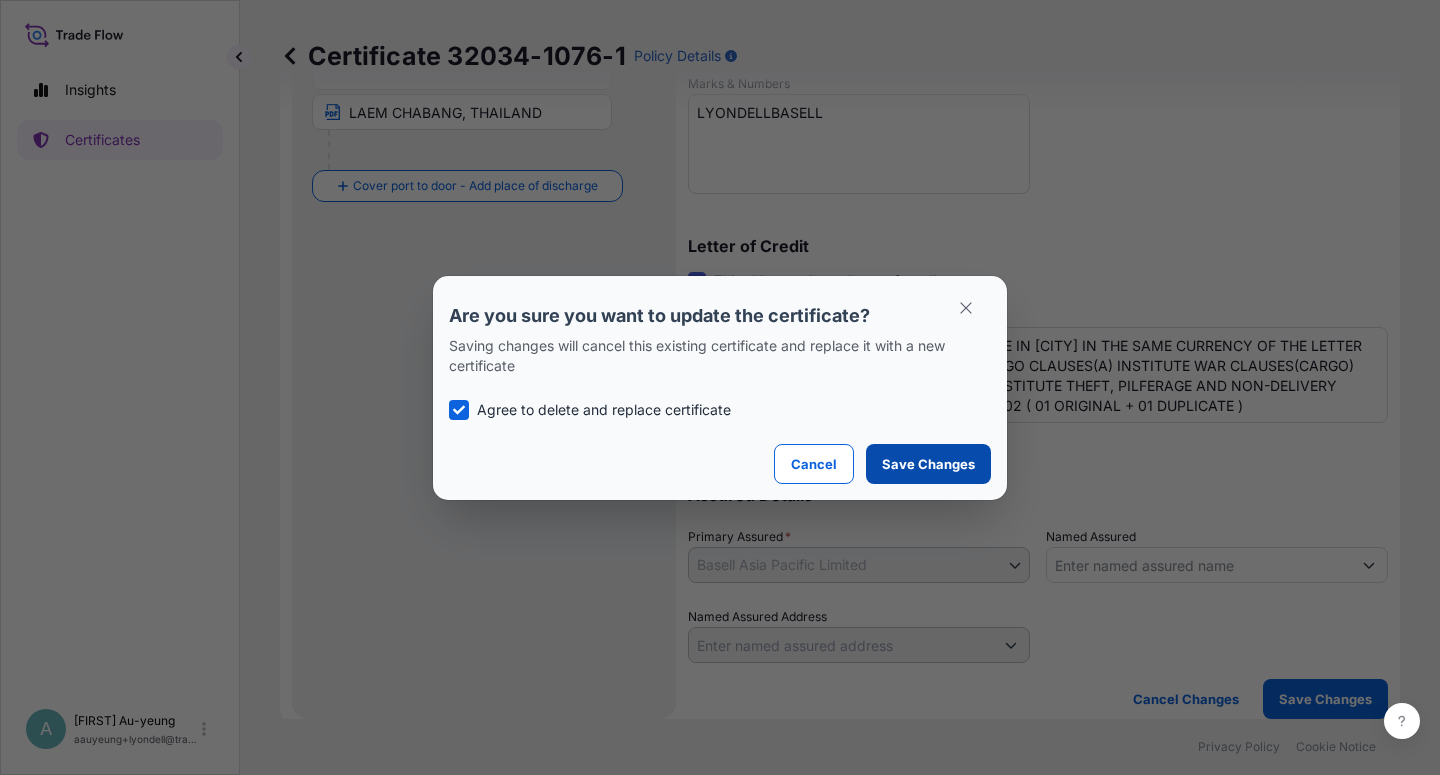 click on "Save Changes" at bounding box center [928, 464] 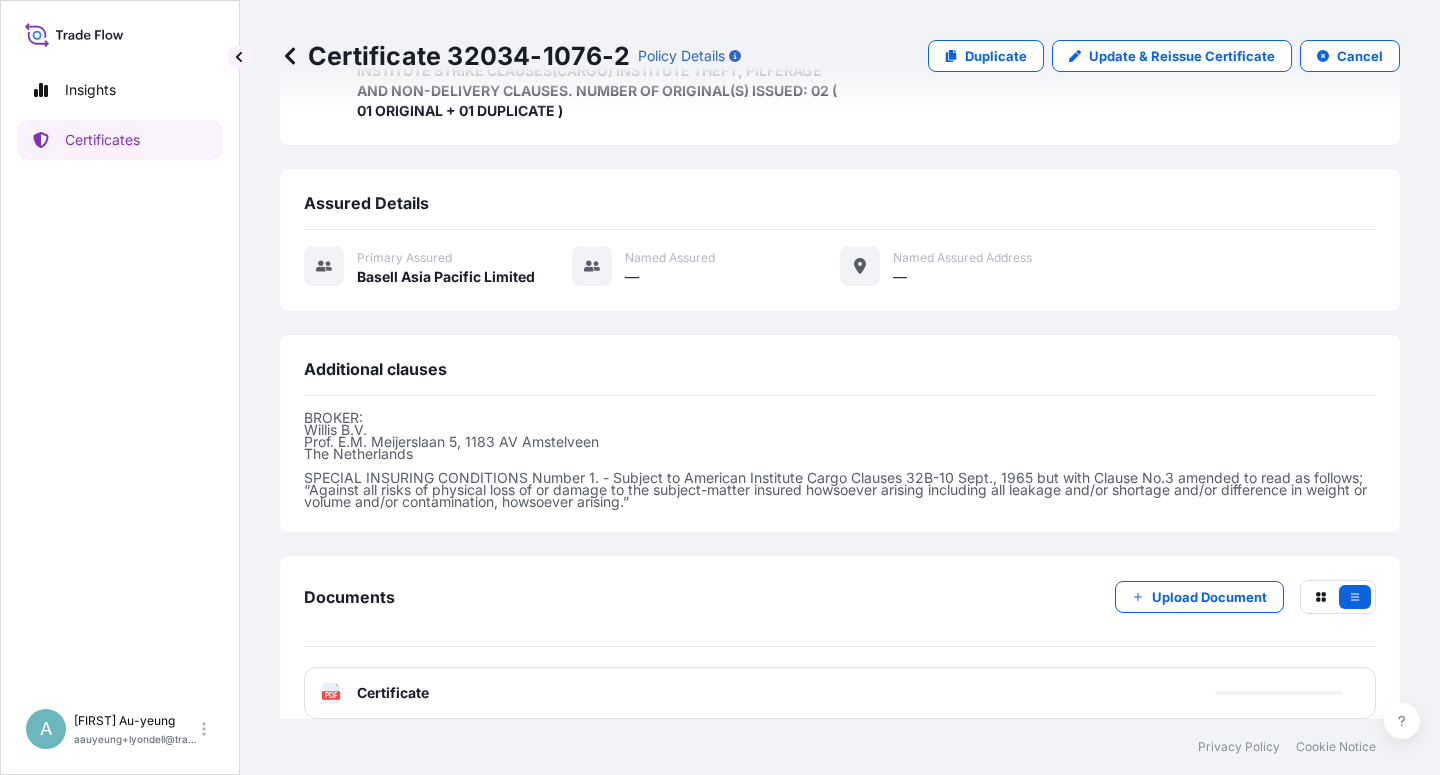 scroll, scrollTop: 614, scrollLeft: 0, axis: vertical 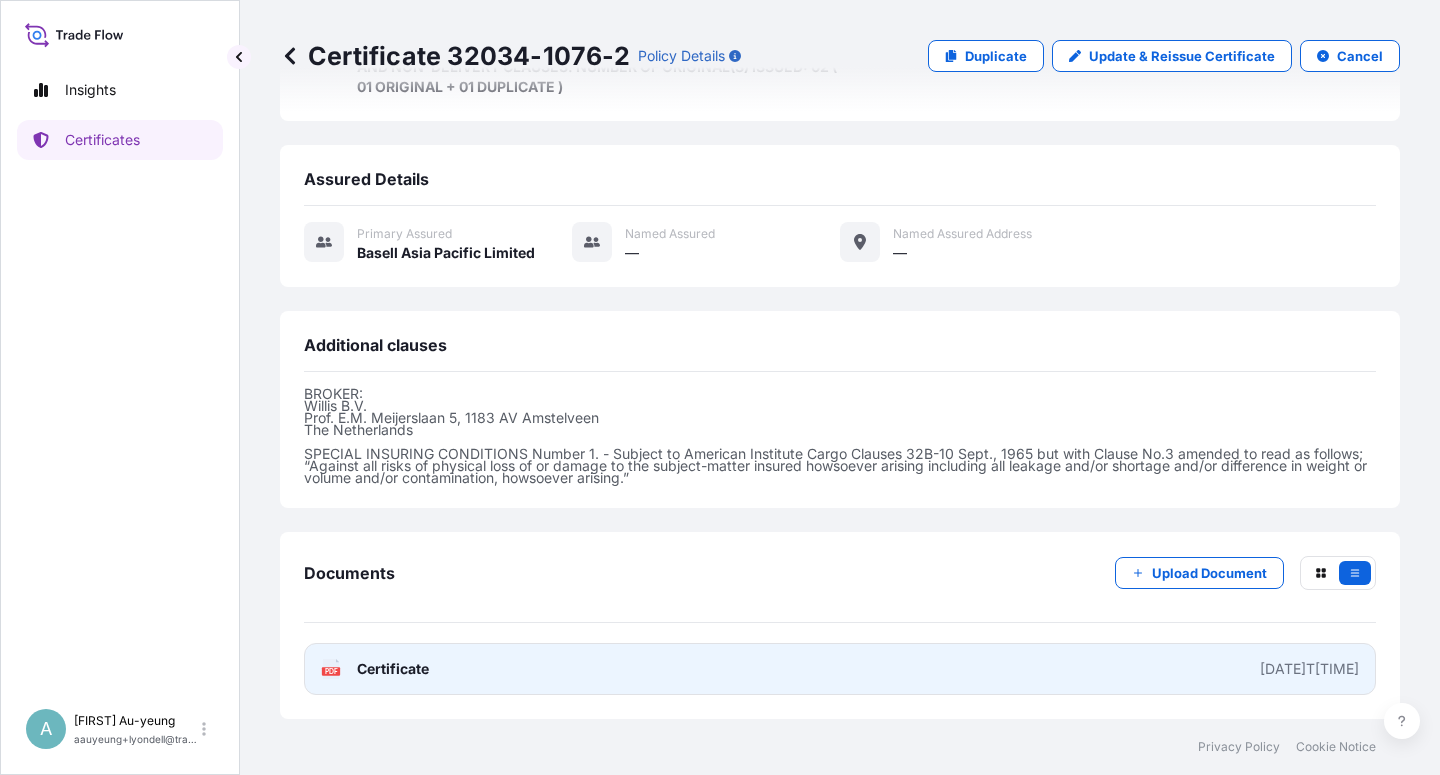 click on "Certificate" at bounding box center [393, 669] 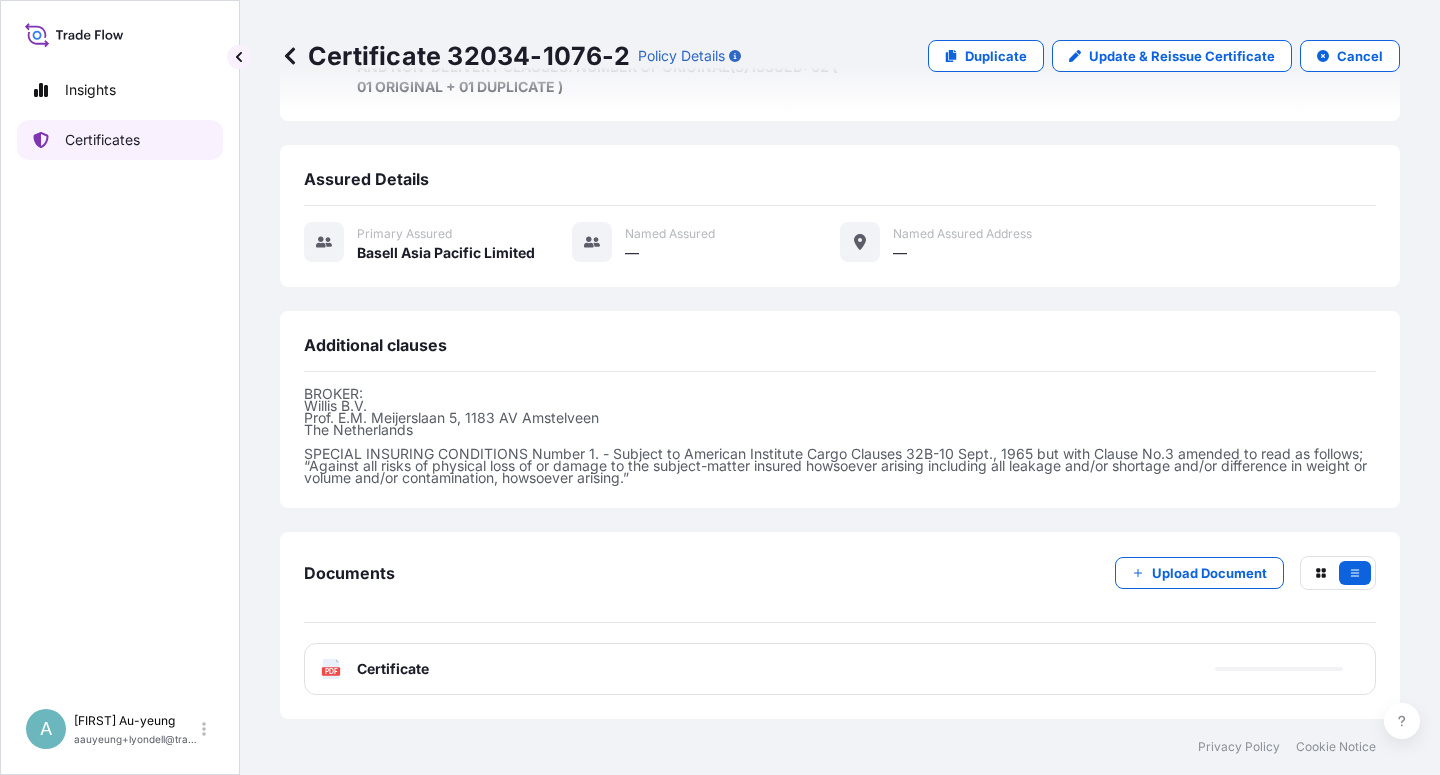 click on "Certificates" at bounding box center (102, 140) 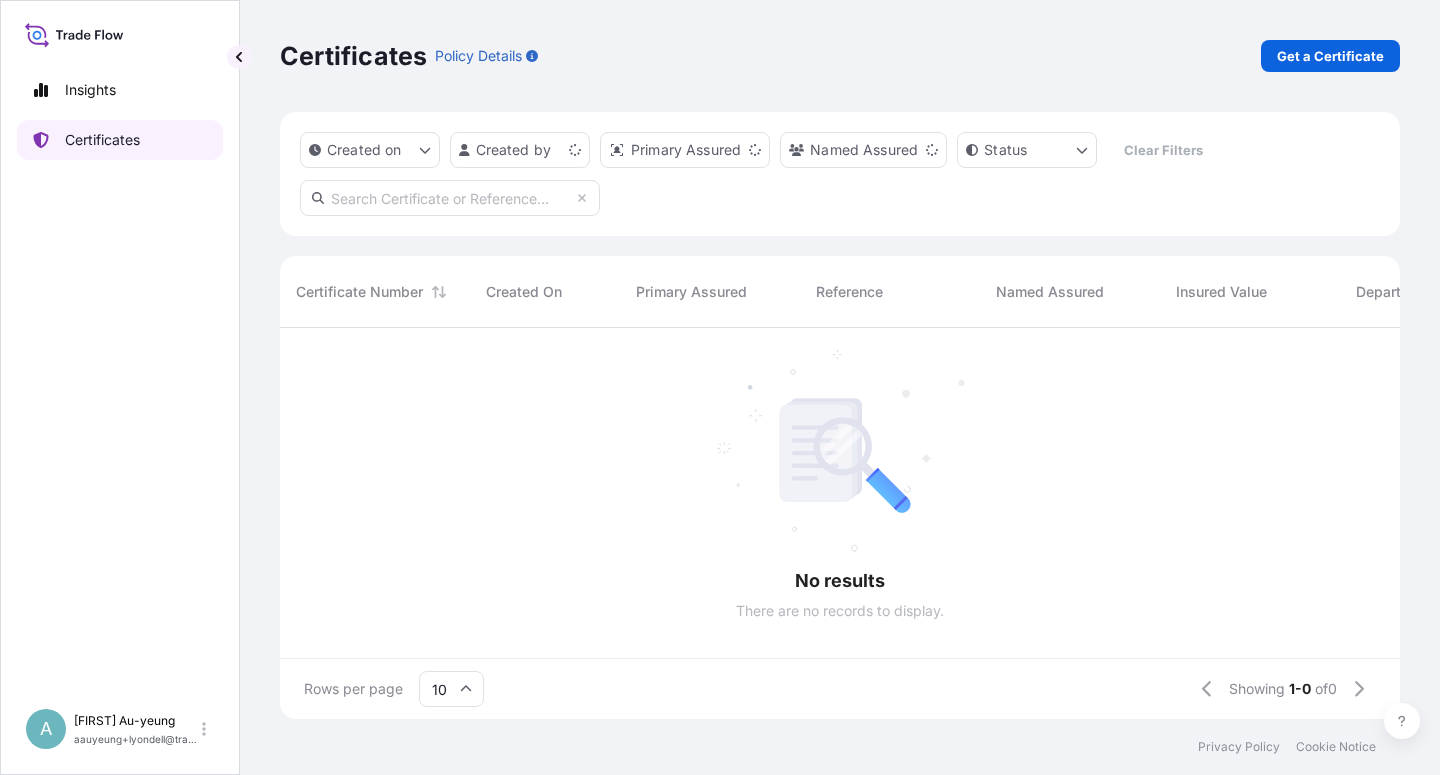 scroll, scrollTop: 0, scrollLeft: 0, axis: both 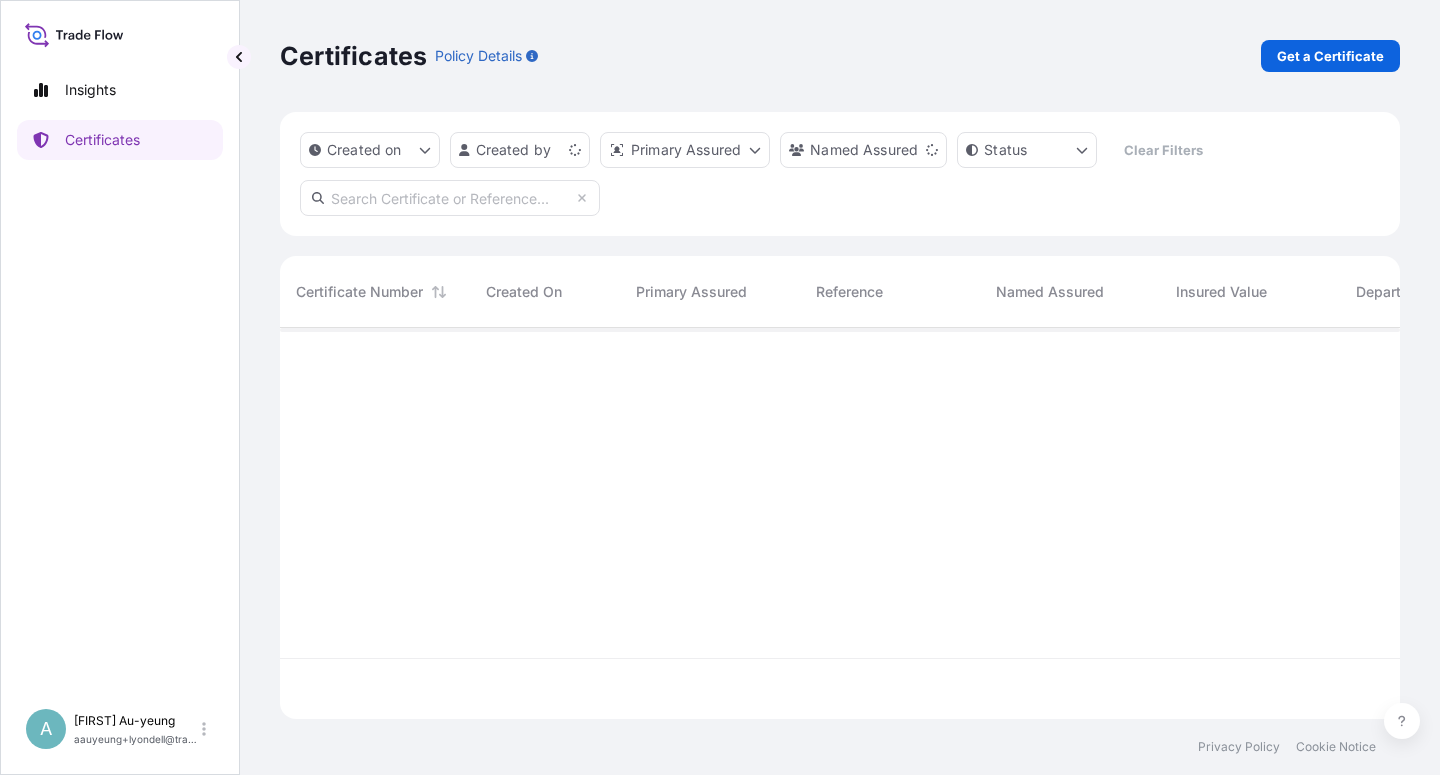 click at bounding box center [450, 198] 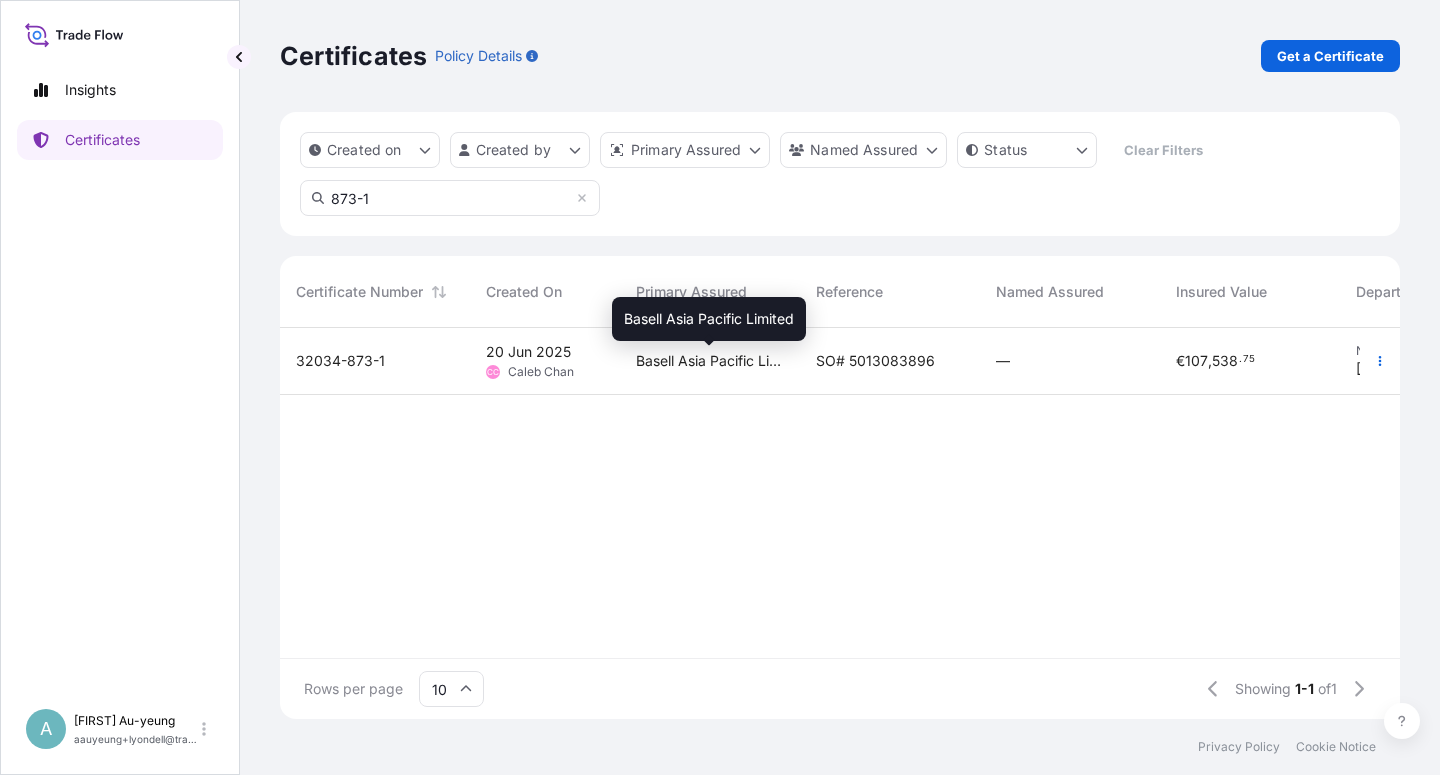 type on "873-1" 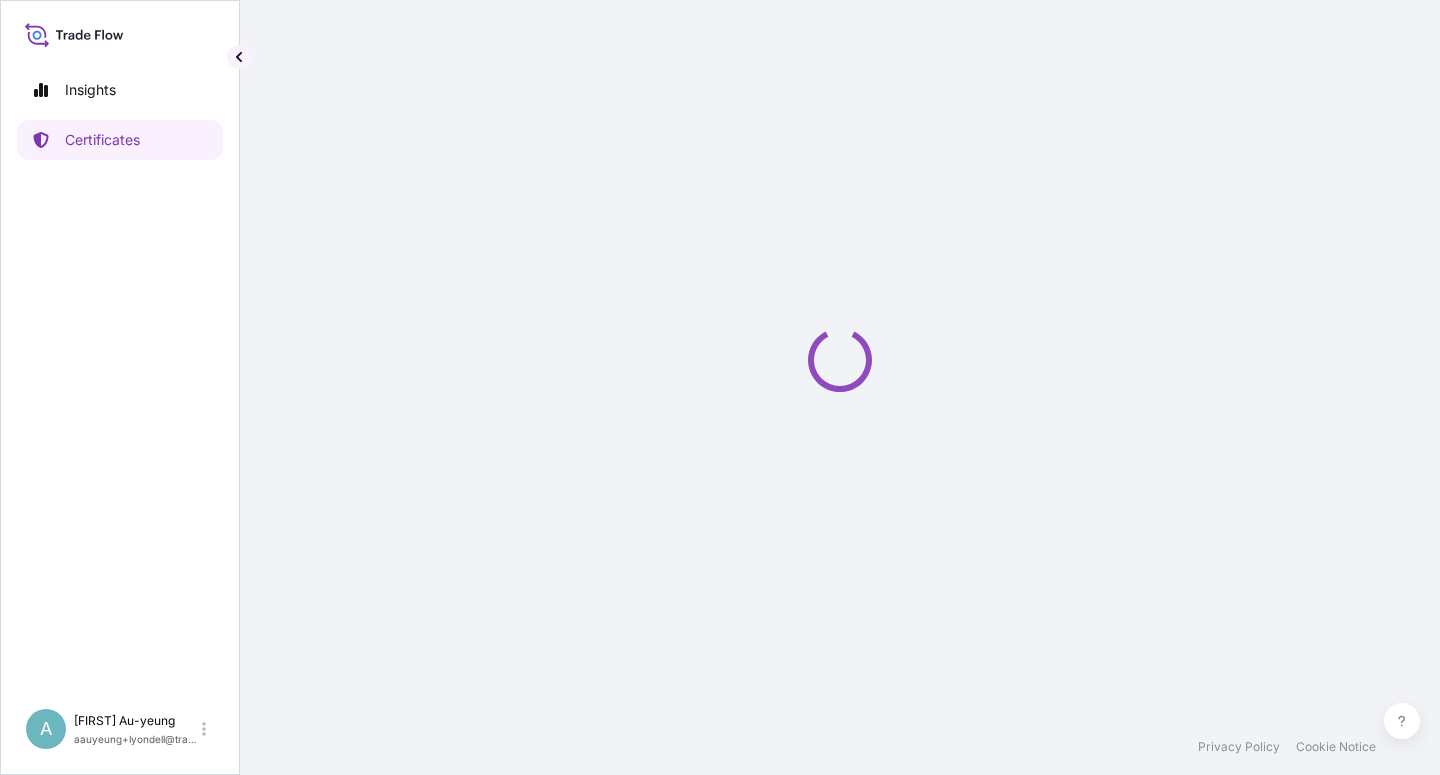 click at bounding box center (840, 359) 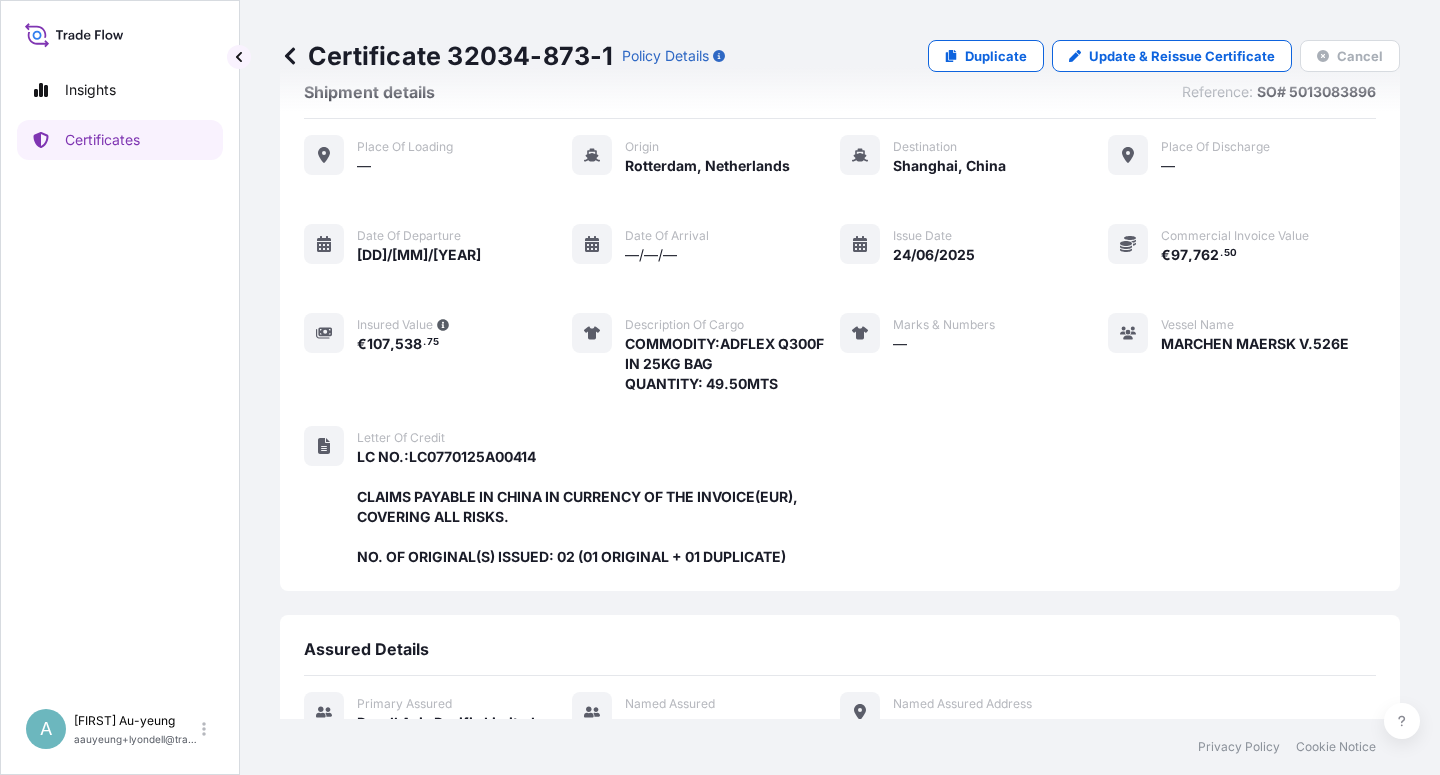 scroll, scrollTop: 0, scrollLeft: 0, axis: both 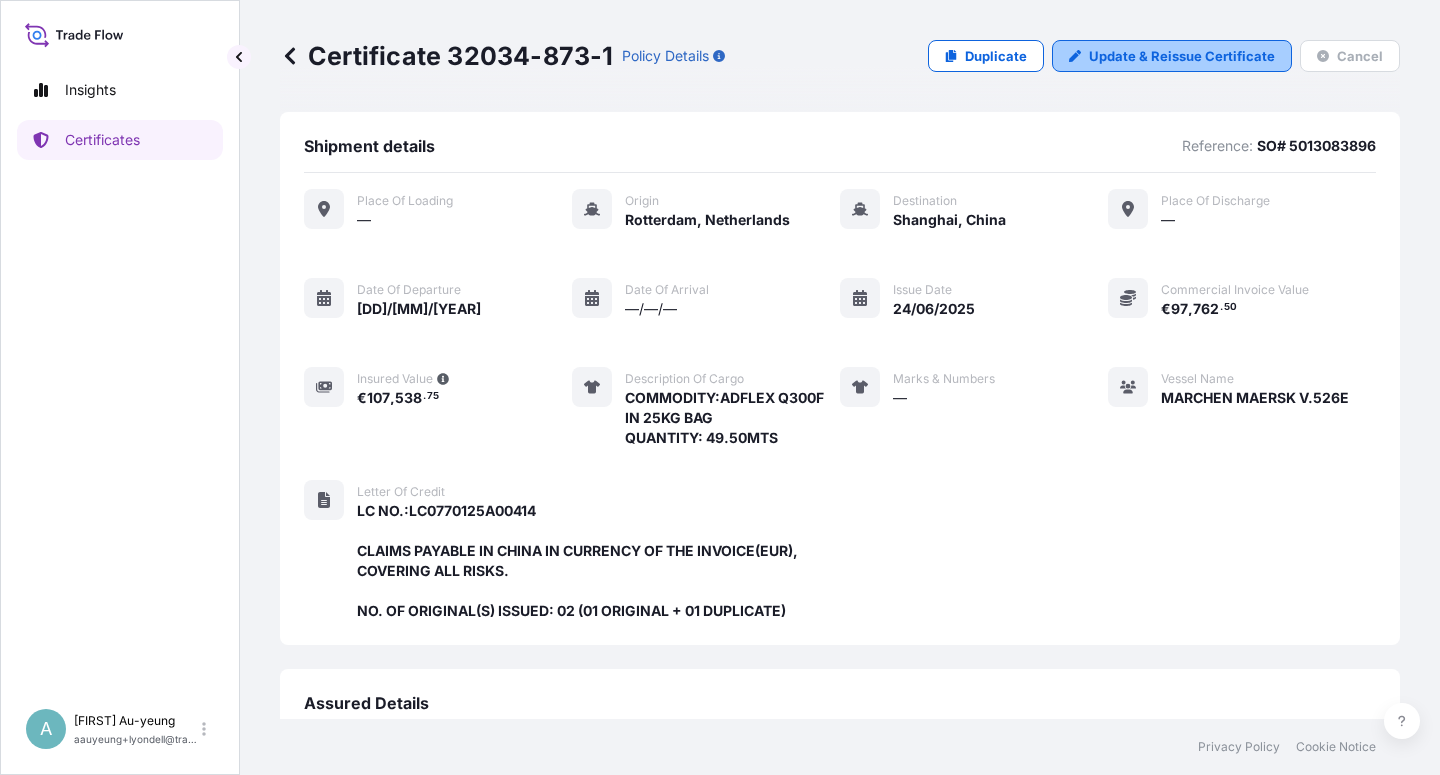 click on "Update & Reissue Certificate" at bounding box center [1182, 56] 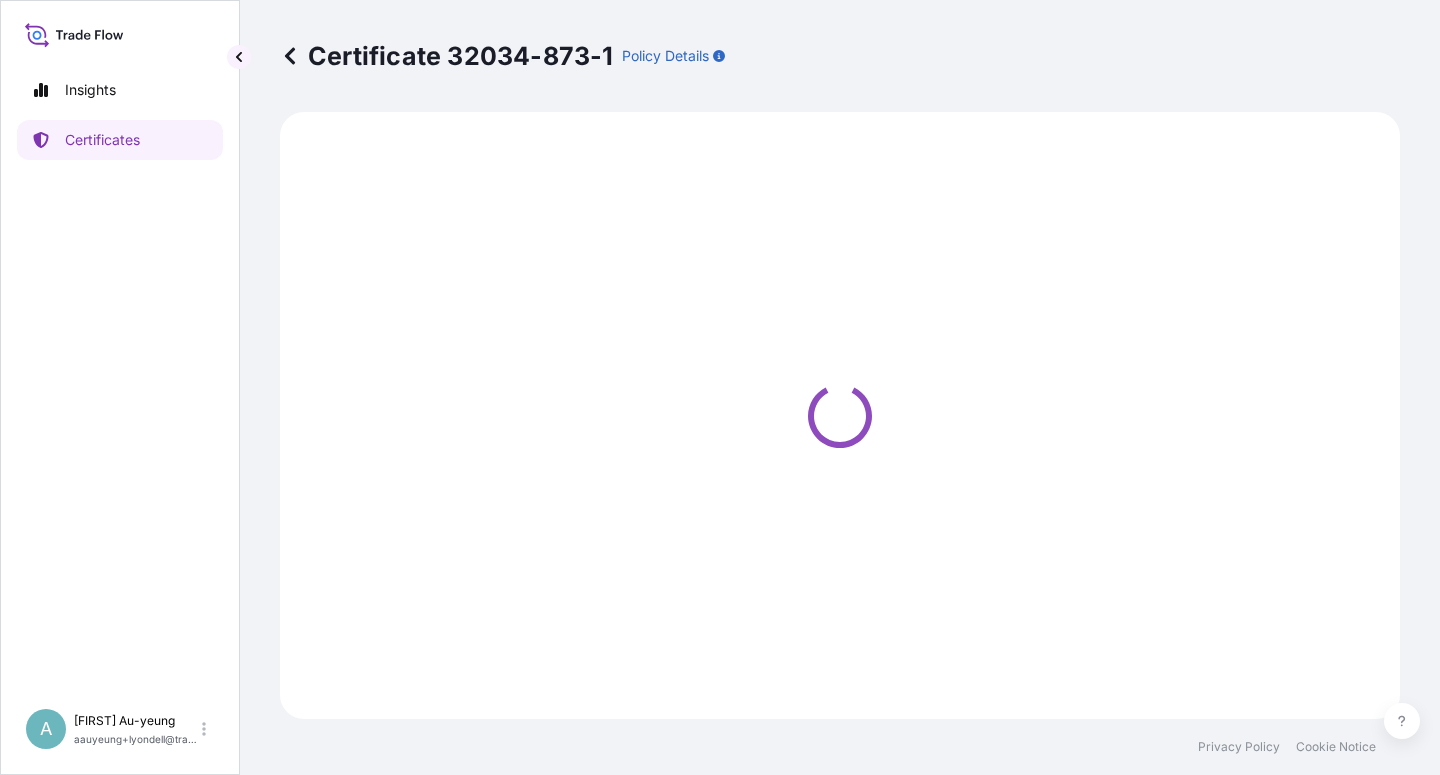select on "Sea" 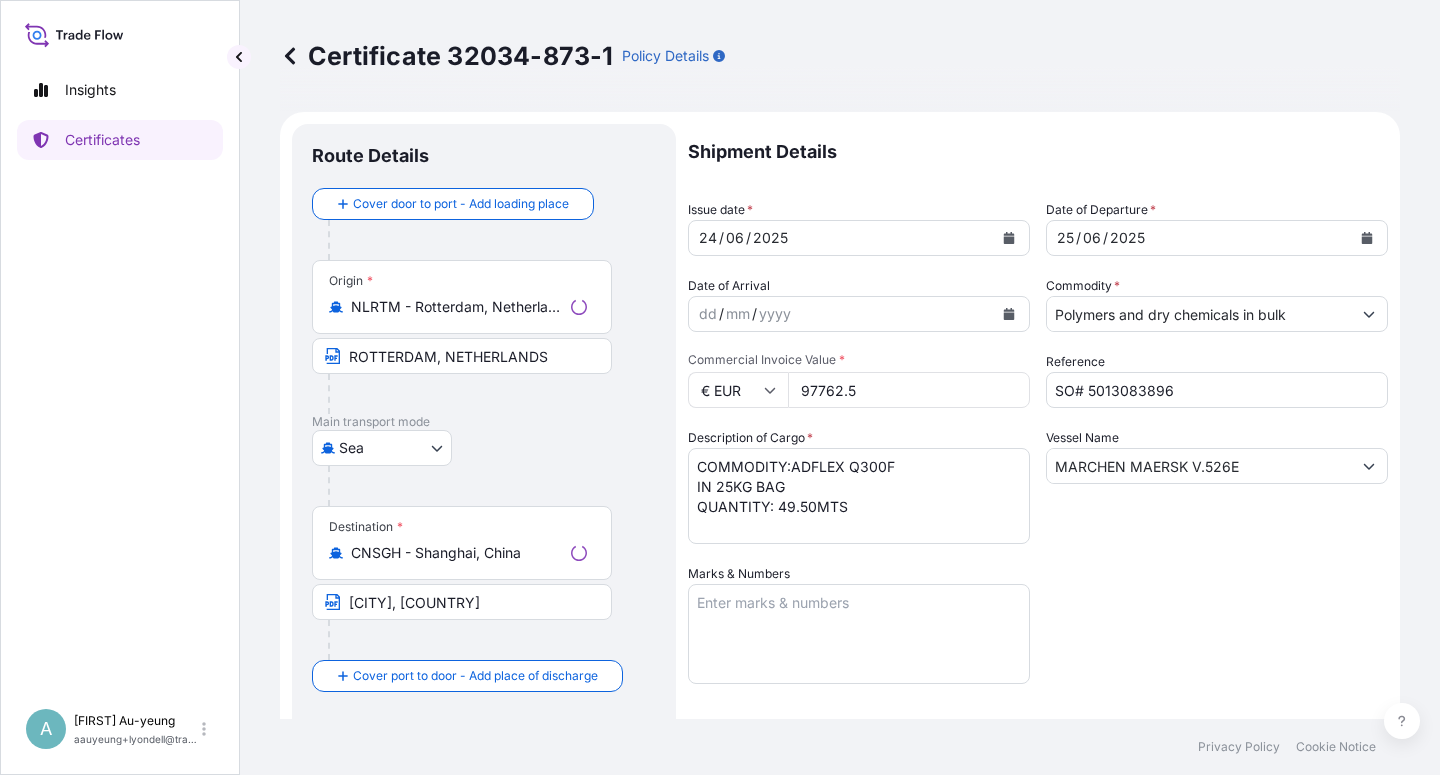 select on "32034" 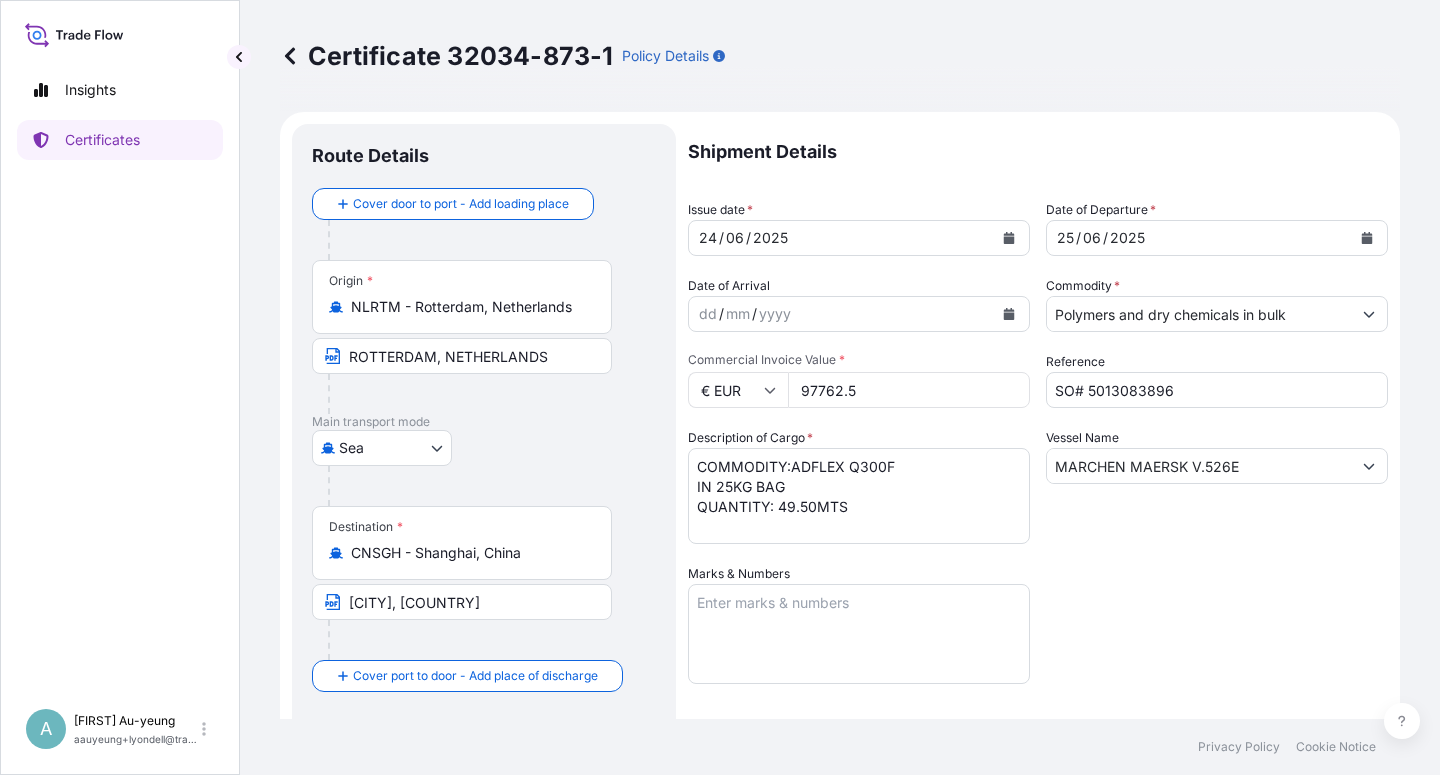 drag, startPoint x: 1164, startPoint y: 390, endPoint x: 1201, endPoint y: 397, distance: 37.65634 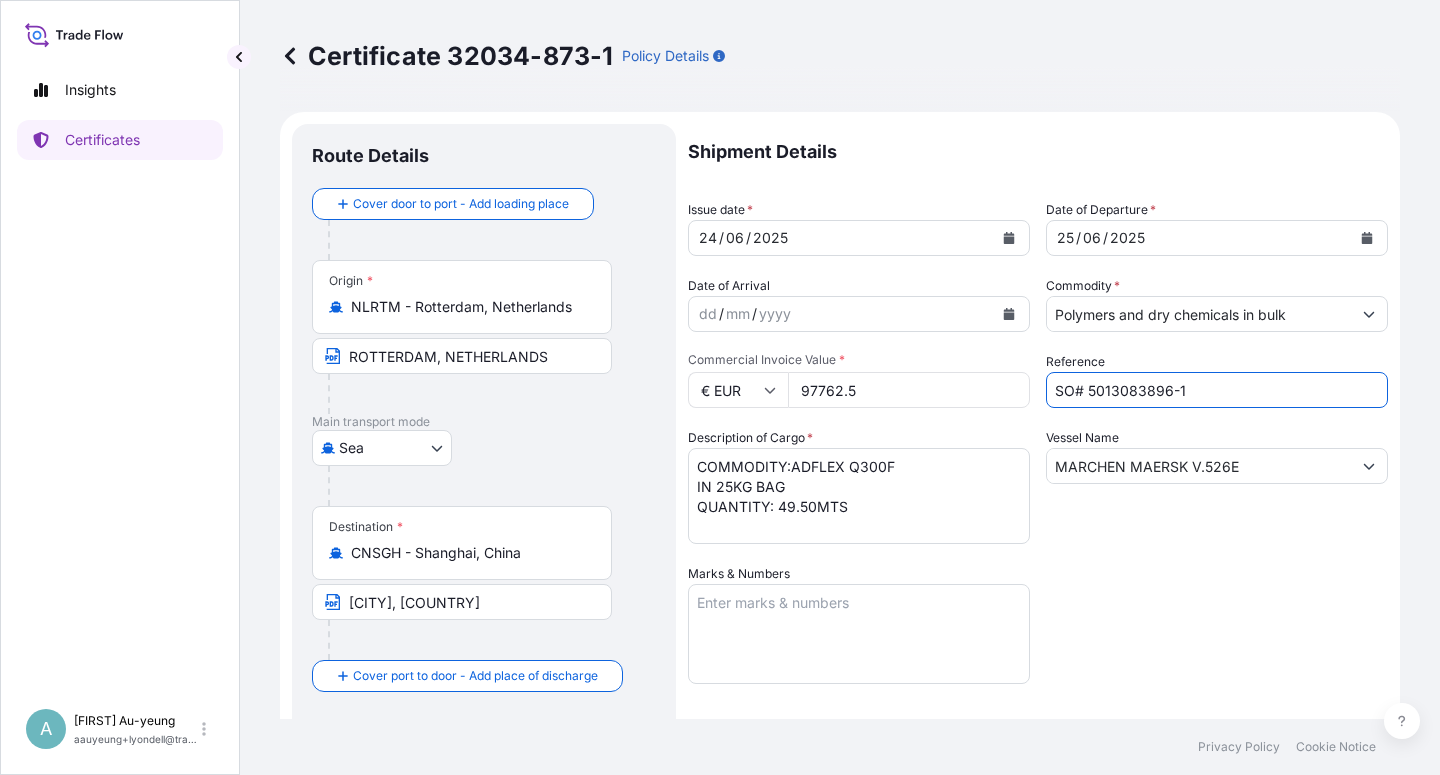 type on "SO# 5013083896-1" 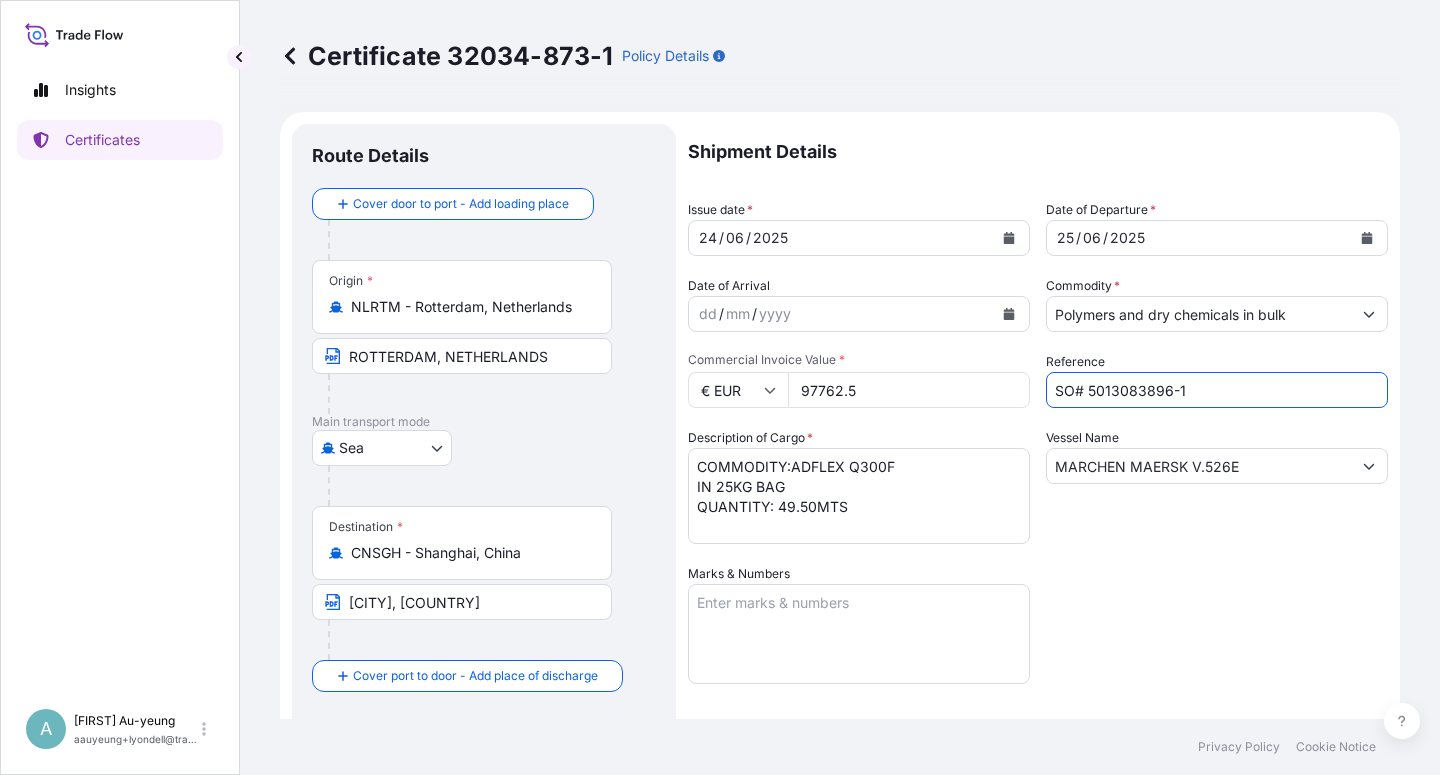 click 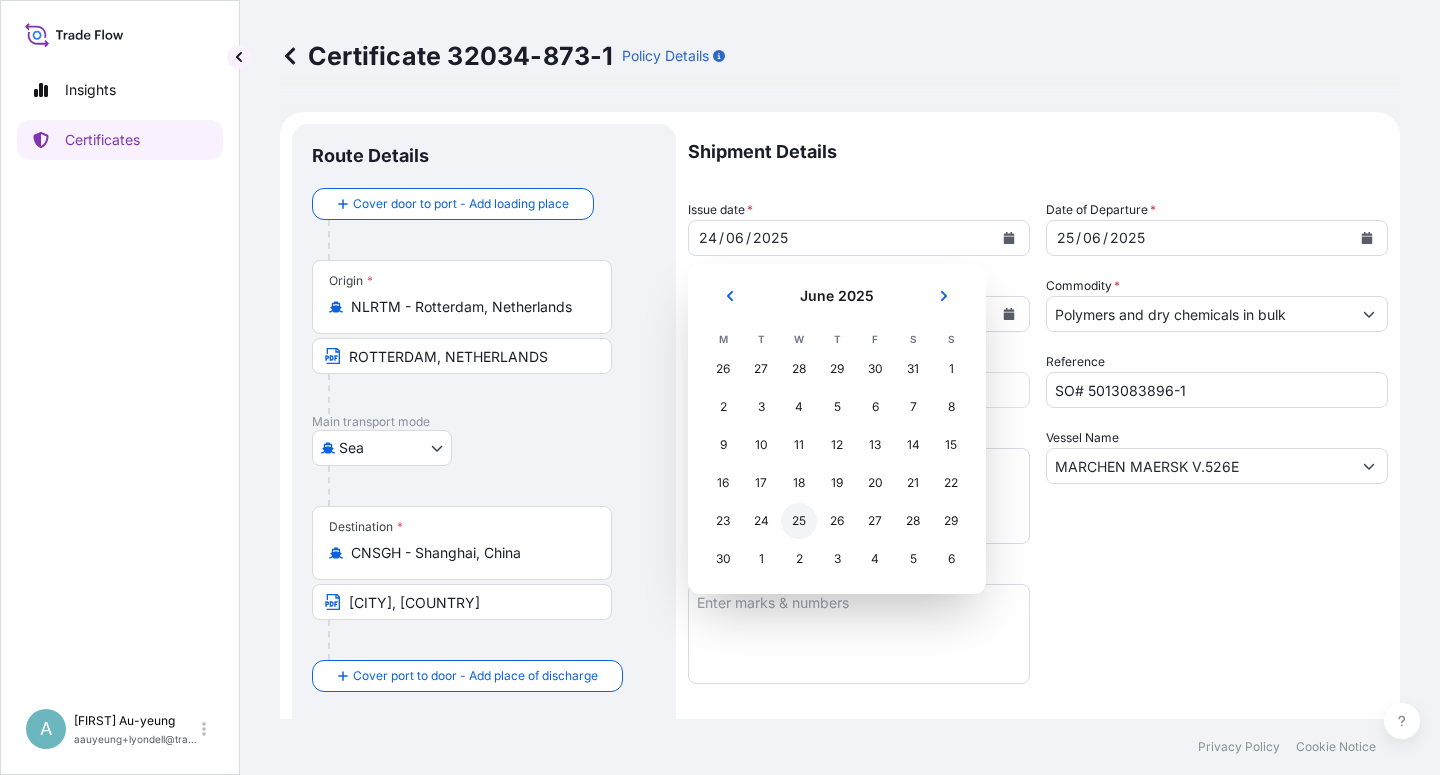 click on "25" at bounding box center [799, 521] 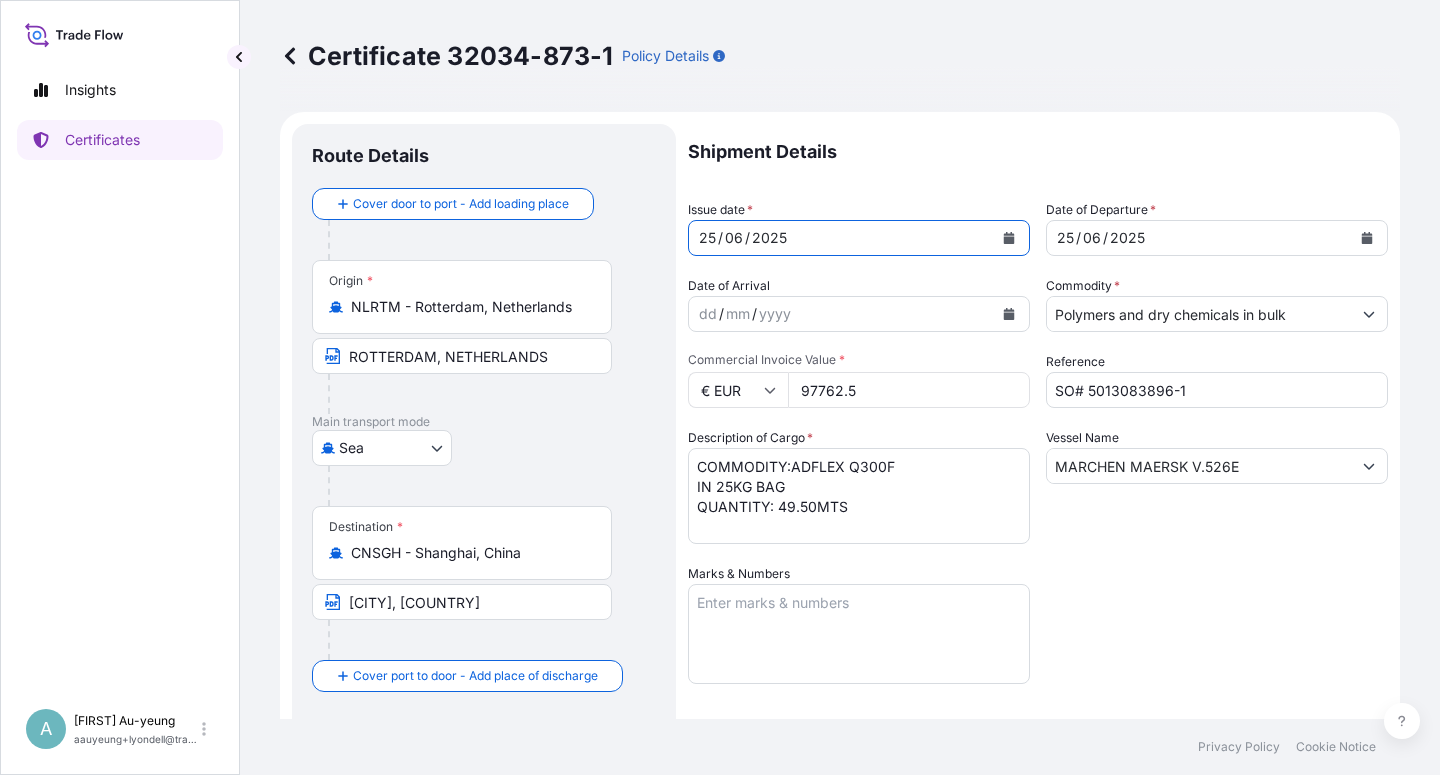 click at bounding box center [1367, 238] 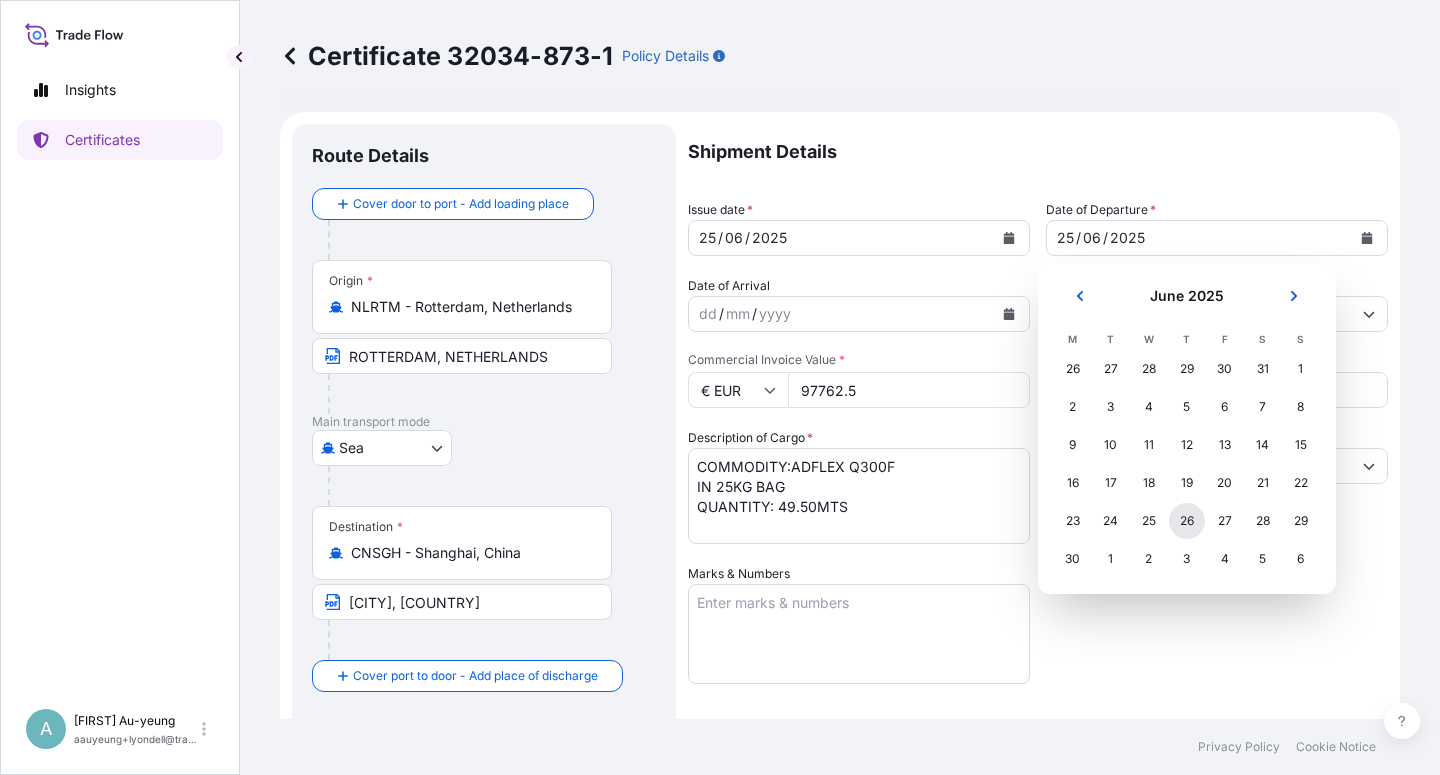 click on "26" at bounding box center [1187, 521] 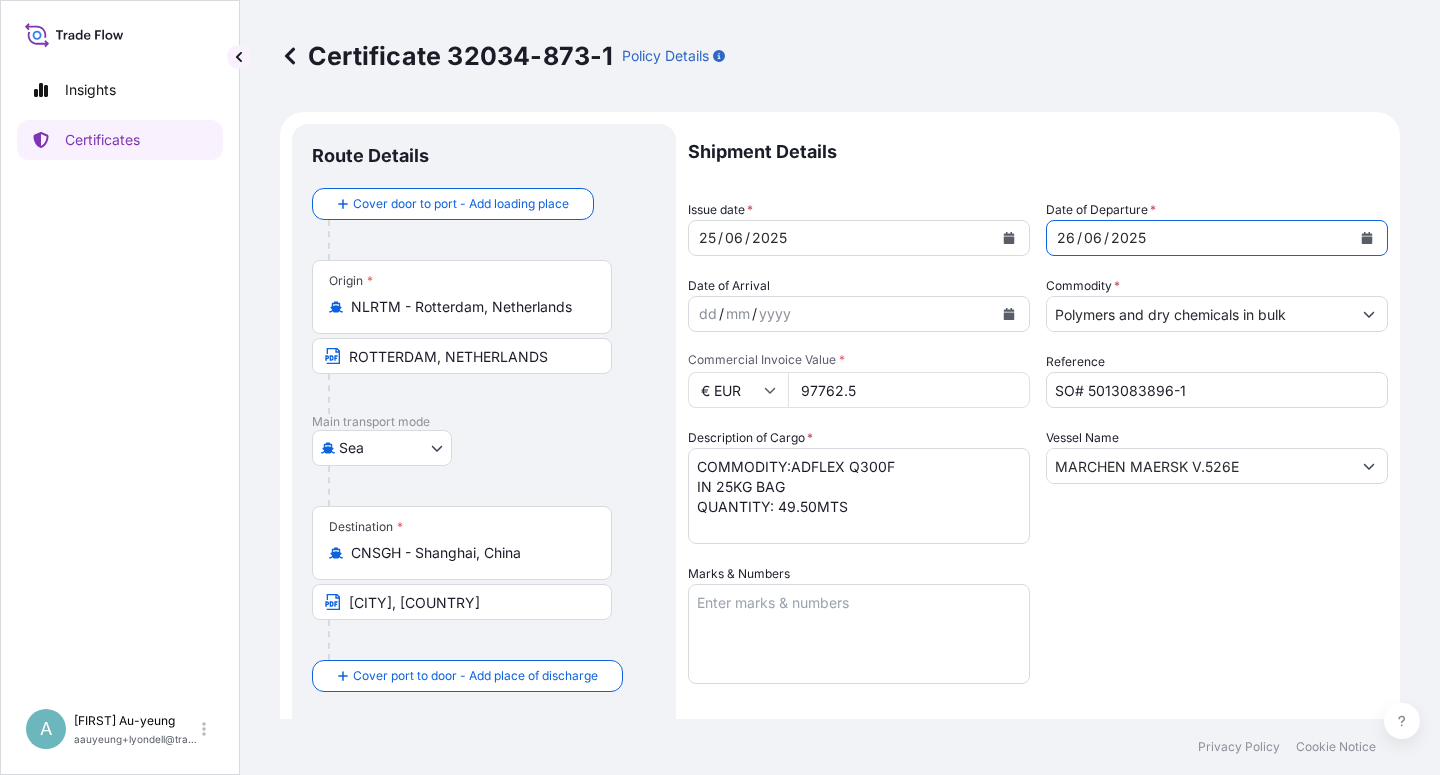 click on "Shipment Details Issue date * 25 / 06 / [YEAR] Date of Departure * 26 / 06 / [YEAR] Date of Arrival dd / mm / yyyy Commodity * Polymers and dry chemicals in bulk Packing Category Commercial Invoice Value    * € EUR 97762.5 Reference SO# 5013083896-1 Description of Cargo * COMMODITY:ADFLEX Q300F
IN 25KG BAG
QUANTITY: 49.50MTS Vessel Name MARCHEN MAERSK V.526E Marks & Numbers Letter of Credit This shipment has a letter of credit Letter of credit * LC NO.:LC0770125A00414
CLAIMS PAYABLE IN CHINA IN CURRENCY OF THE INVOICE(EUR),
COVERING ALL RISKS.
NO. OF ORIGINAL(S) ISSUED: 02 (01 ORIGINAL + 01 DUPLICATE) Letter of credit may not exceed 12000 characters Assured Details Primary Assured * Basell Asia Pacific Limited Basell Asia Pacific Limited Named Assured Named Assured Address" at bounding box center (1038, 638) 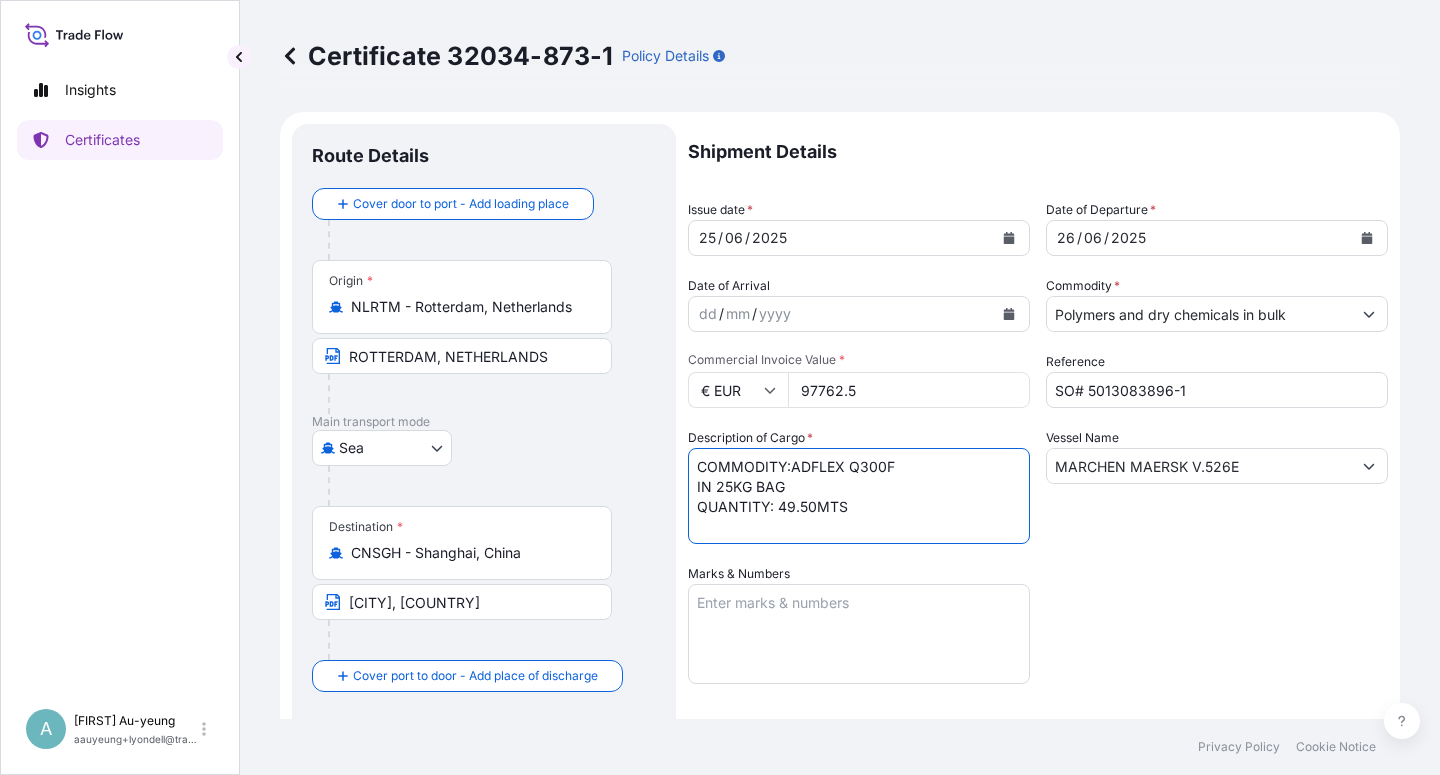 click on "COMMODITY:ADFLEX Q300F
IN 25KG BAG
QUANTITY: 49.50MTS" at bounding box center [859, 496] 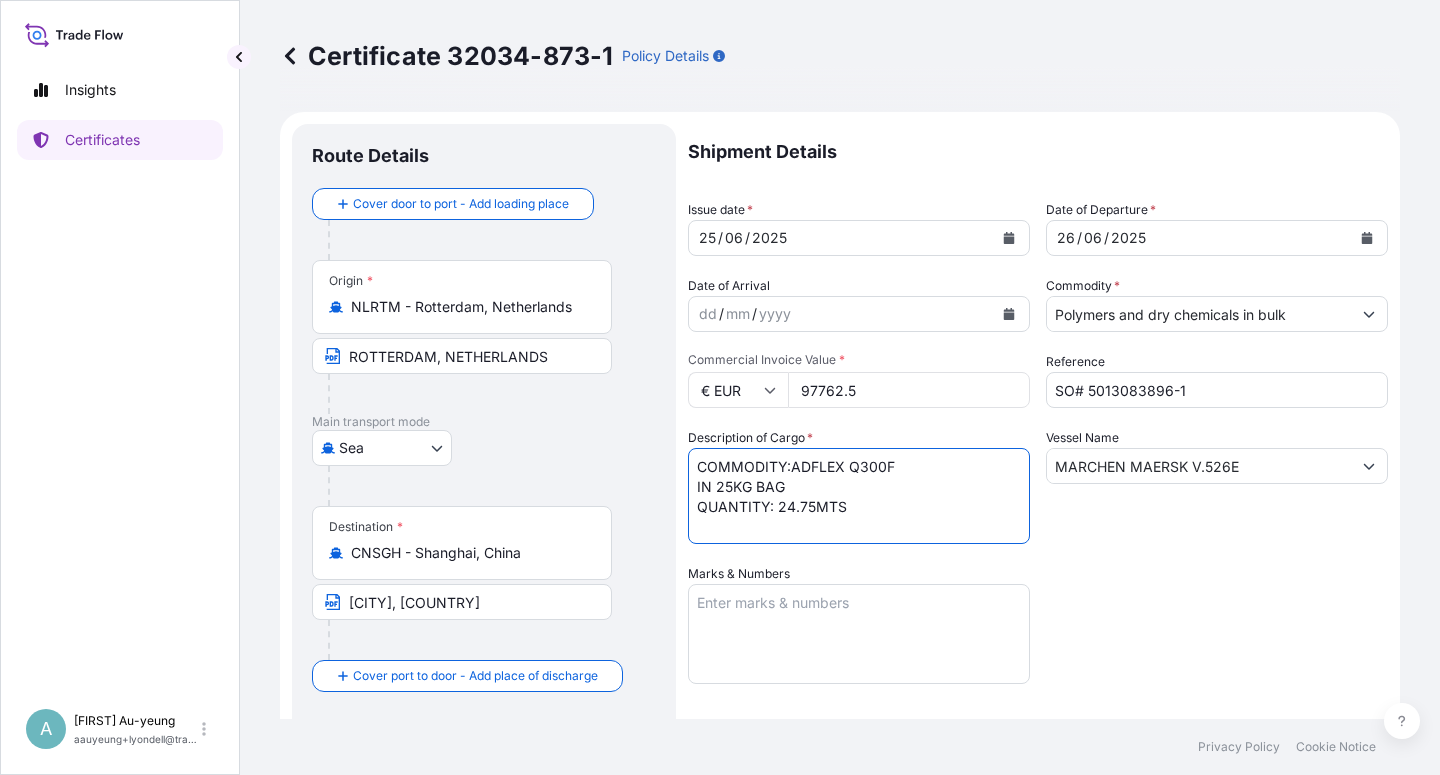 type on "COMMODITY:ADFLEX Q300F
IN 25KG BAG
QUANTITY: 24.75MTS" 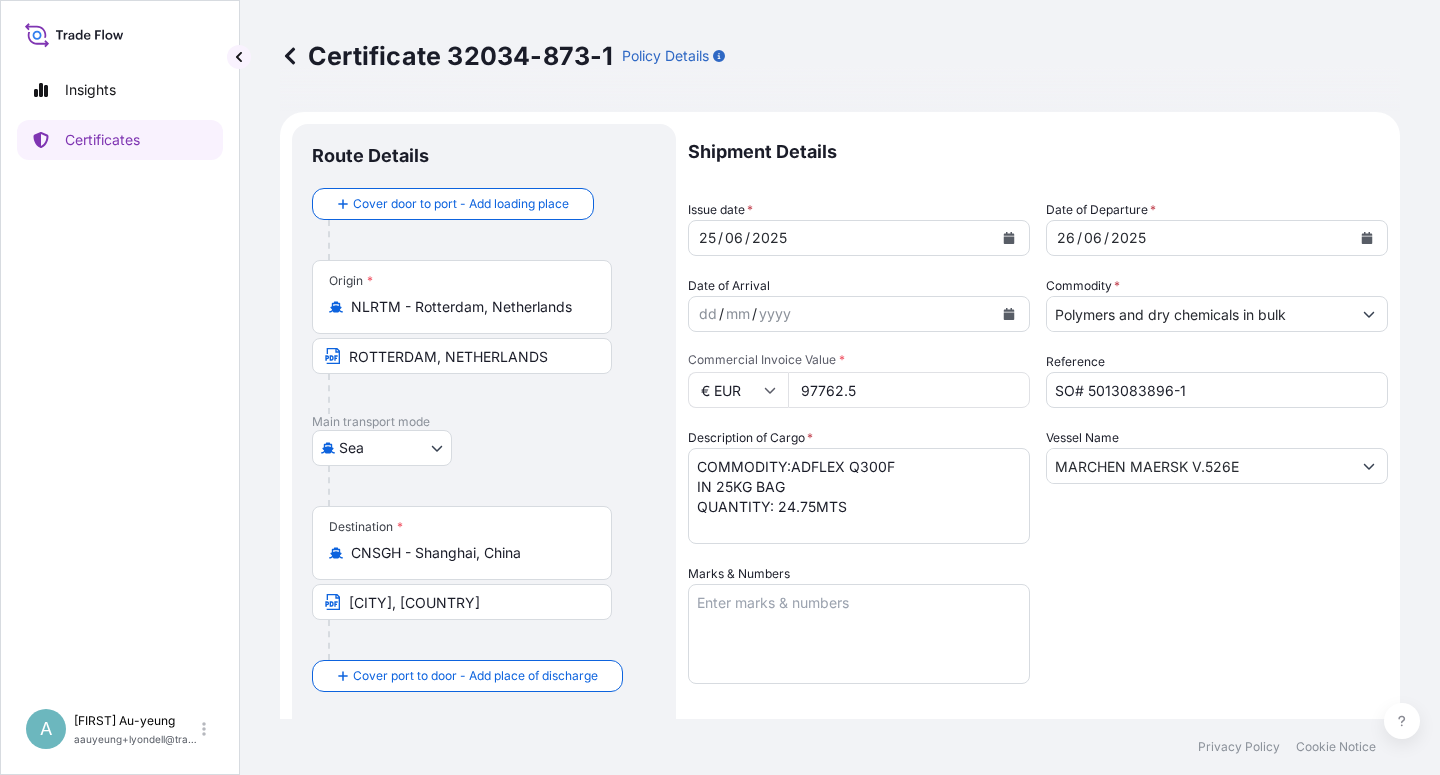 click on "97762.5" at bounding box center (909, 390) 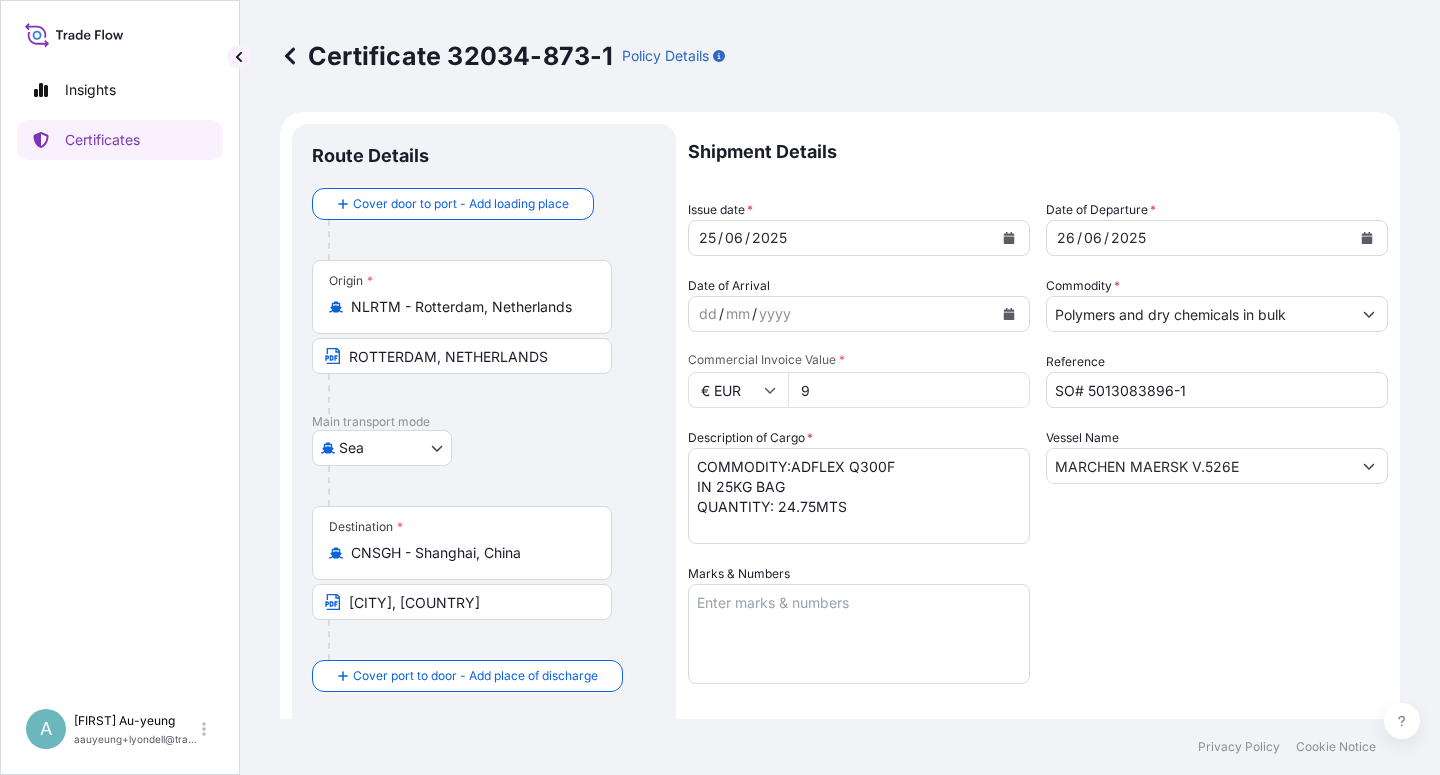 paste on "7762.5" 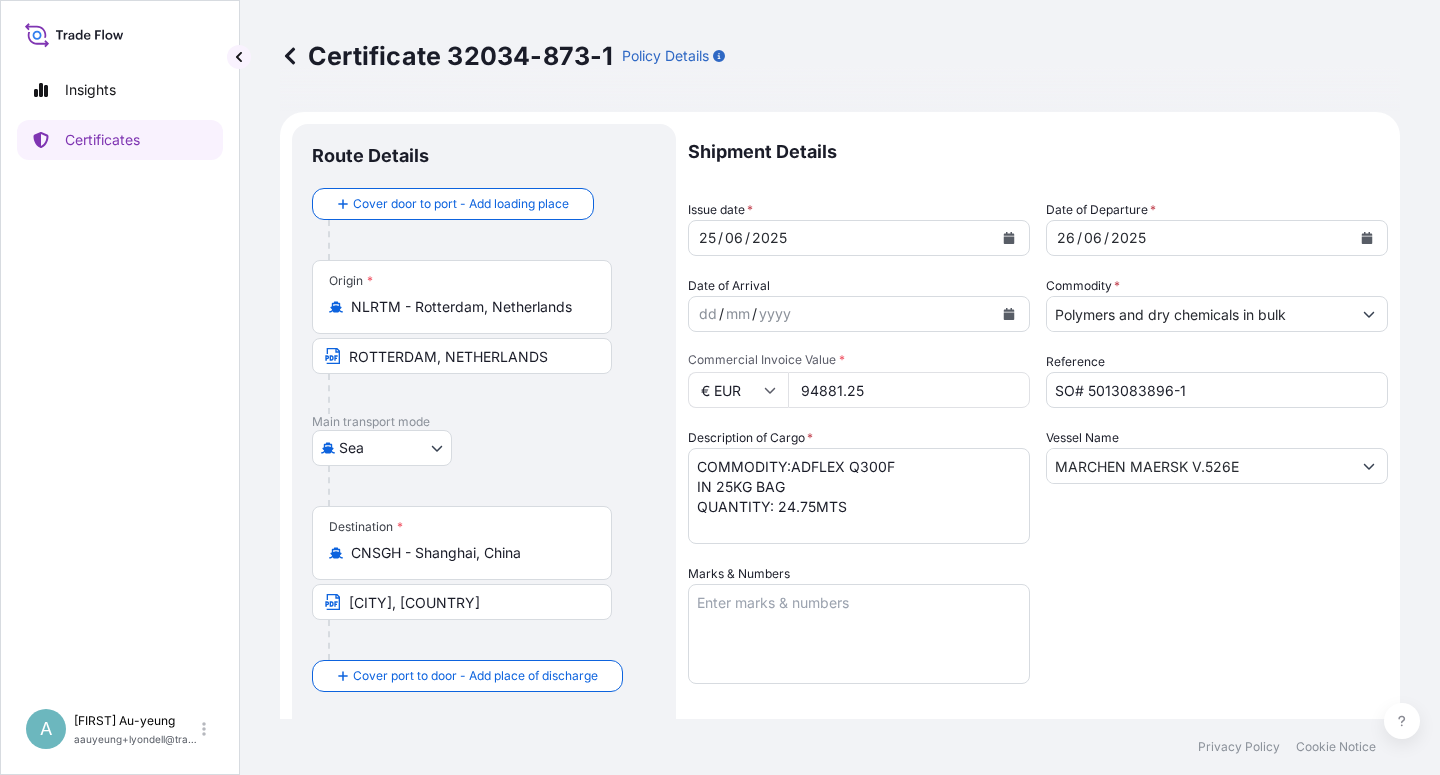 click on "94881.25" at bounding box center (909, 390) 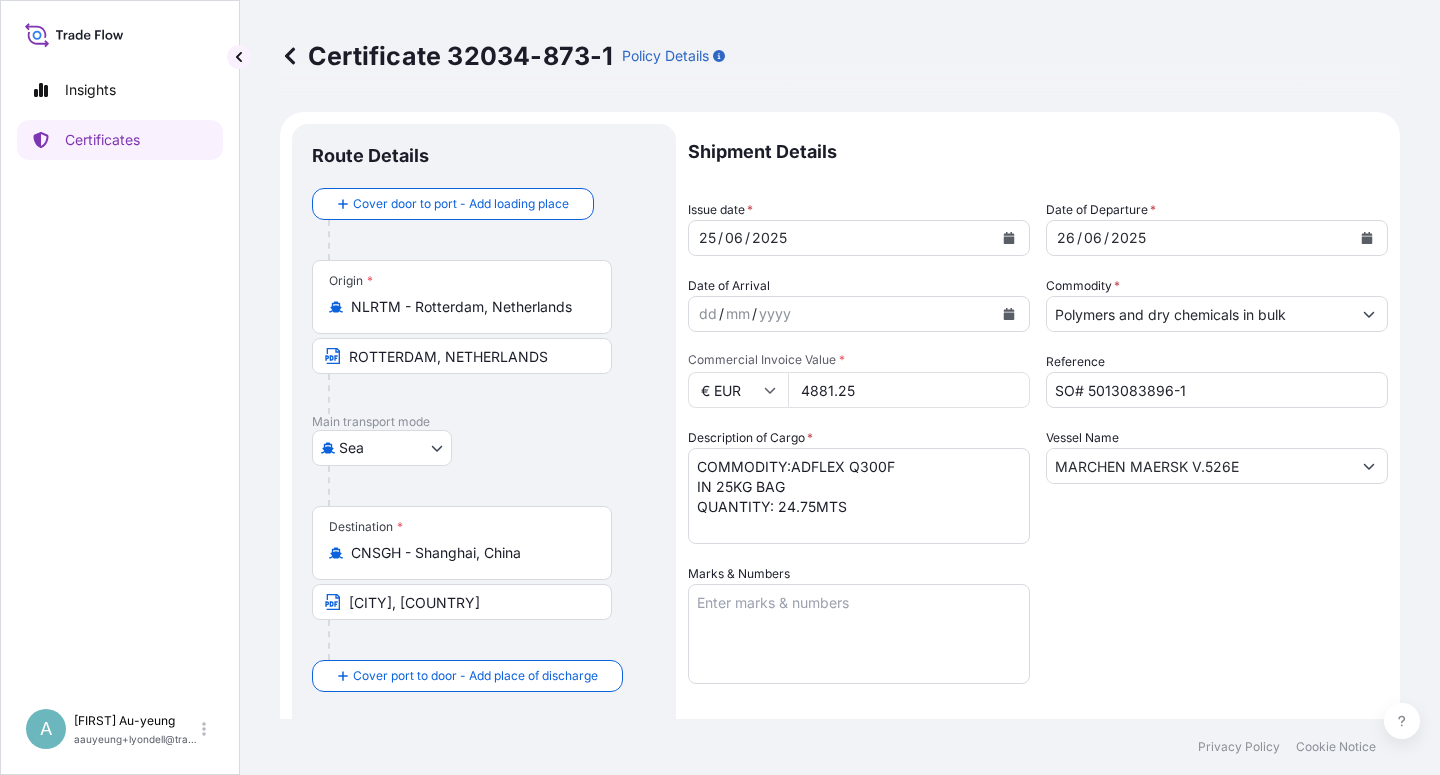 drag, startPoint x: 818, startPoint y: 385, endPoint x: 862, endPoint y: 426, distance: 60.1415 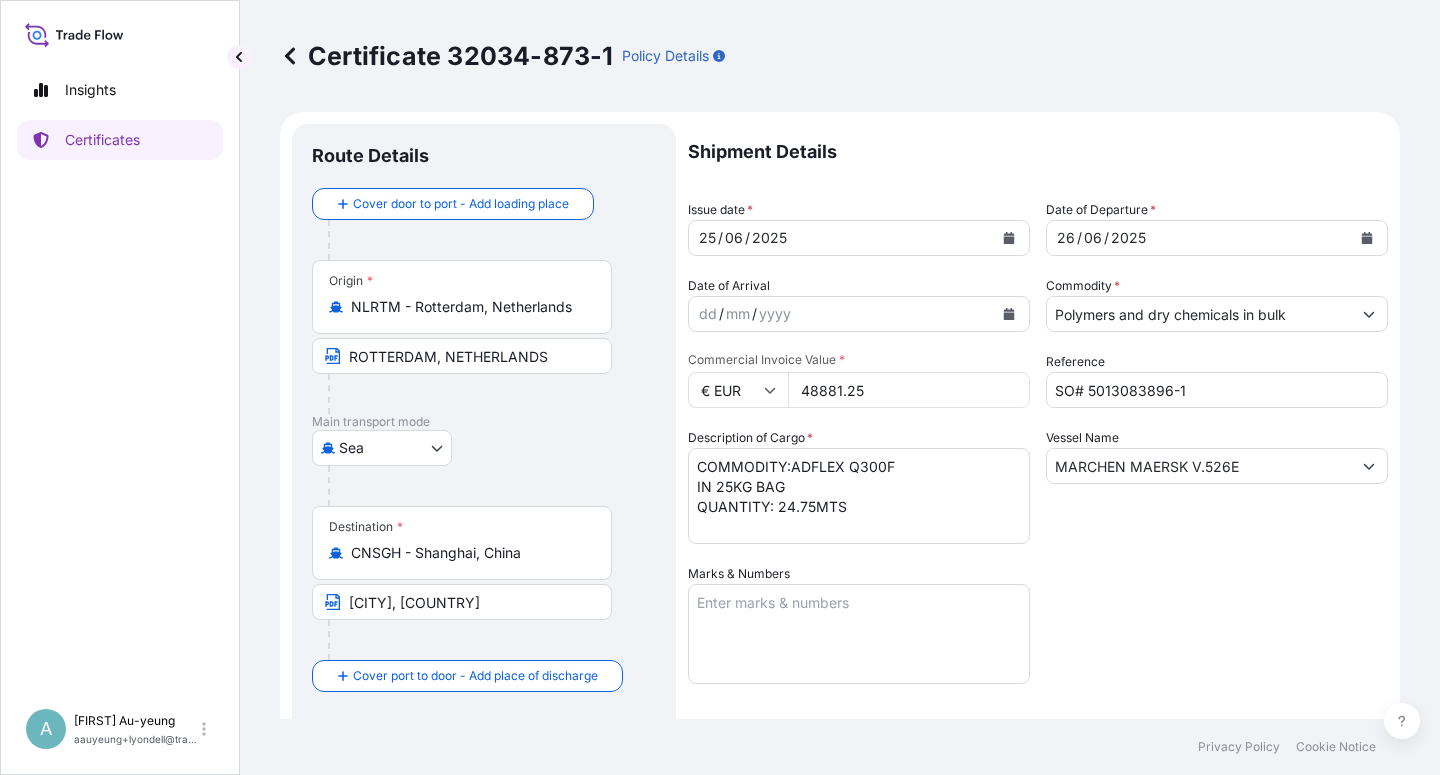 type on "48881.25" 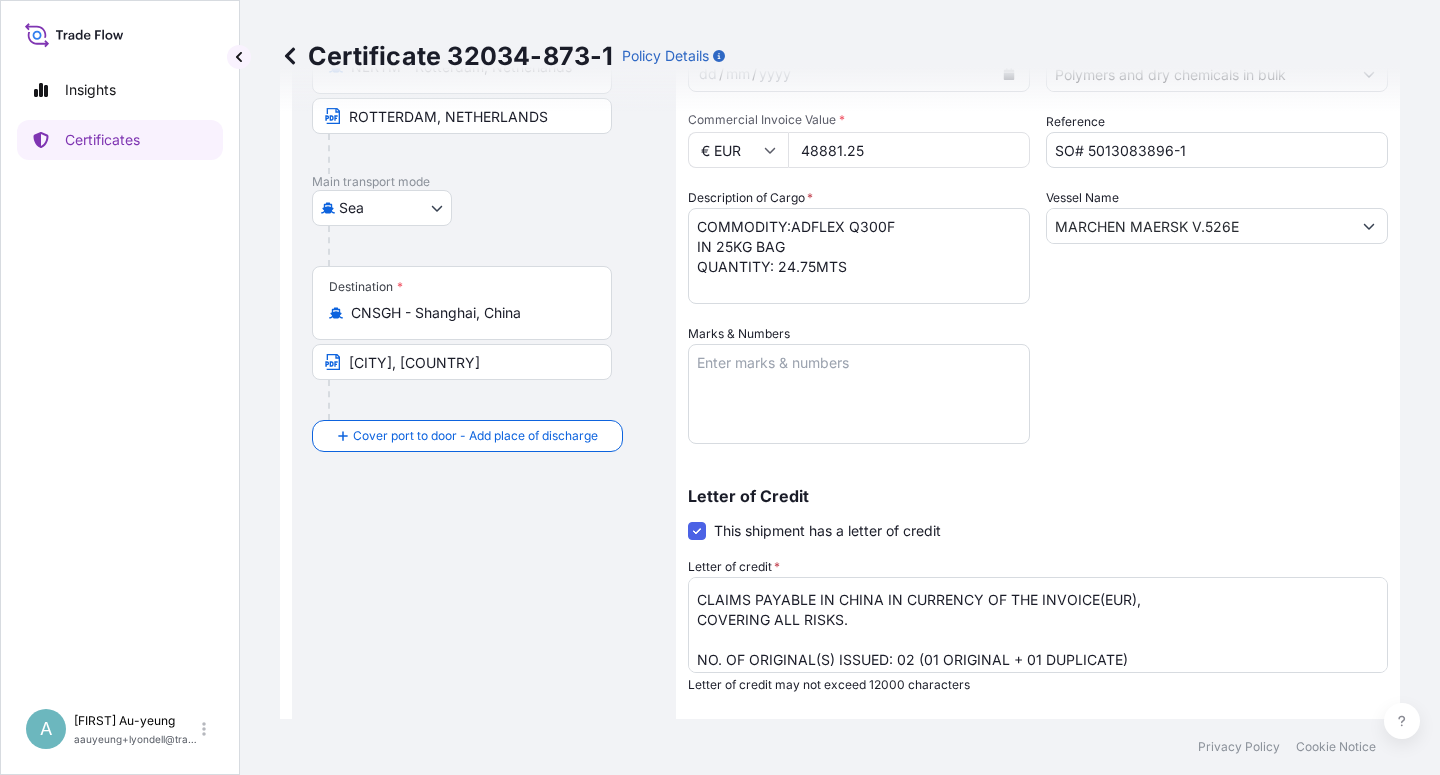 scroll, scrollTop: 42, scrollLeft: 0, axis: vertical 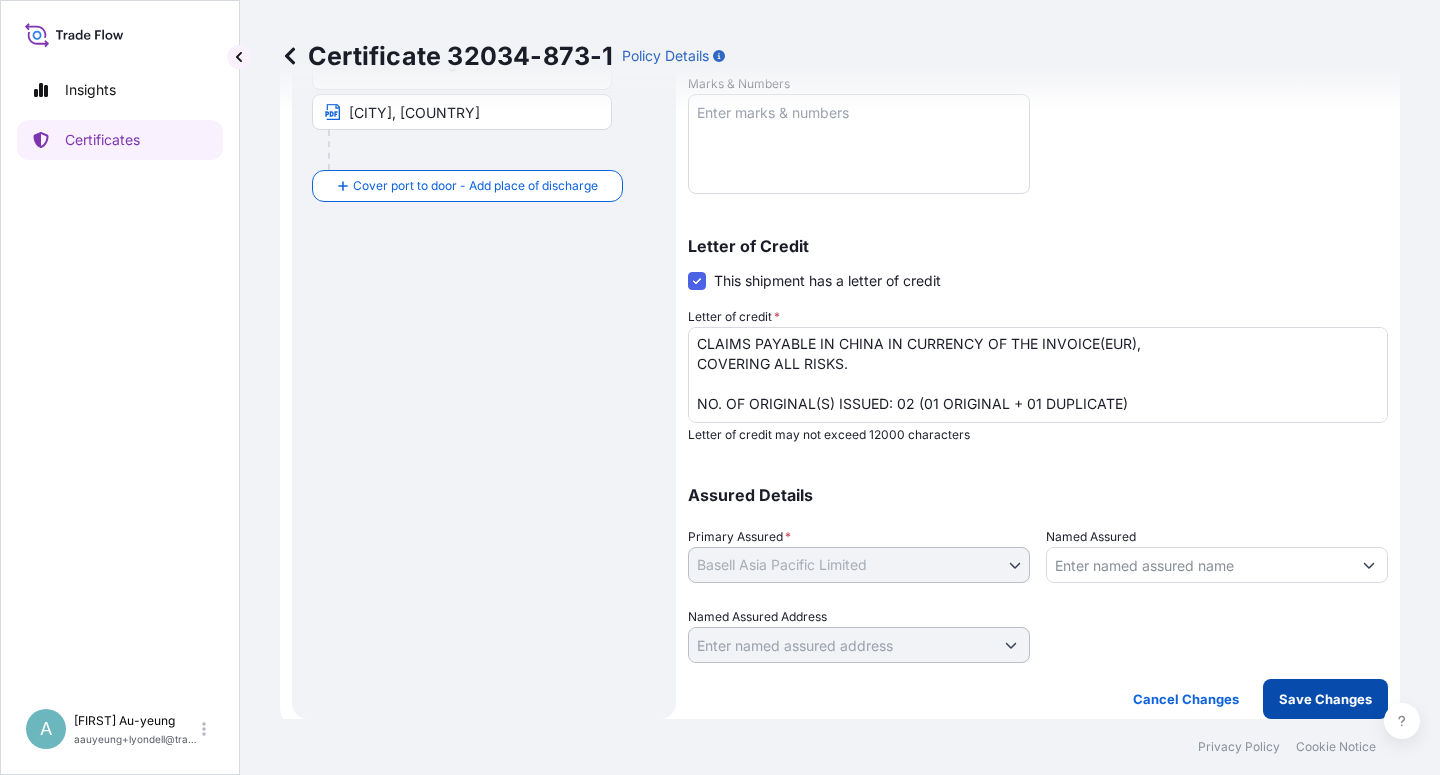click on "Save Changes" at bounding box center (1325, 699) 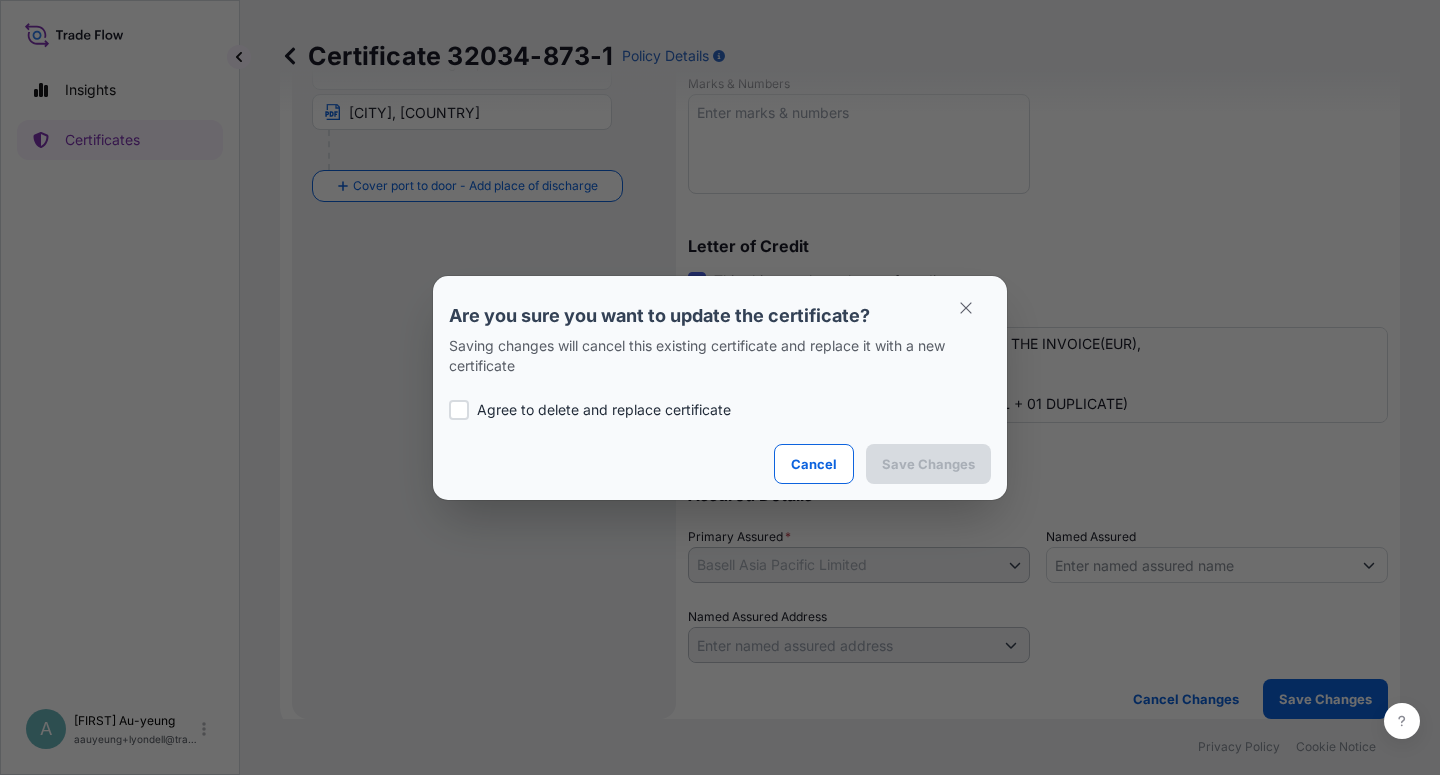 click on "Agree to delete and replace certificate" at bounding box center [720, 410] 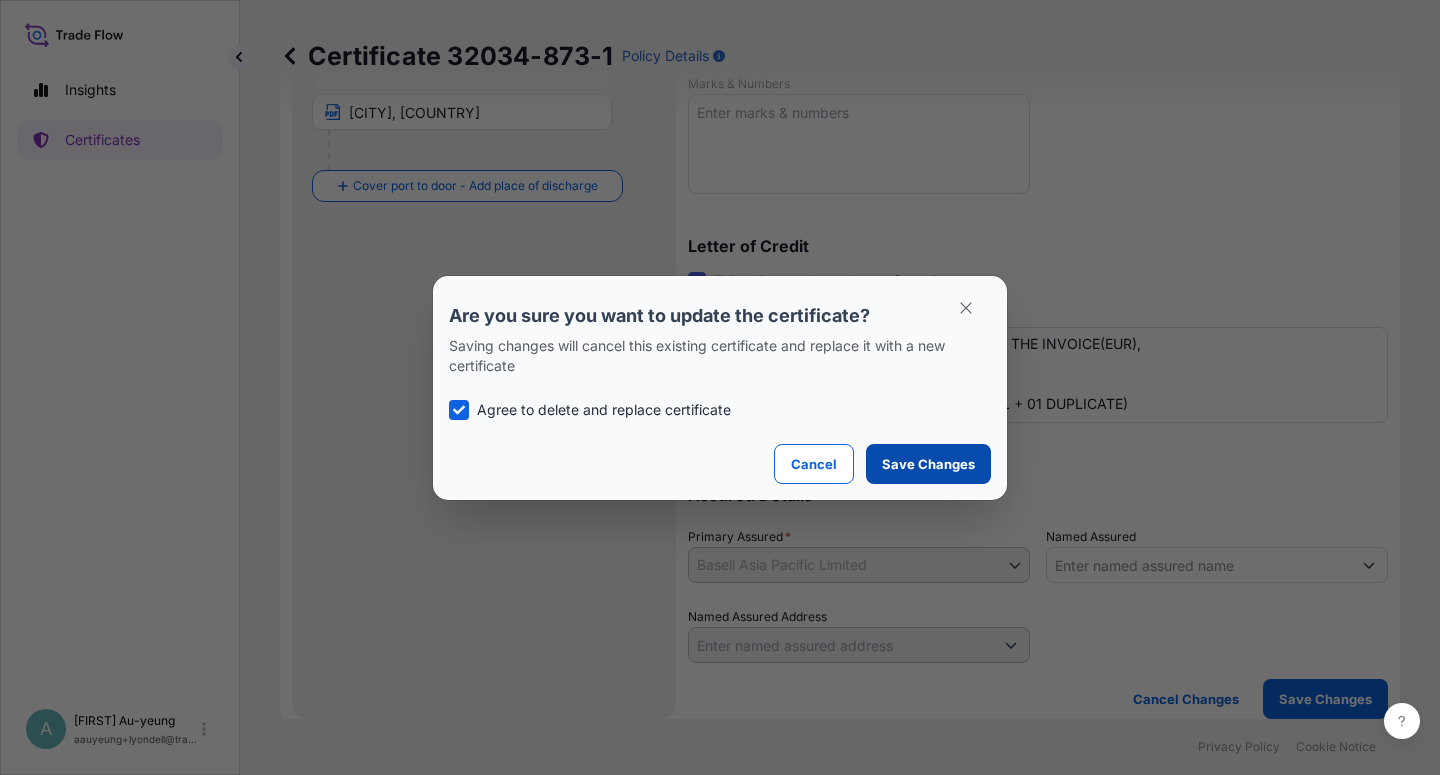 click on "Save Changes" at bounding box center (928, 464) 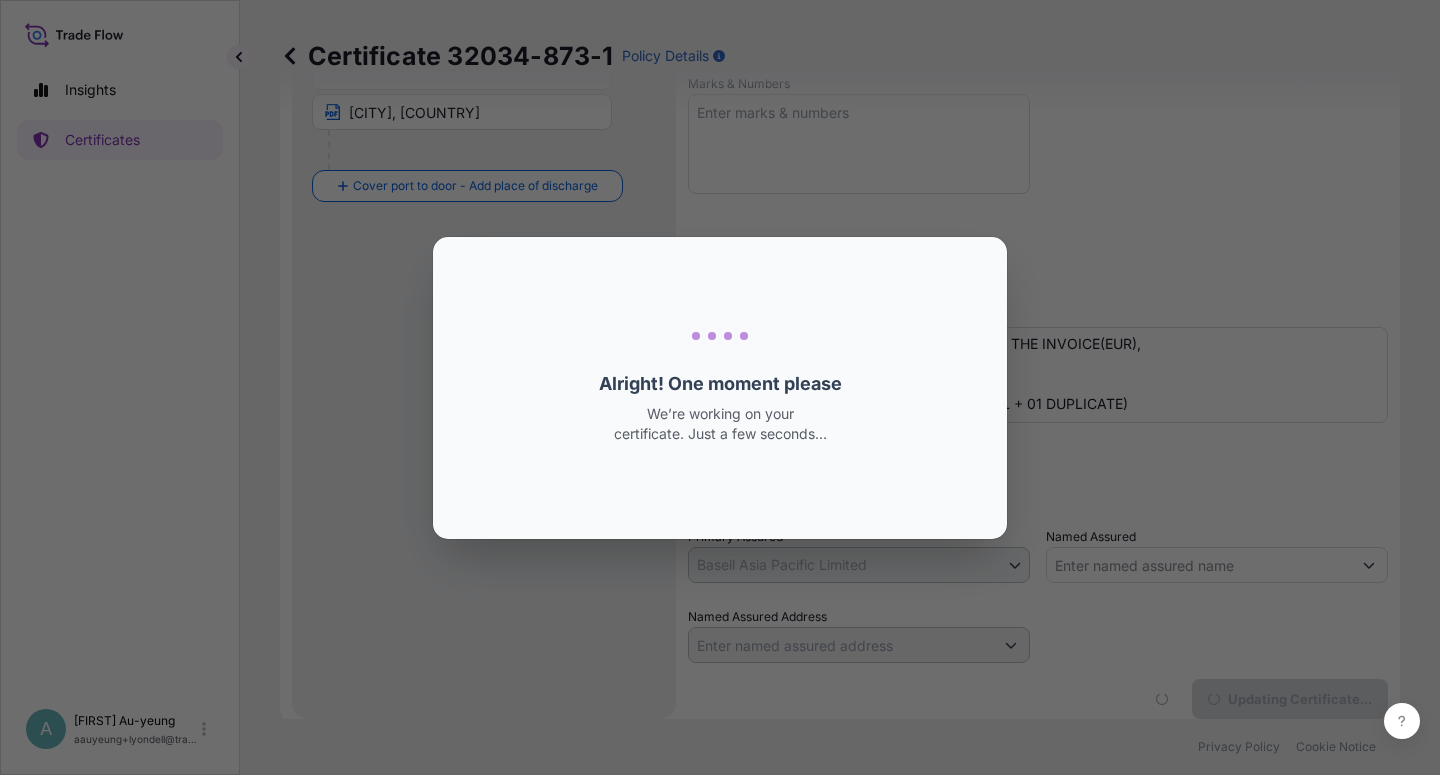select on "Sea" 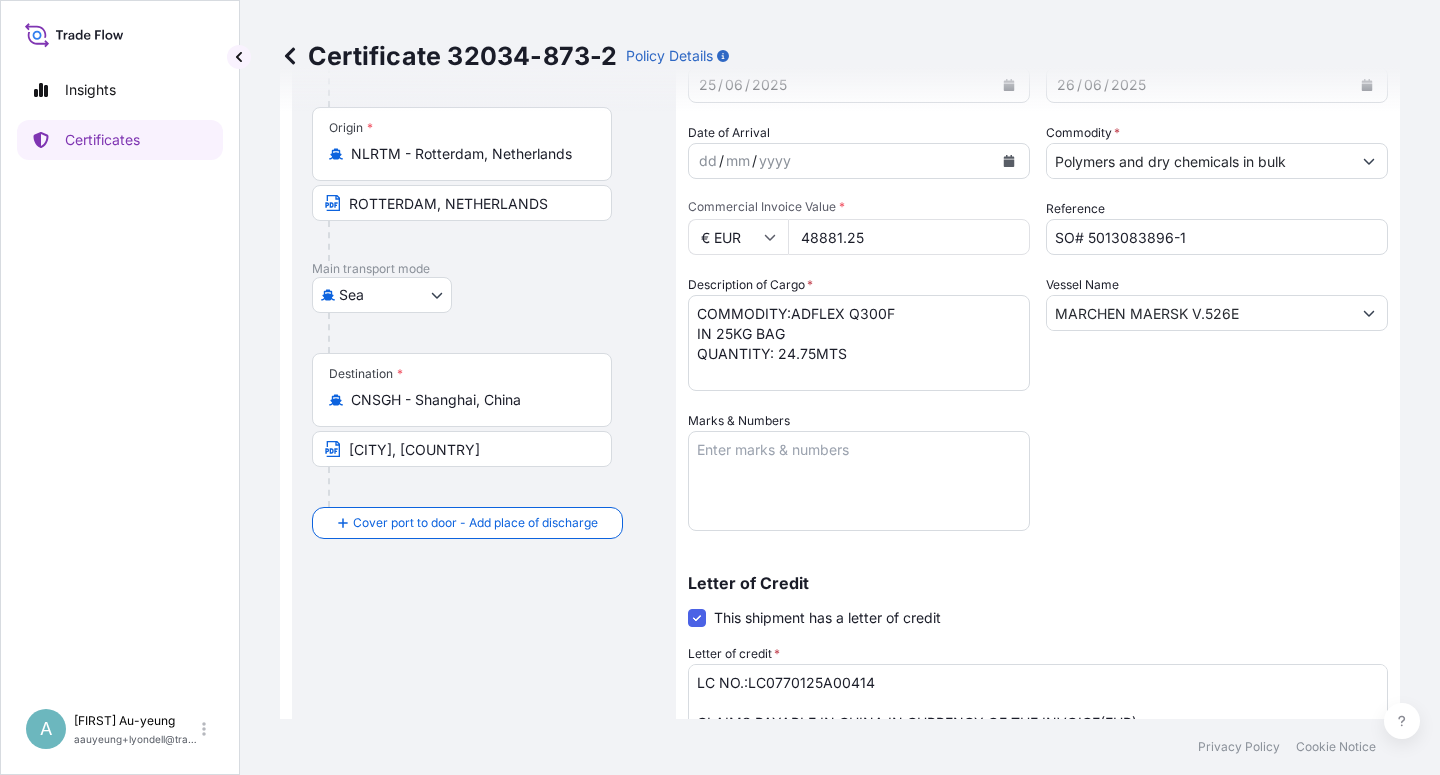 scroll, scrollTop: 0, scrollLeft: 0, axis: both 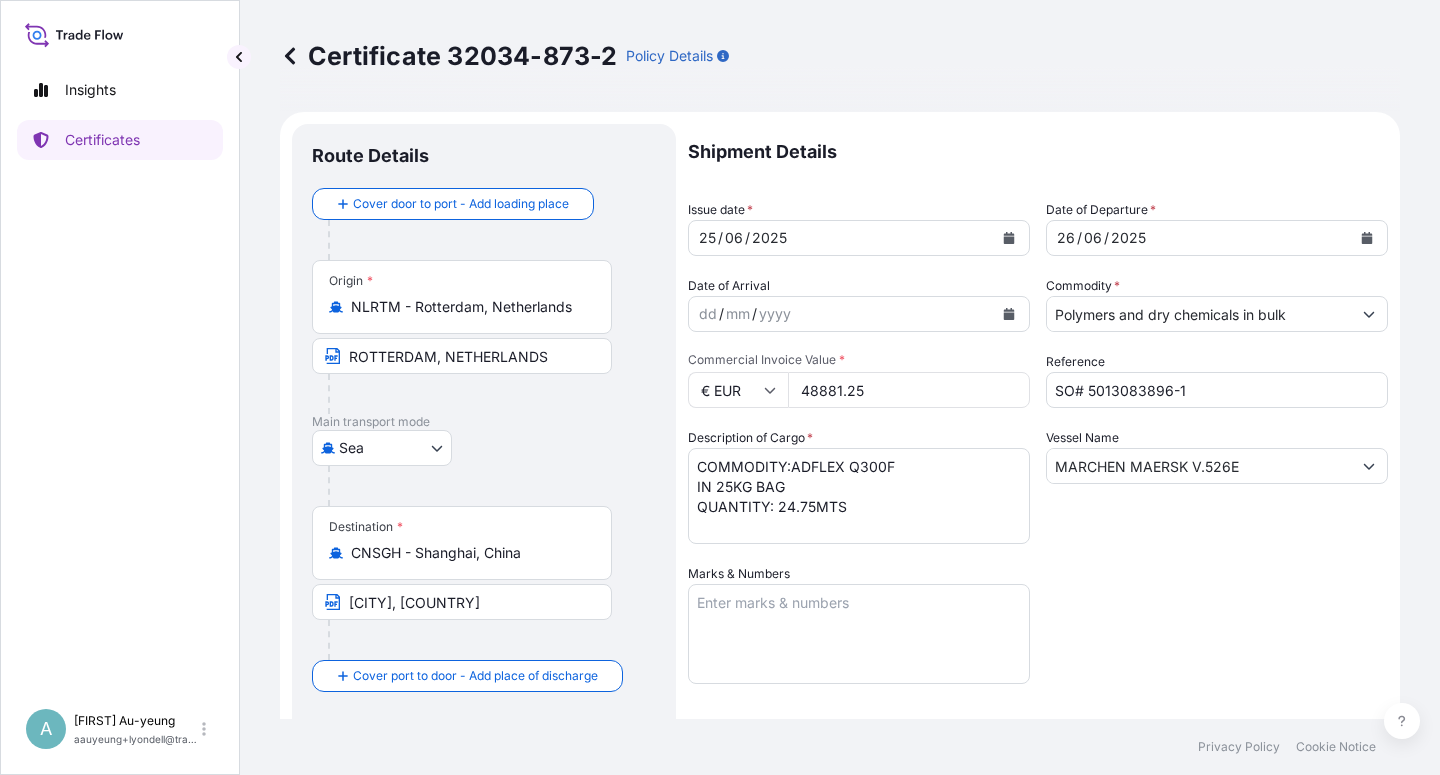 drag, startPoint x: 1126, startPoint y: 549, endPoint x: 1098, endPoint y: 536, distance: 30.870699 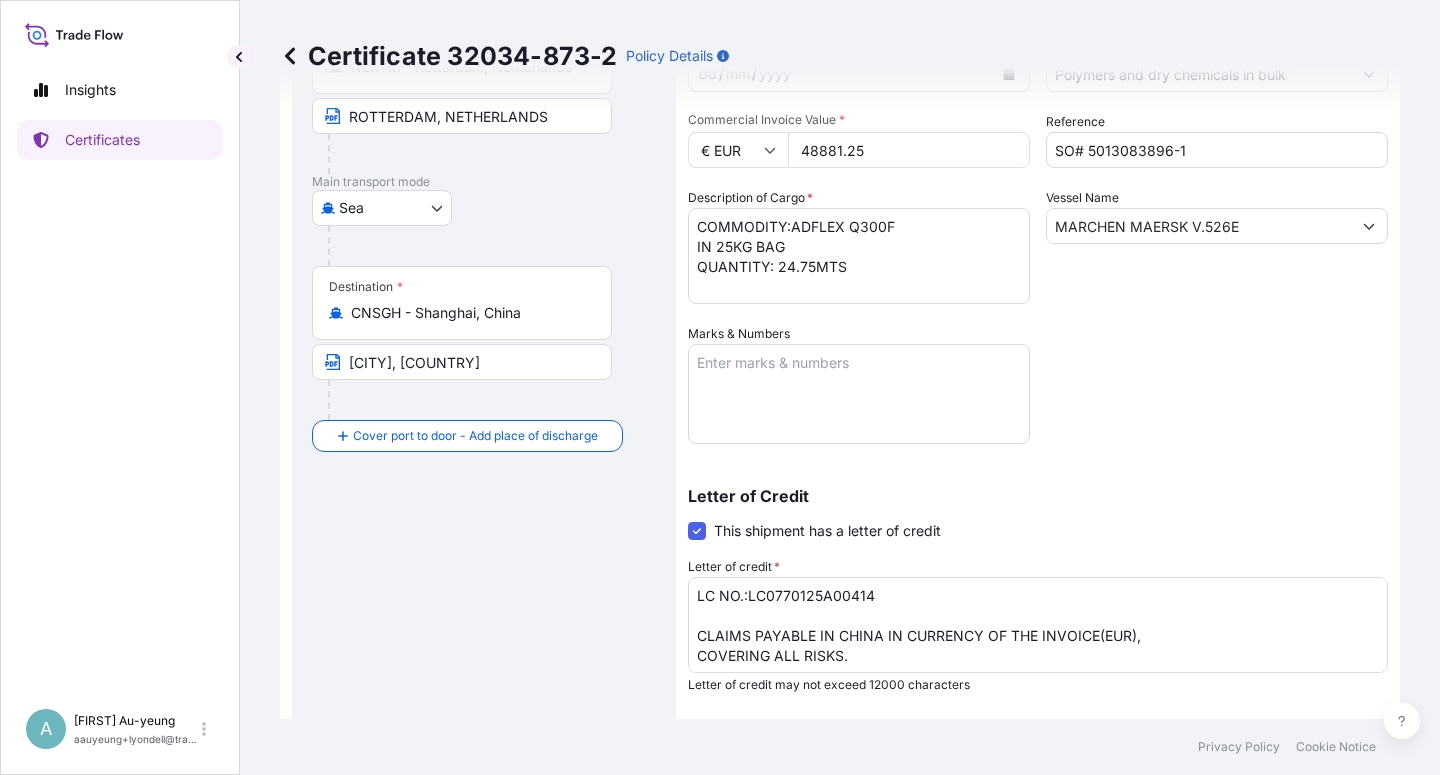 scroll, scrollTop: 840, scrollLeft: 0, axis: vertical 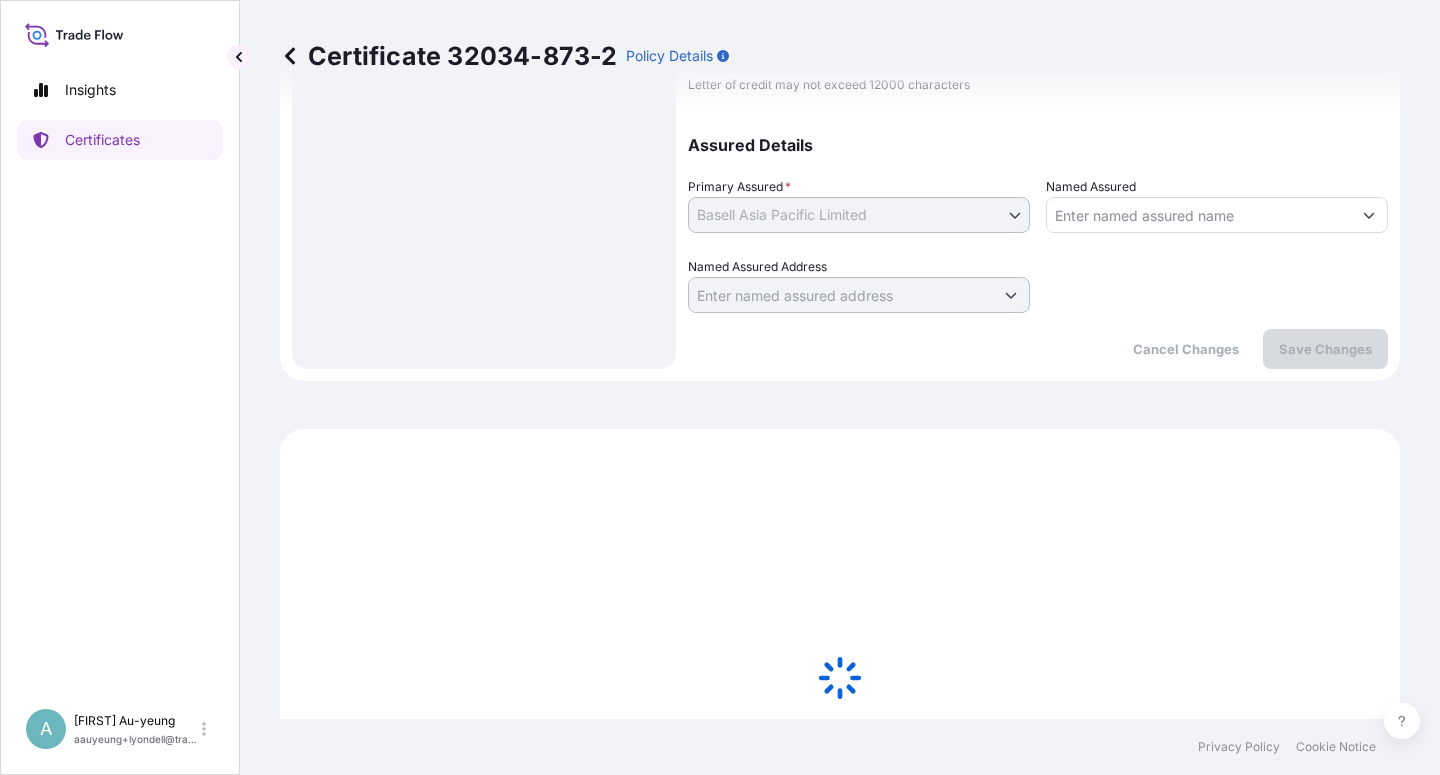 click on "The certificate needs to be processed manually, due to some exceptions.   We will get back to you by email as soon as possible. Exceptions: Date of Departure Shipment date exceeds allowable backdate limit" at bounding box center [840, 788] 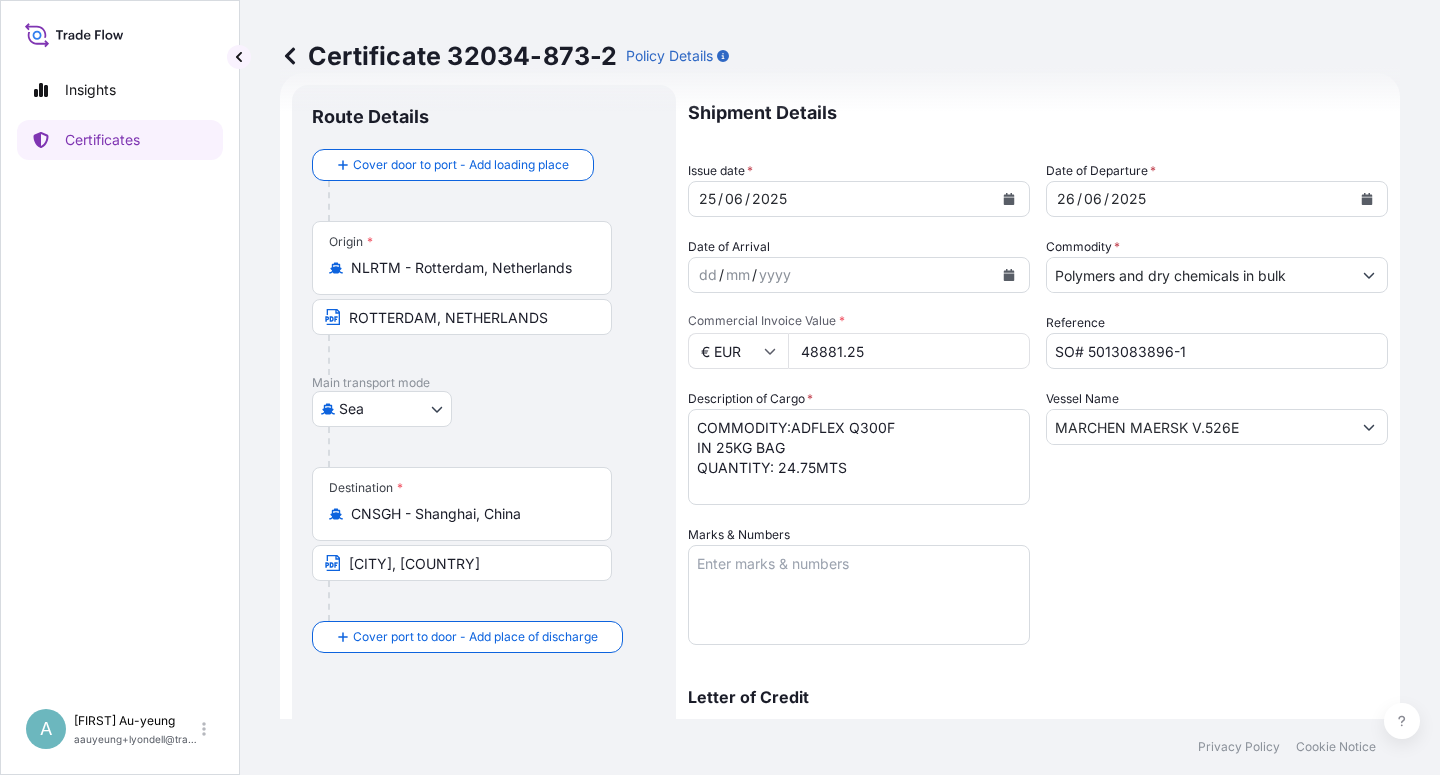 scroll, scrollTop: 0, scrollLeft: 0, axis: both 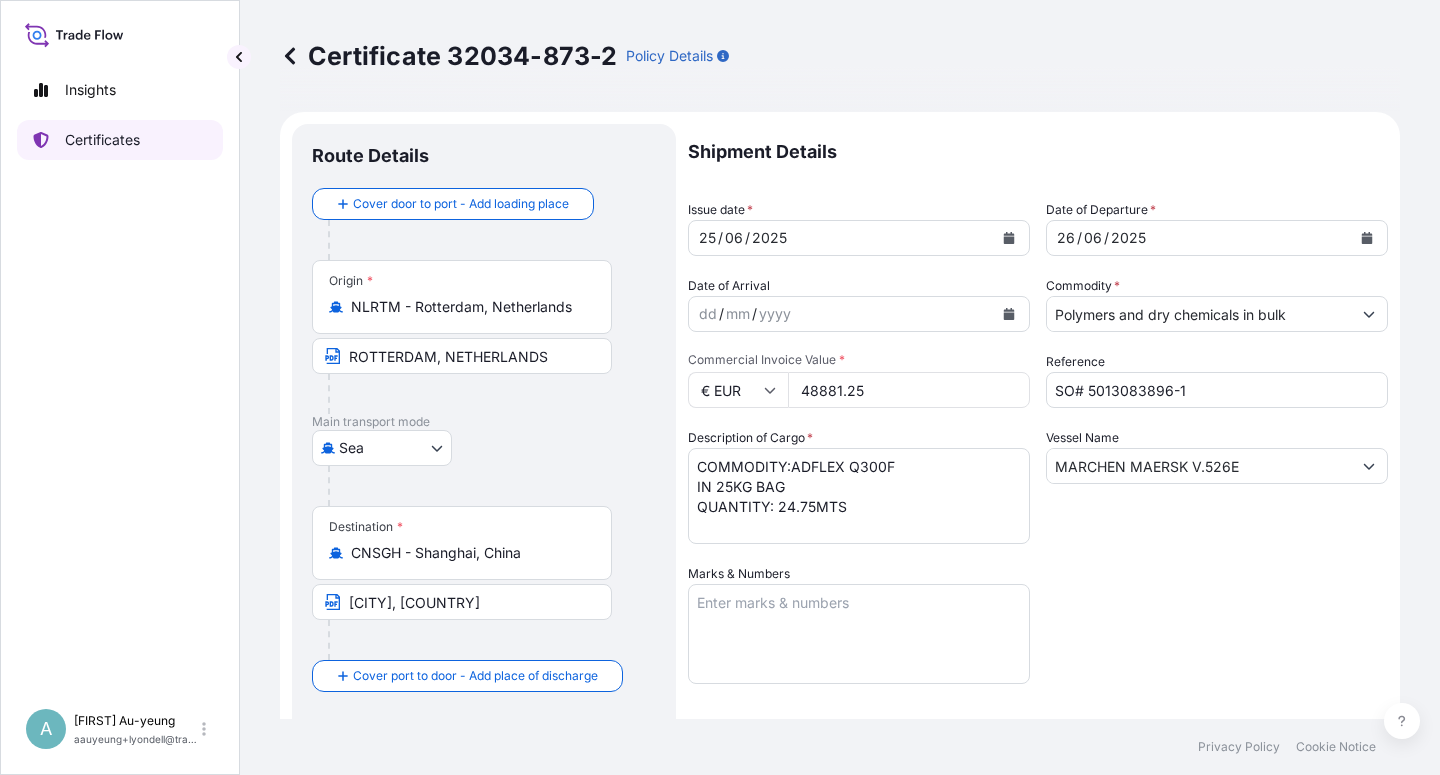 click on "Certificates" at bounding box center [102, 140] 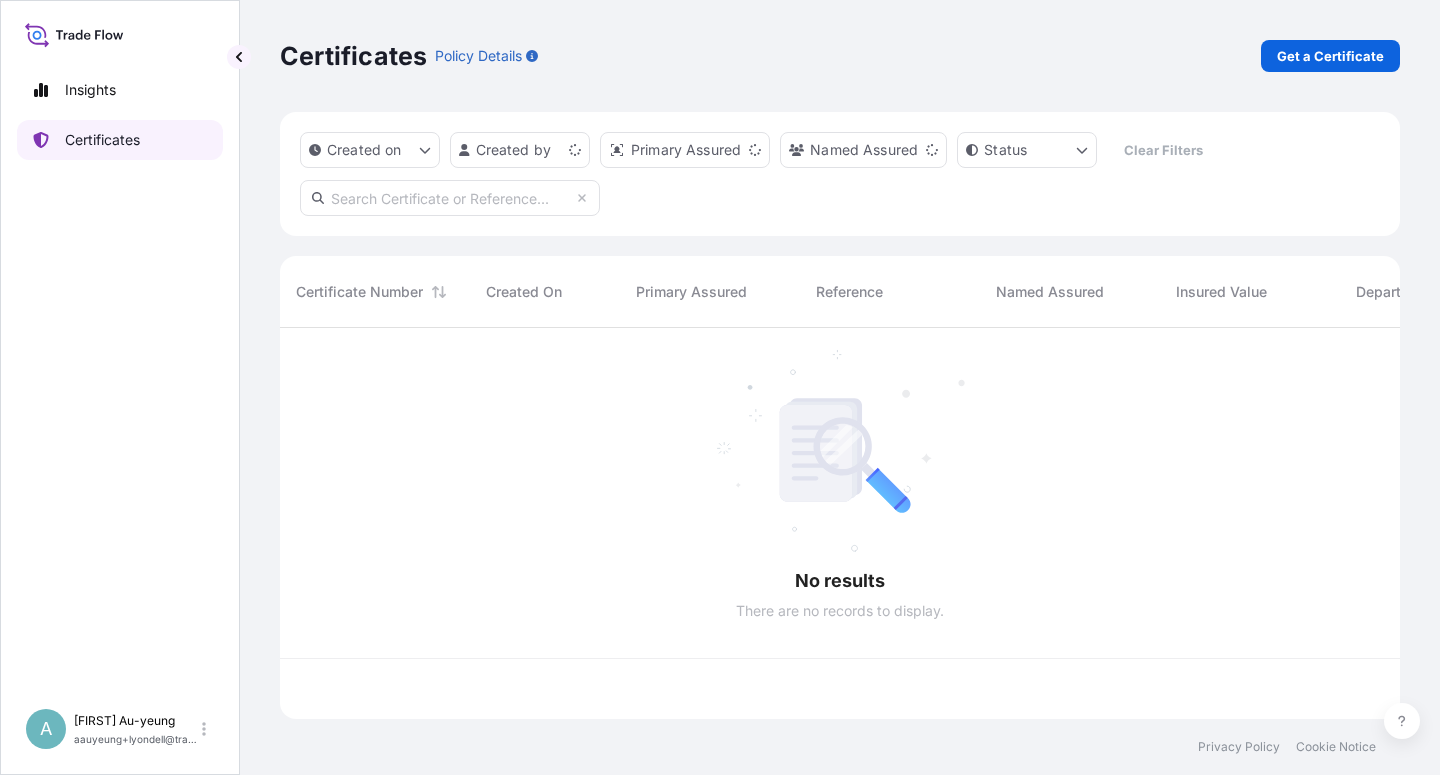 scroll, scrollTop: 18, scrollLeft: 18, axis: both 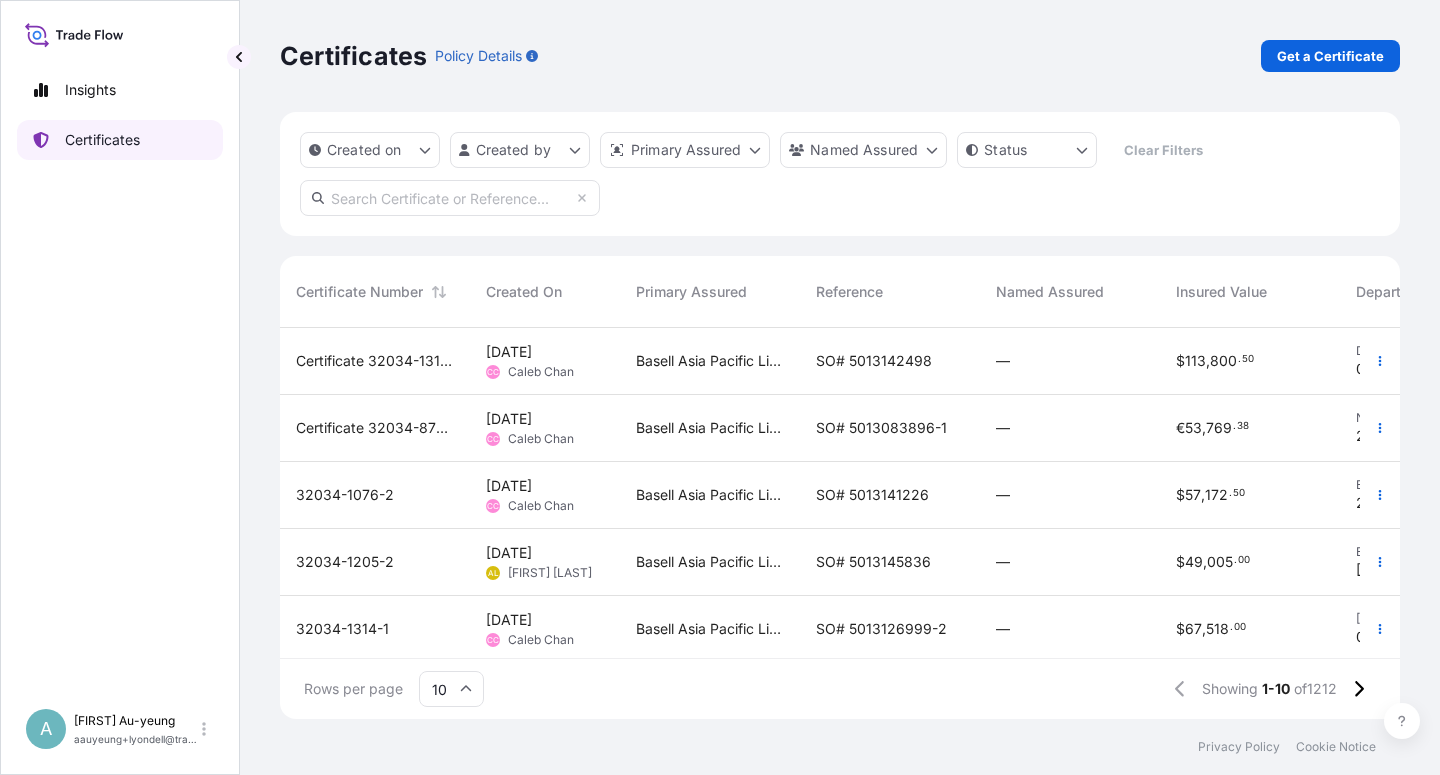 click on "Certificates" at bounding box center (120, 140) 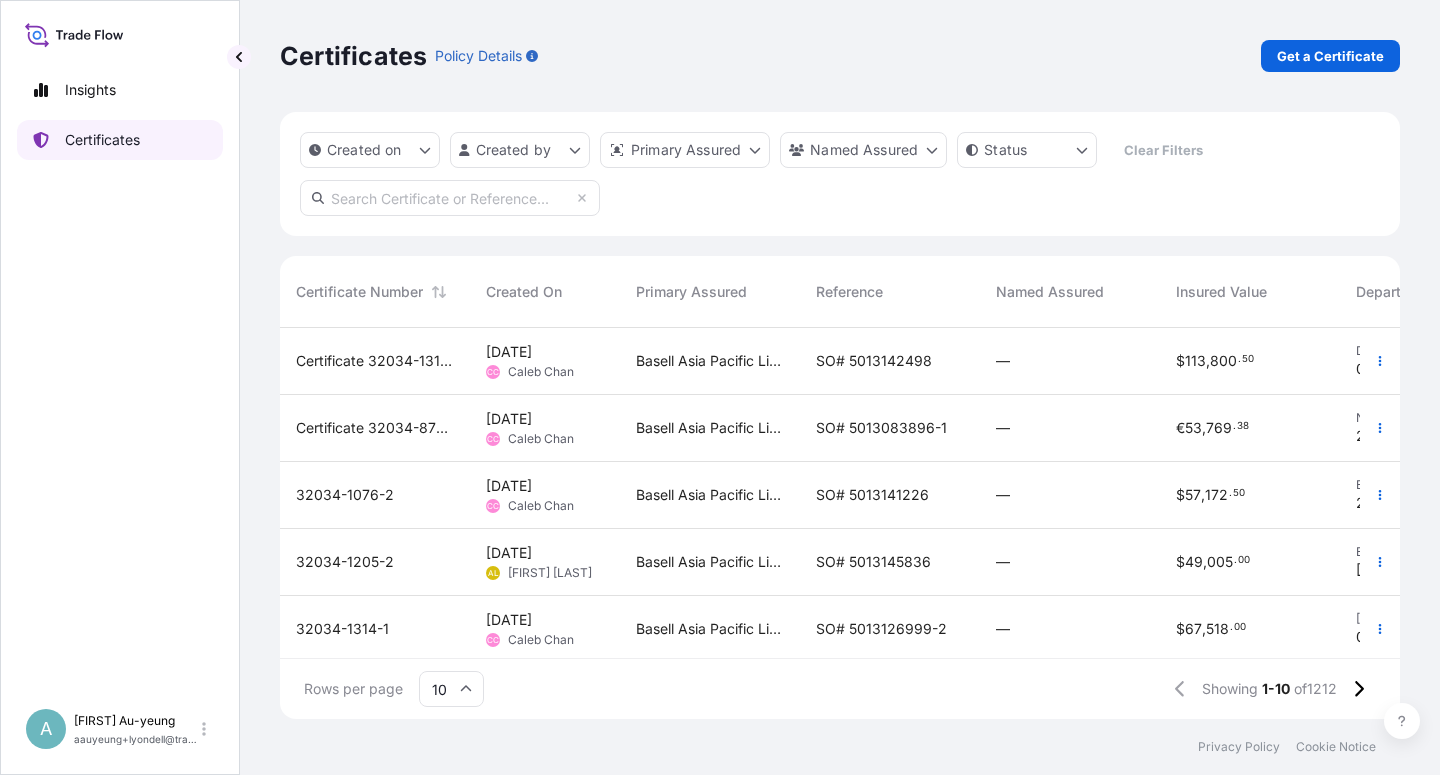 click on "Certificates" at bounding box center (120, 140) 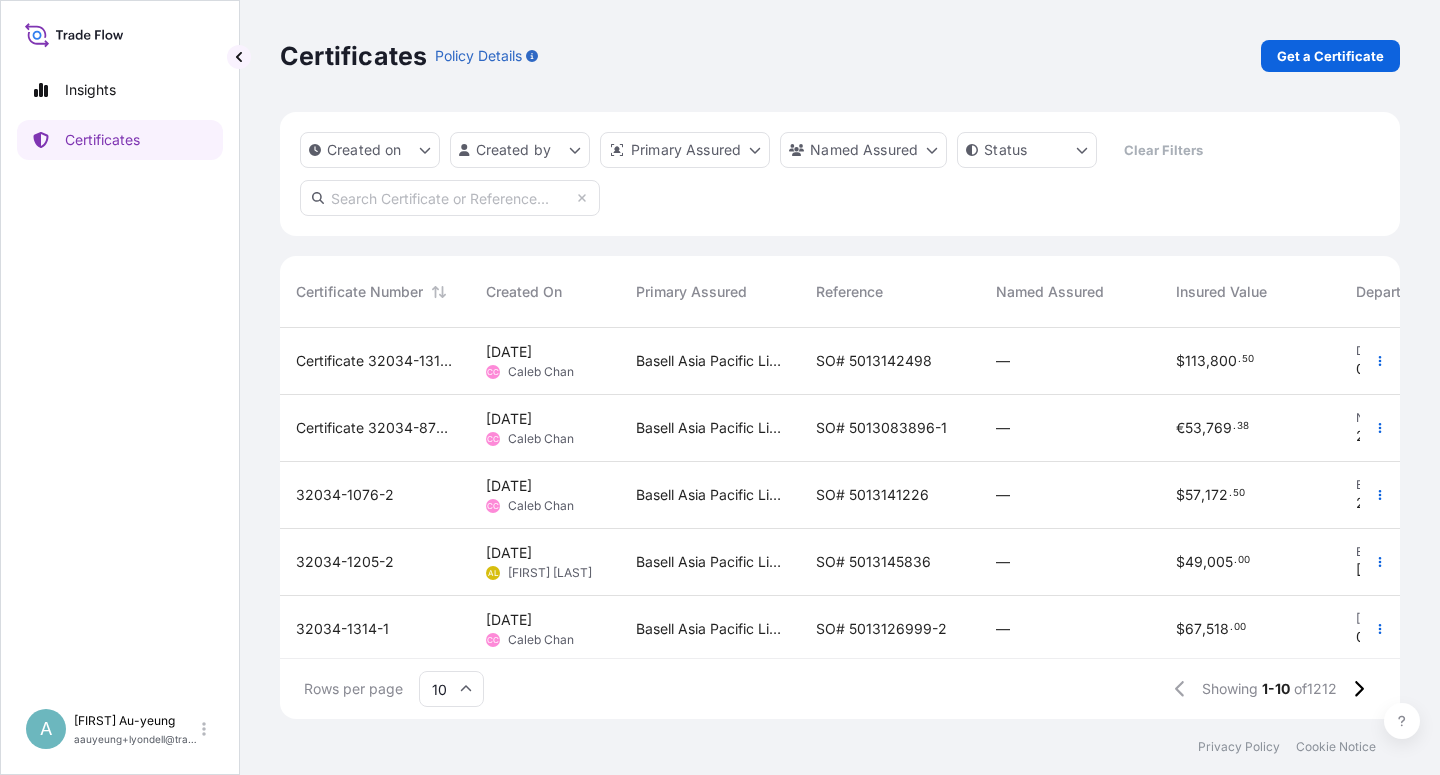 click at bounding box center (450, 198) 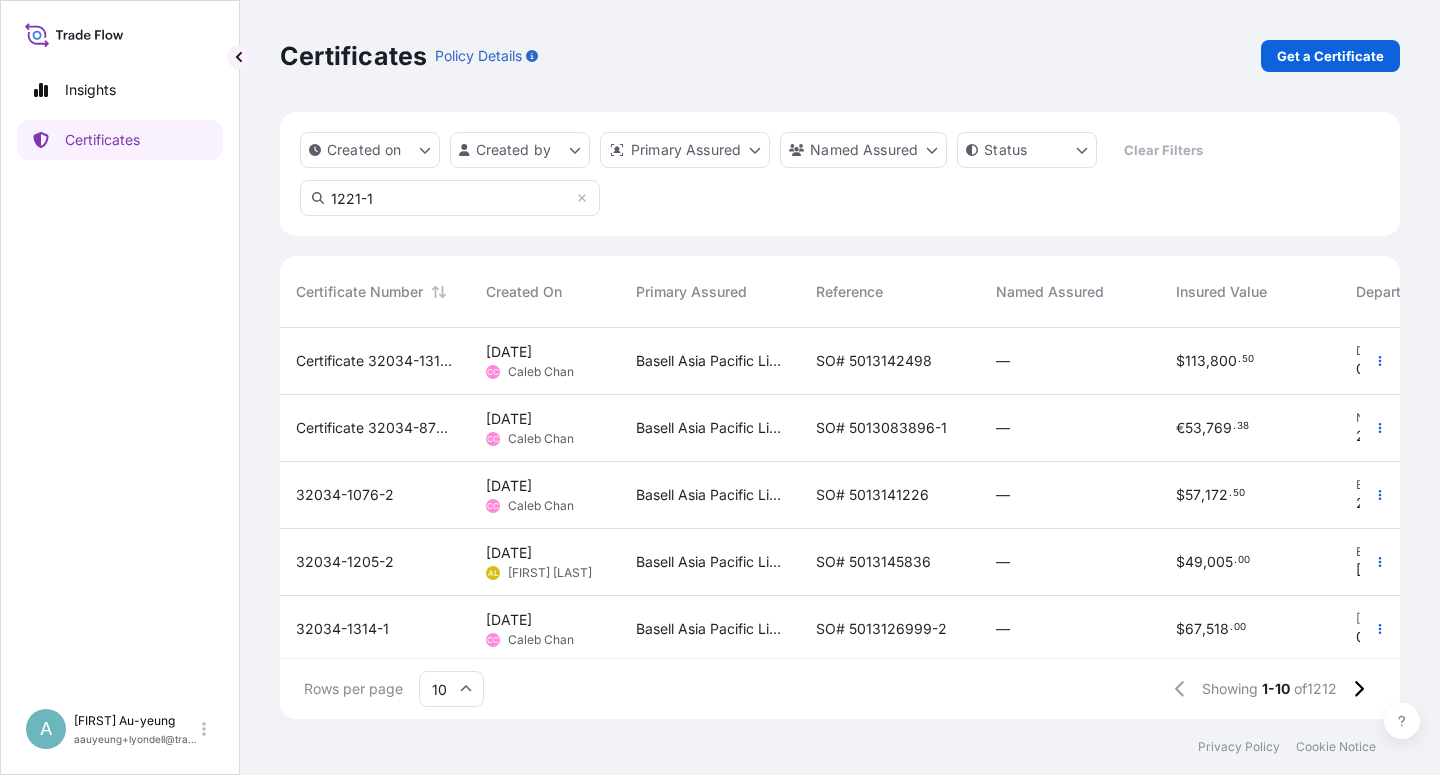 type on "1221-1" 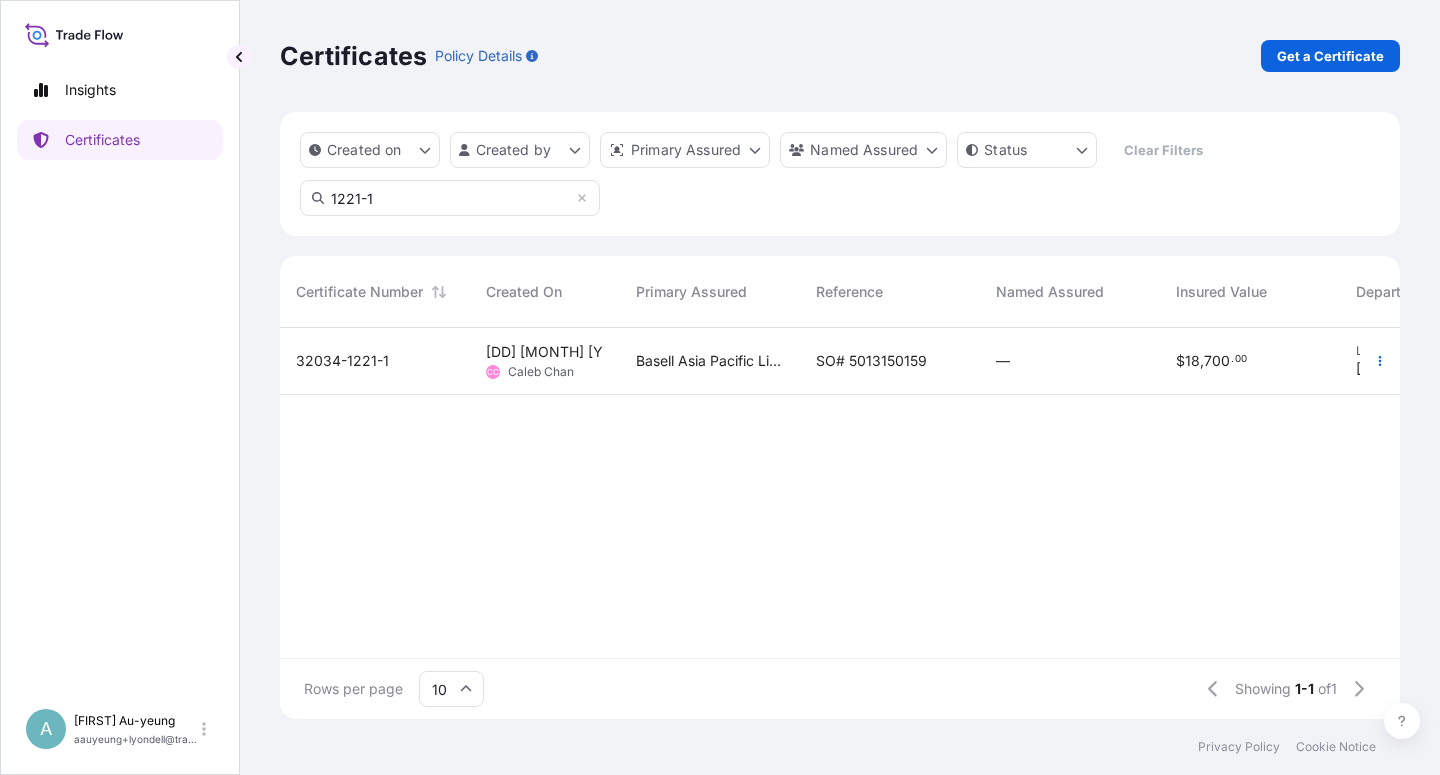 click on "SO# 5013150159" at bounding box center (871, 361) 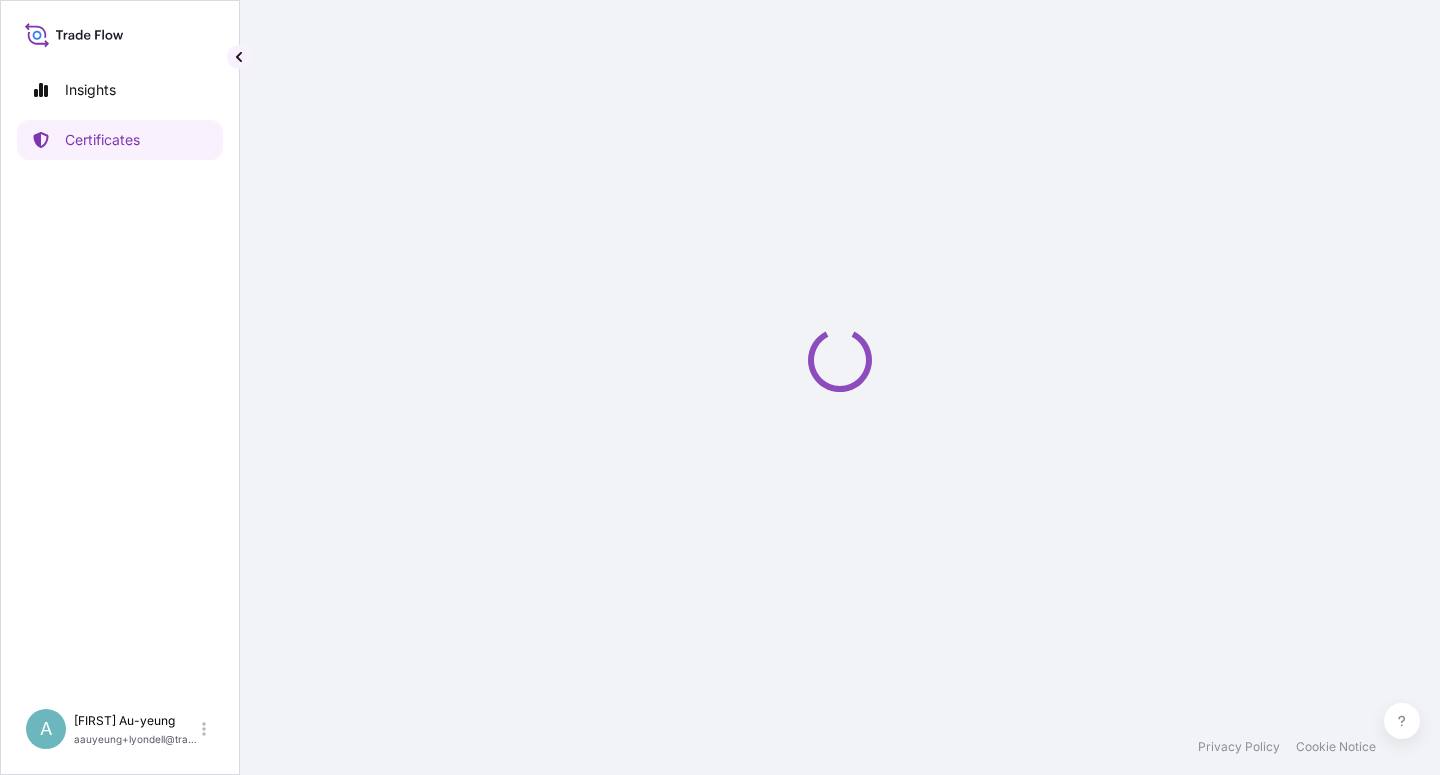 click at bounding box center [840, 359] 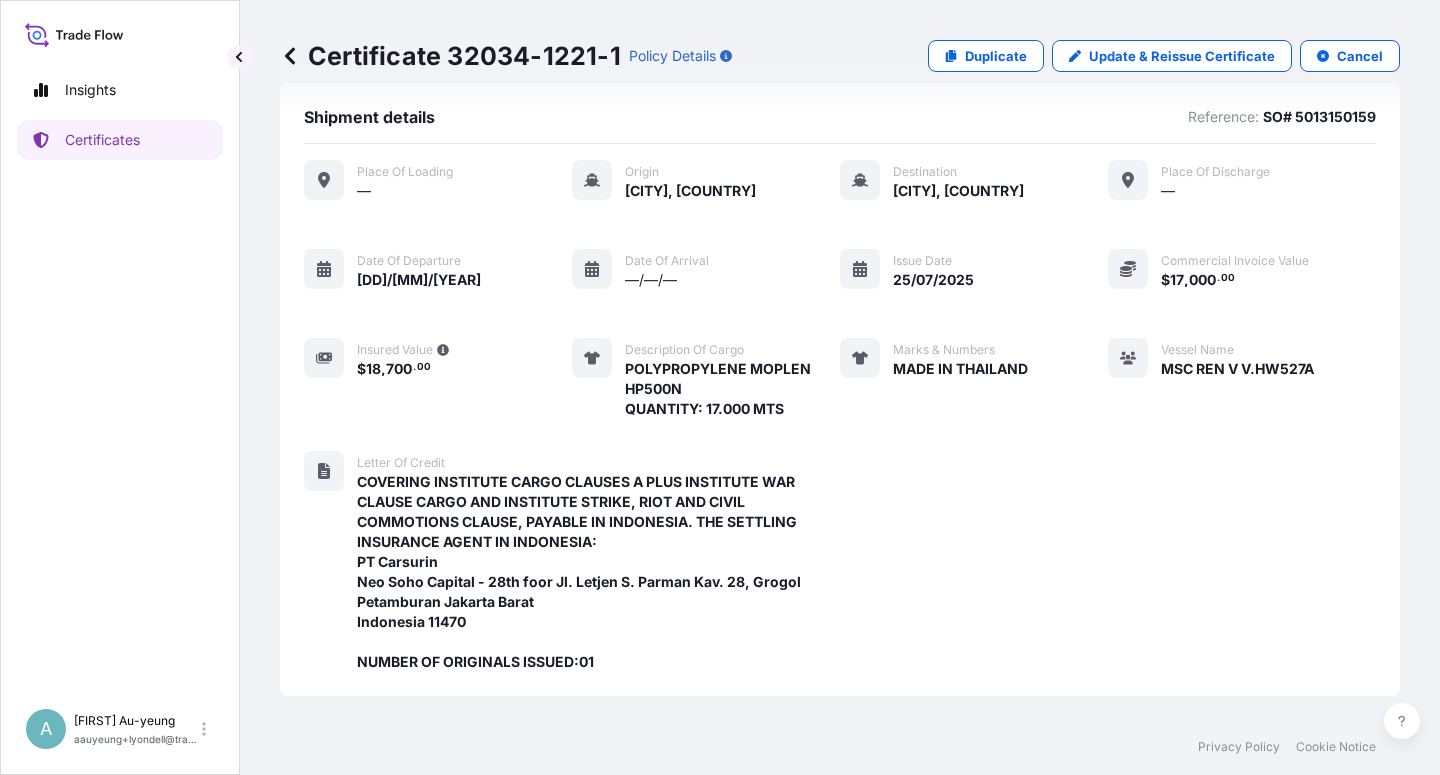 scroll, scrollTop: 0, scrollLeft: 0, axis: both 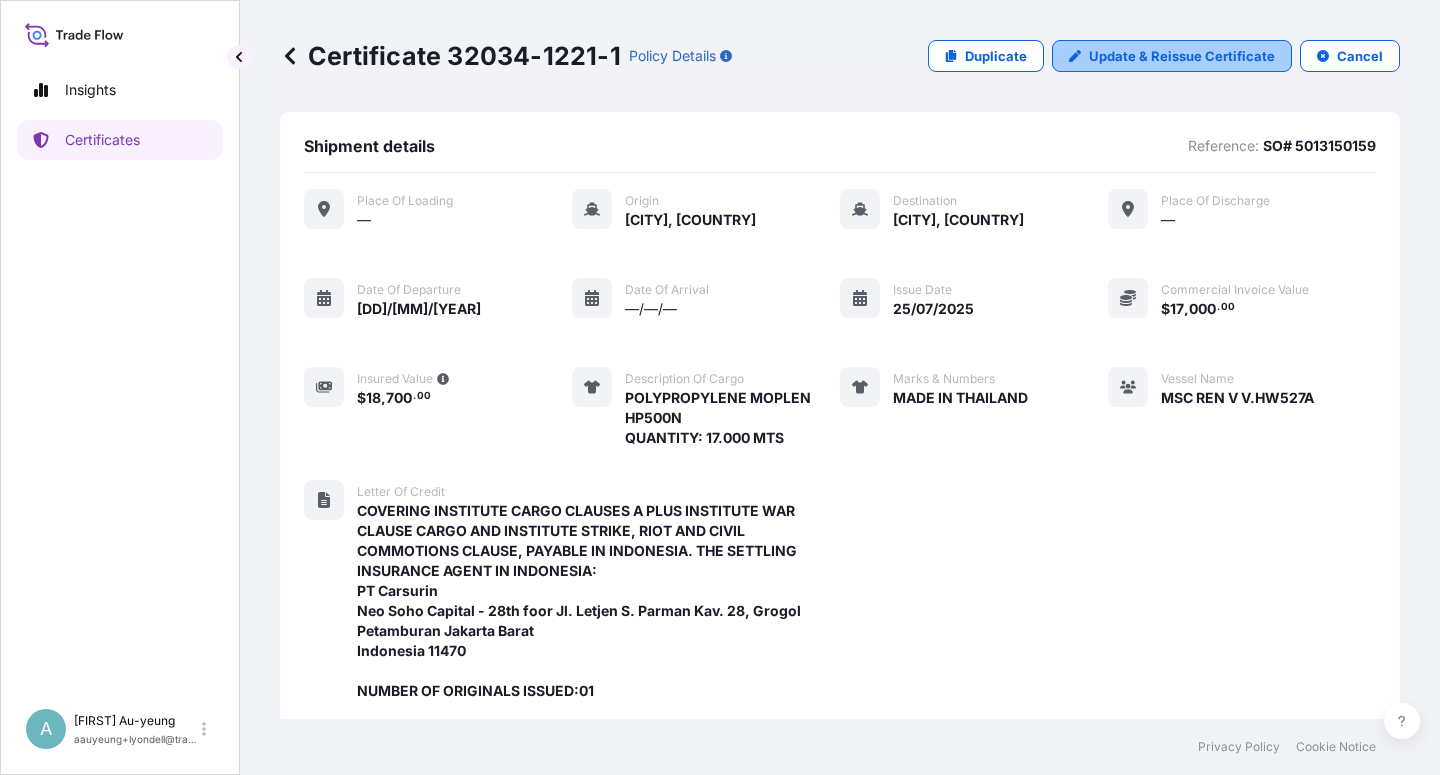 click on "Update & Reissue Certificate" at bounding box center (1182, 56) 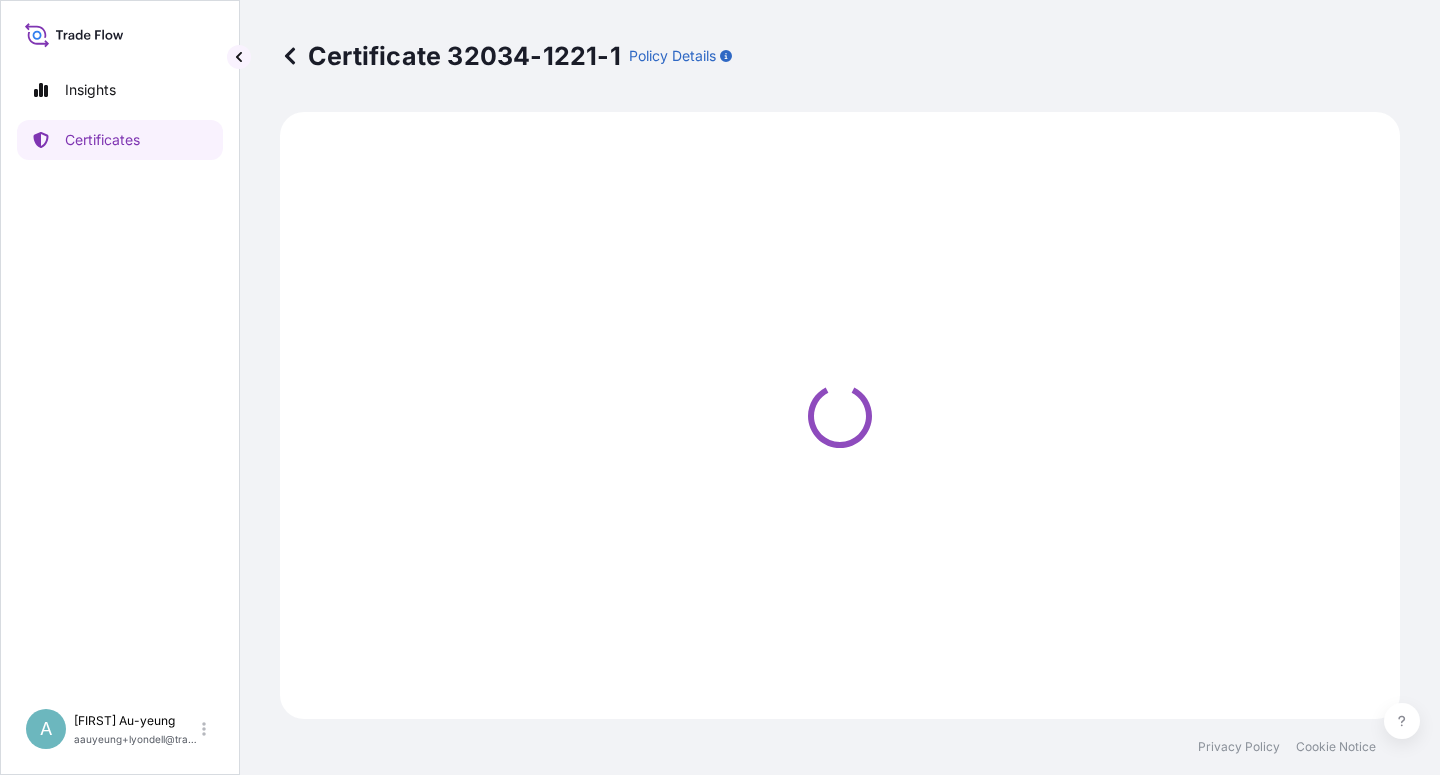 select on "Sea" 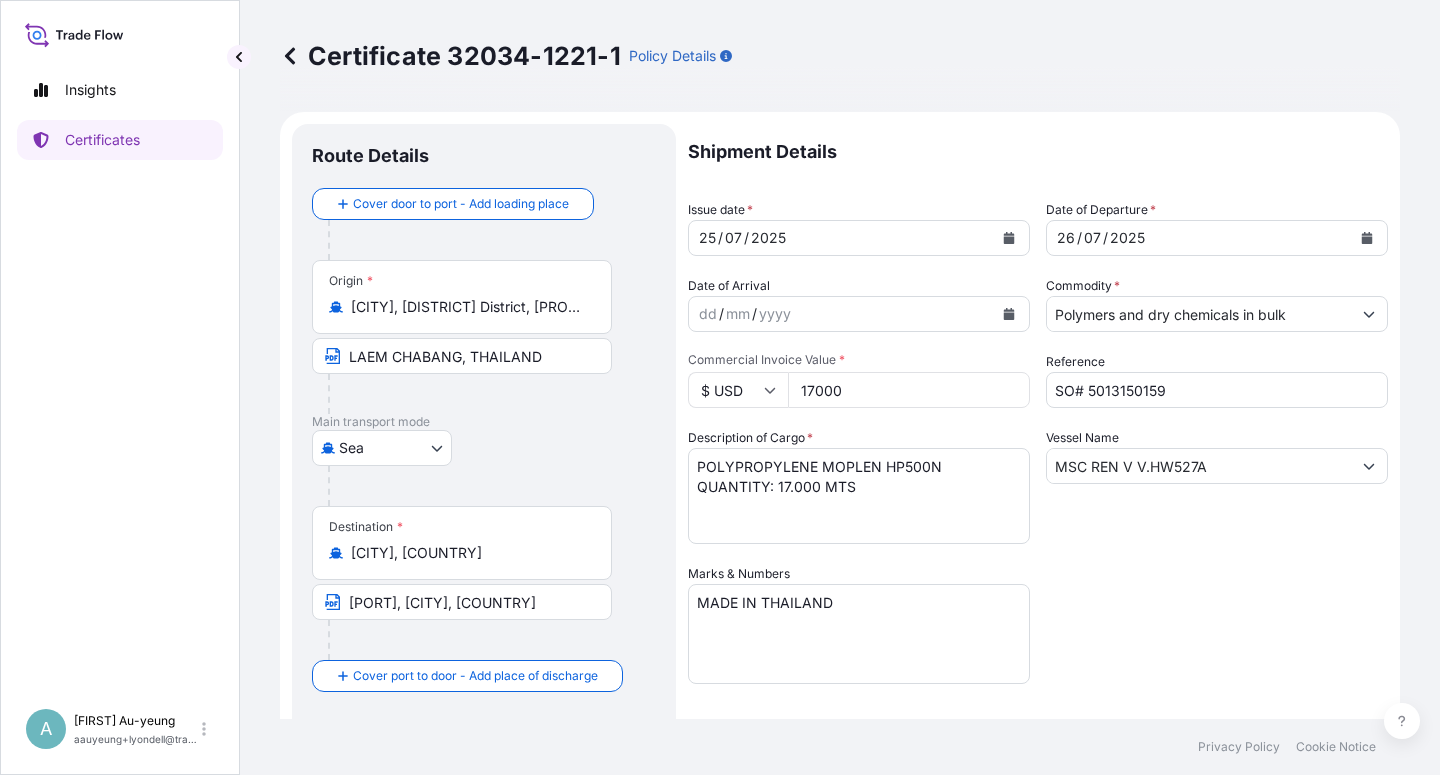 select on "32034" 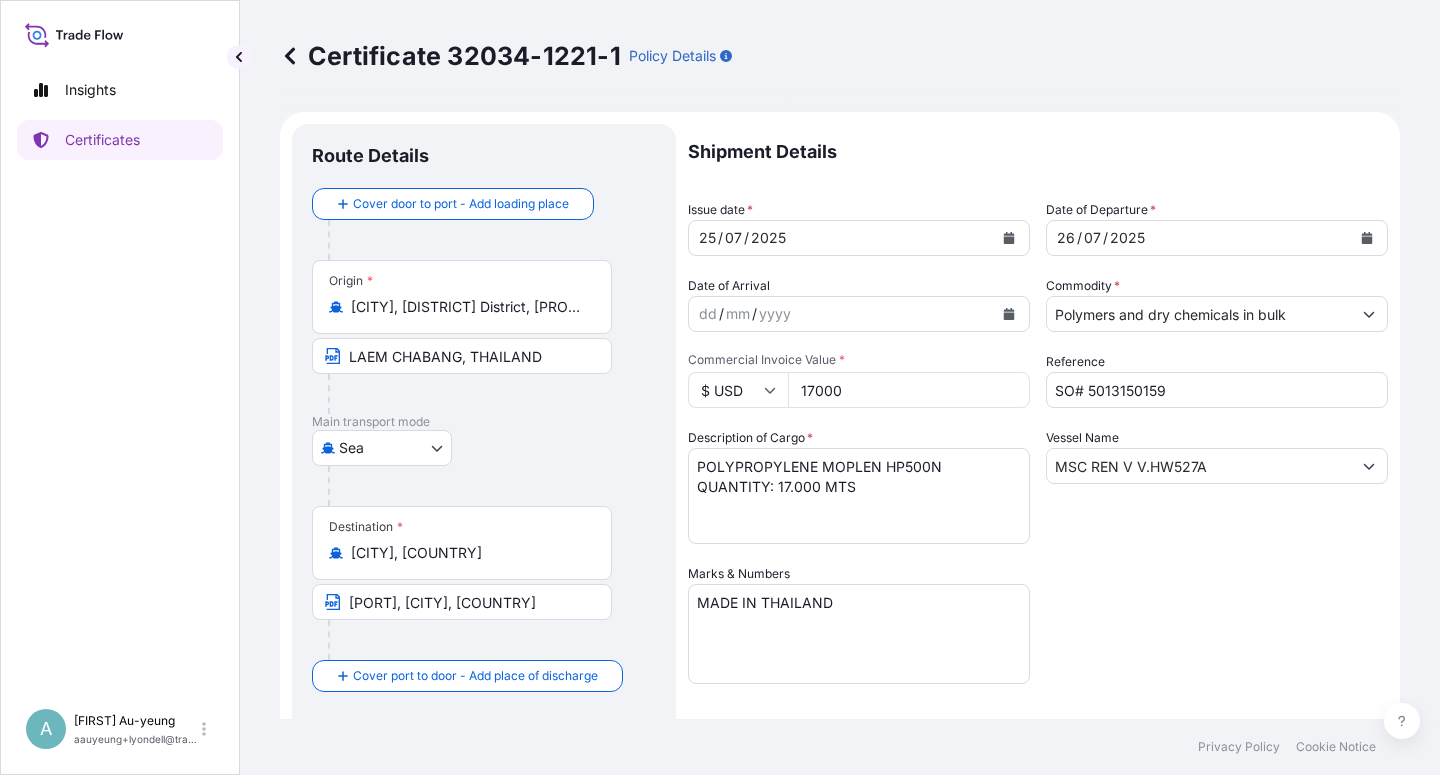 click 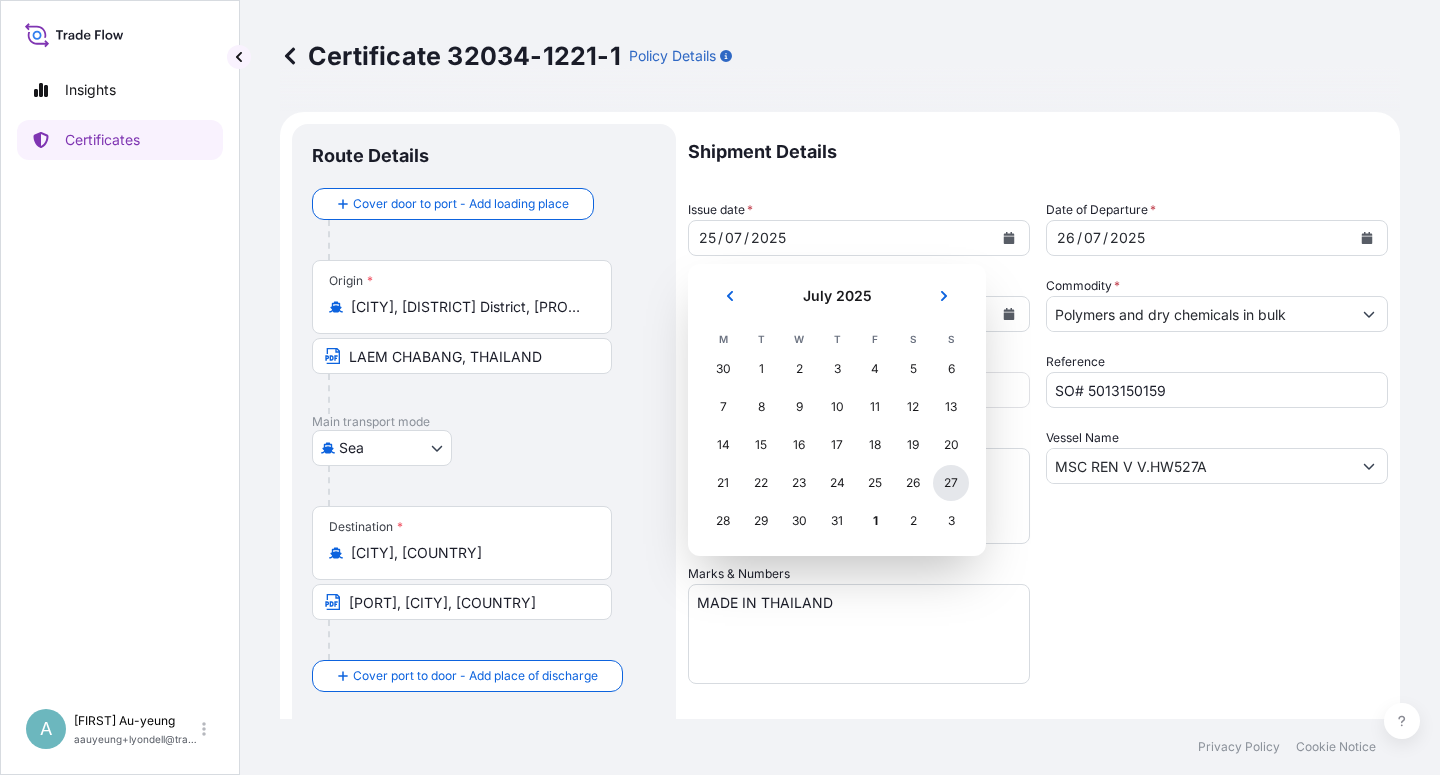 click on "27" at bounding box center (951, 483) 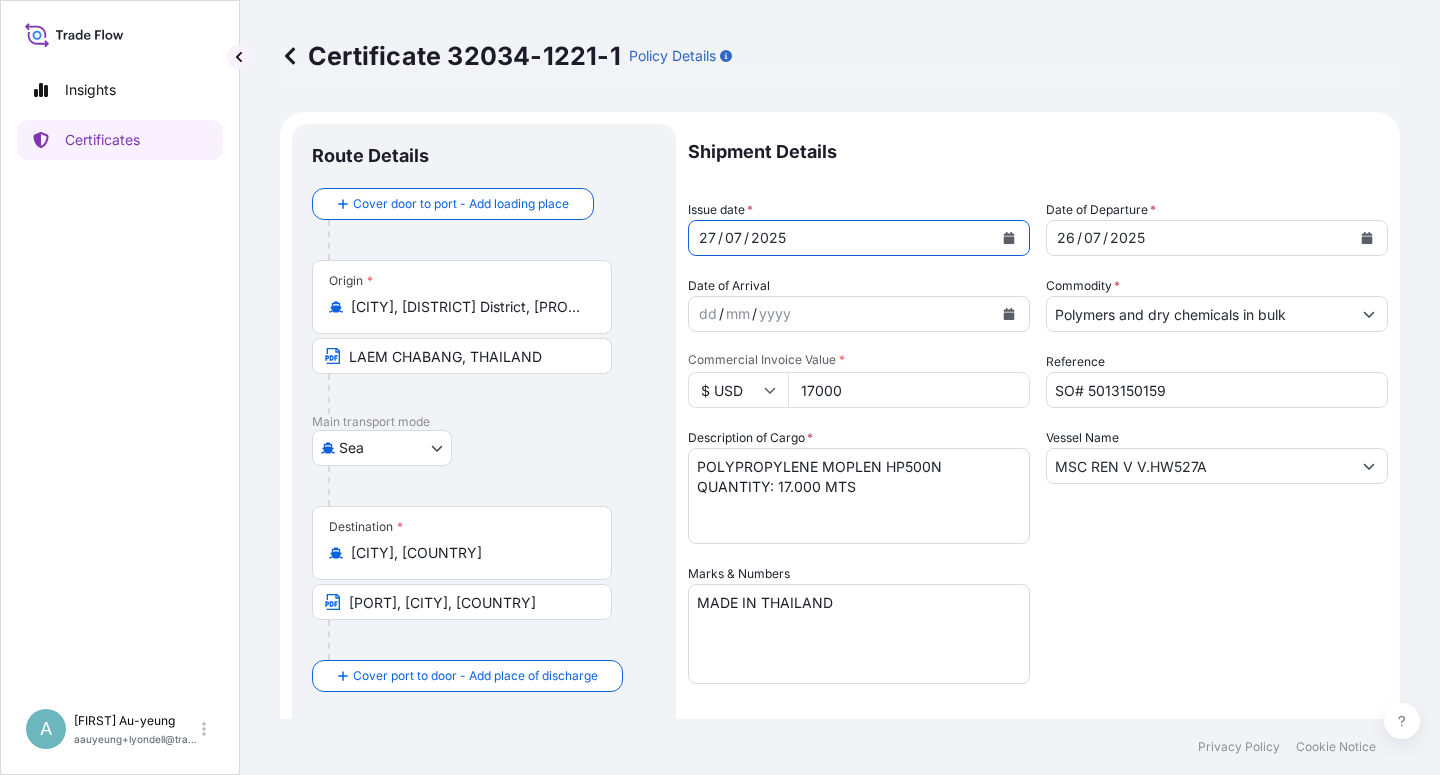click 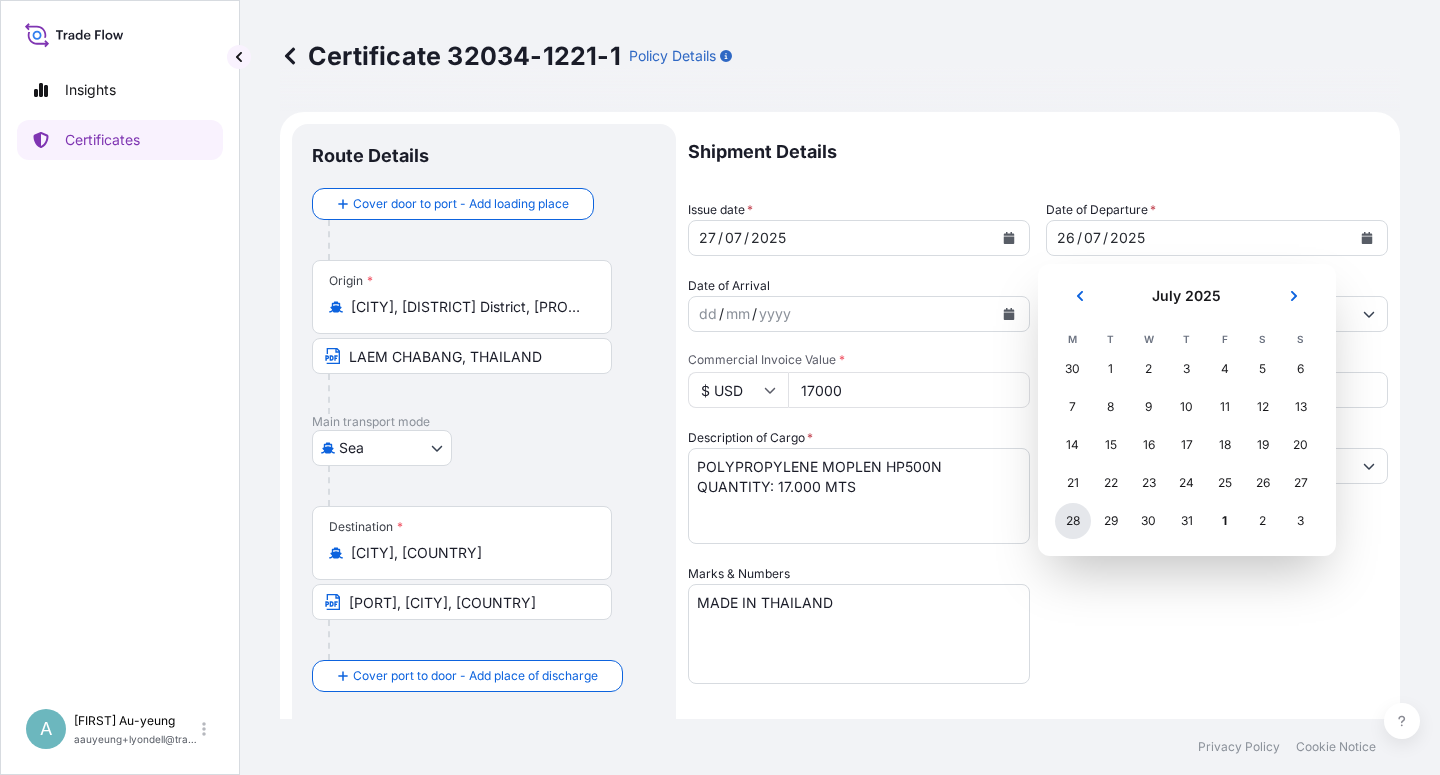 click on "28" at bounding box center [1073, 521] 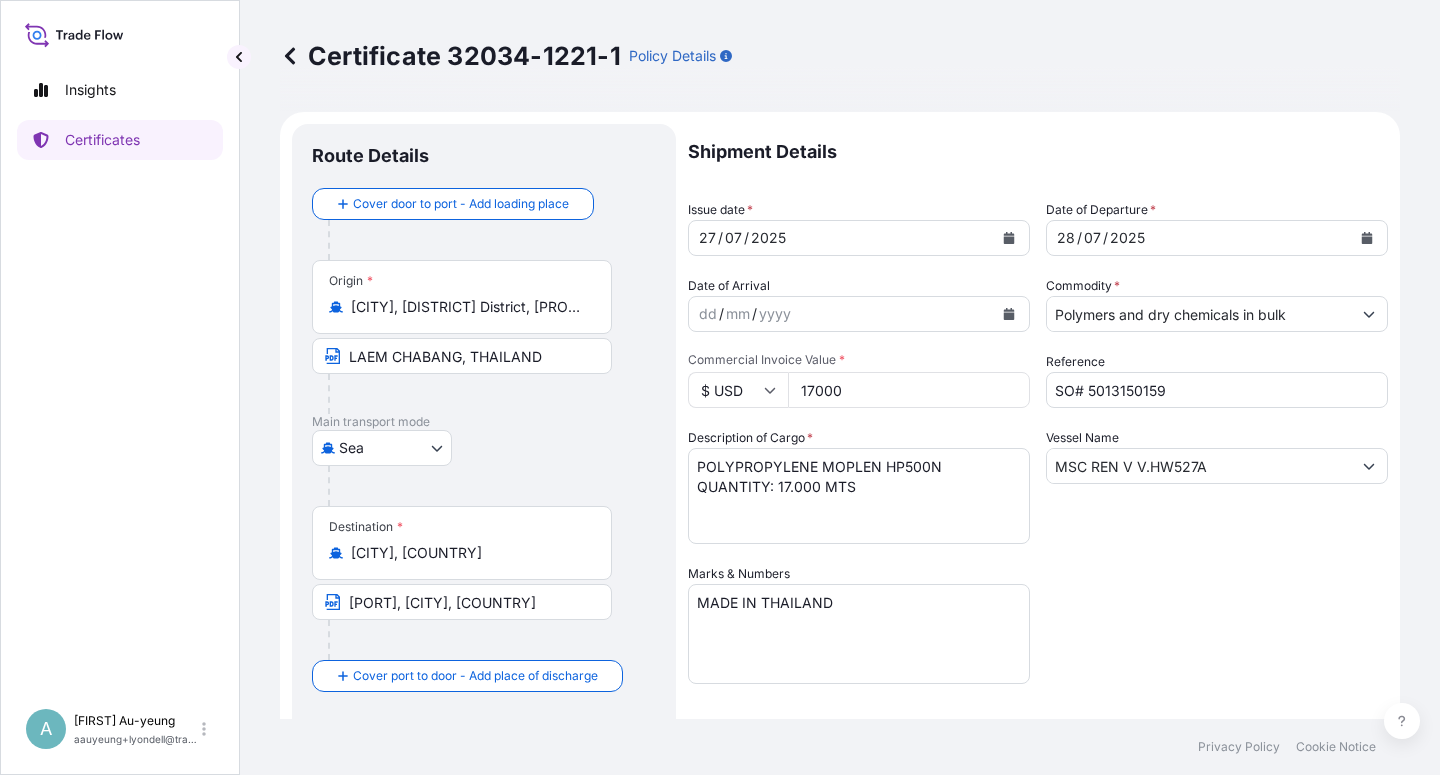 click on "Shipment Details Issue date * [DATE] Date of Departure * [DATE] Date of Arrival dd / mm / yyyy Commodity * Polymers and dry chemicals in bulk Packing Category Commercial Invoice Value    * $ USD 17000 Reference SO# 5013150159 Description of Cargo * POLYPROPYLENE MOPLEN HP500N
QUANTITY: 17.000 MTS Vessel Name MSC REN V V.HW527A Marks & Numbers MADE IN THAILAND Letter of Credit This shipment has a letter of credit Letter of credit * COVERING INSTITUTE CARGO CLAUSES A PLUS INSTITUTE WAR CLAUSE CARGO AND INSTITUTE STRIKE, RIOT AND CIVIL COMMOTIONS CLAUSE, PAYABLE IN INDONESIA. THE SETTLING INSURANCE AGENT IN INDONESIA:
PT Carsurin
Neo Soho Capital - 28th foor Jl. Letjen S. Parman Kav. 28, Grogol Petamburan Jakarta Barat
Indonesia 11470
NUMBER OF ORIGINALS ISSUED:01 Letter of credit may not exceed 12000 characters Assured Details Primary Assured * Basell Asia Pacific Limited Basell Asia Pacific Limited Named Assured Named Assured Address" at bounding box center [1038, 638] 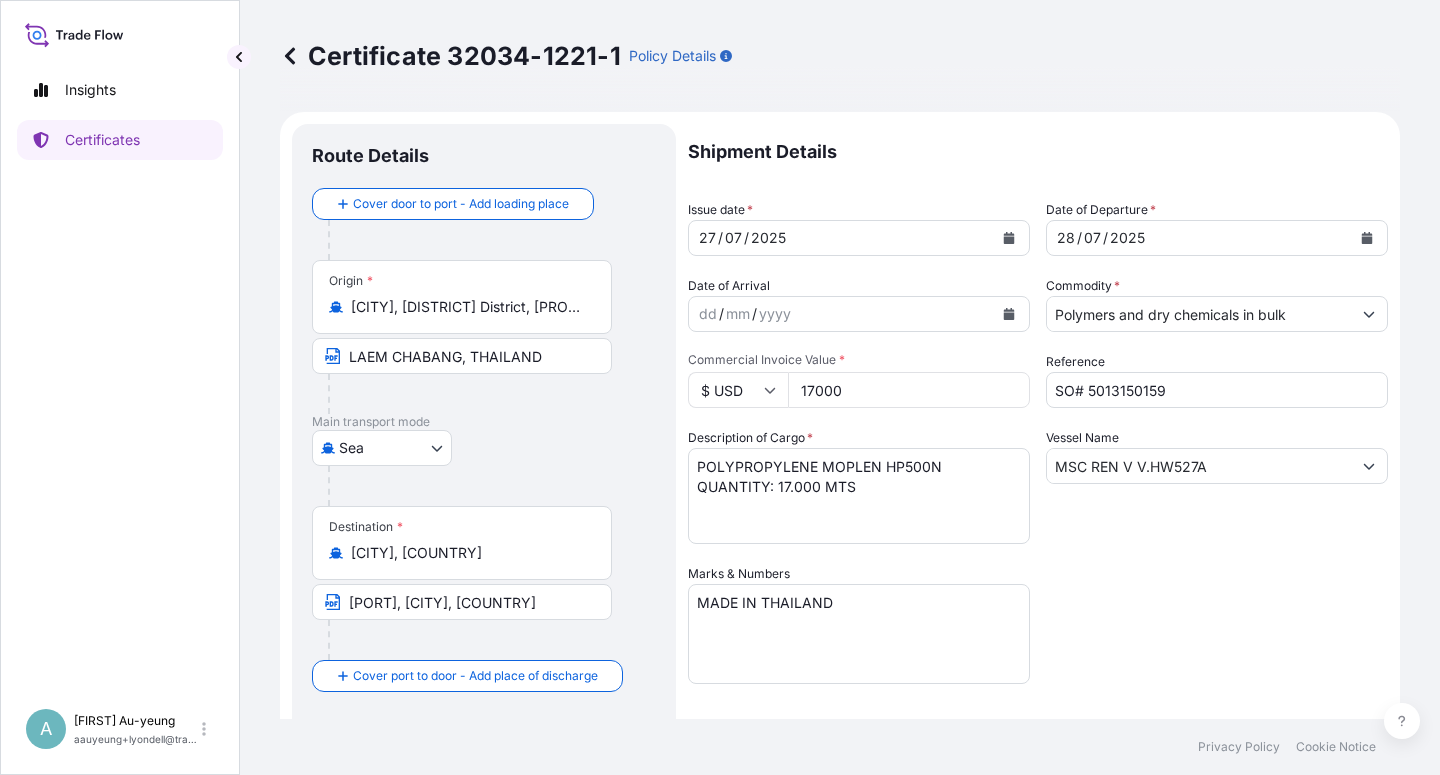 click on "Vessel Name MSC REN V V.HW527A" at bounding box center [1217, 486] 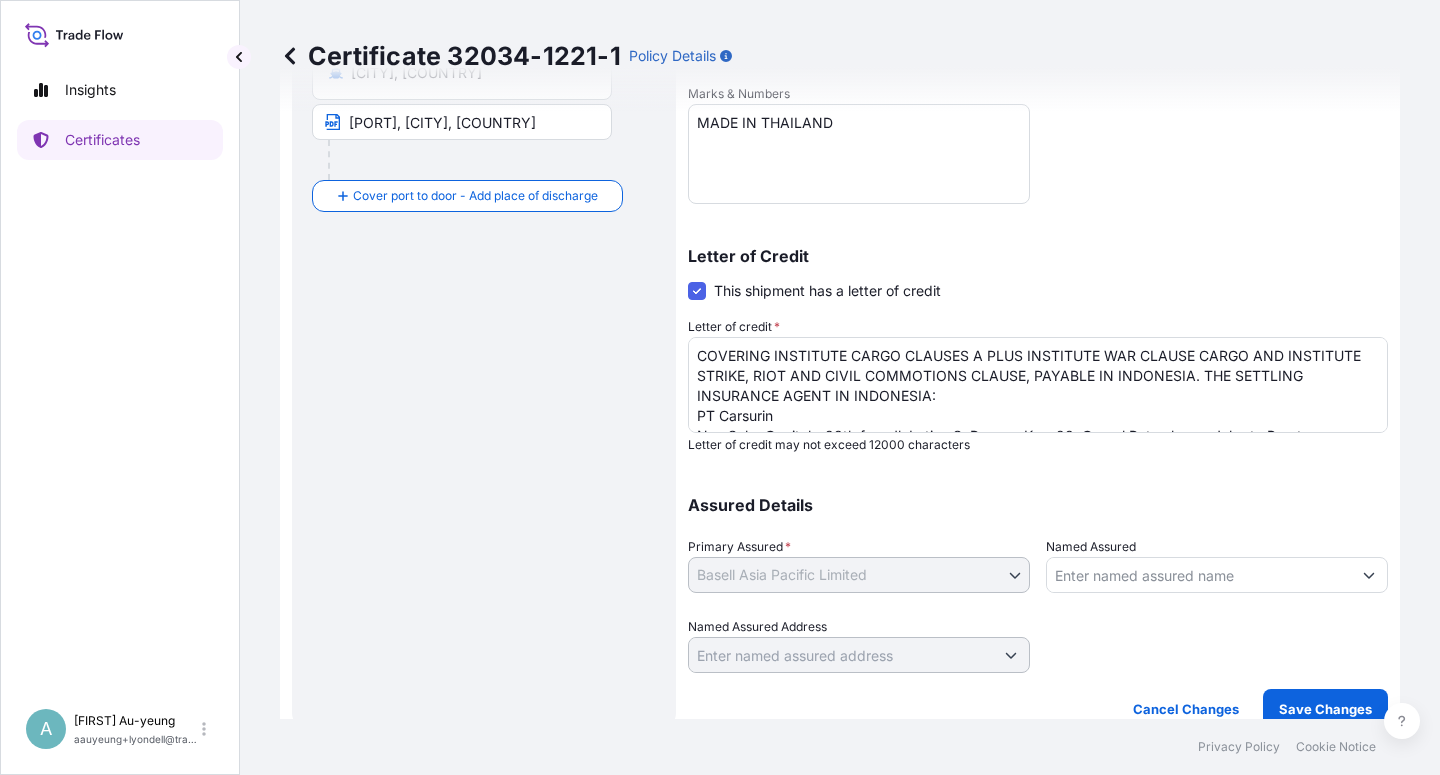 scroll, scrollTop: 490, scrollLeft: 0, axis: vertical 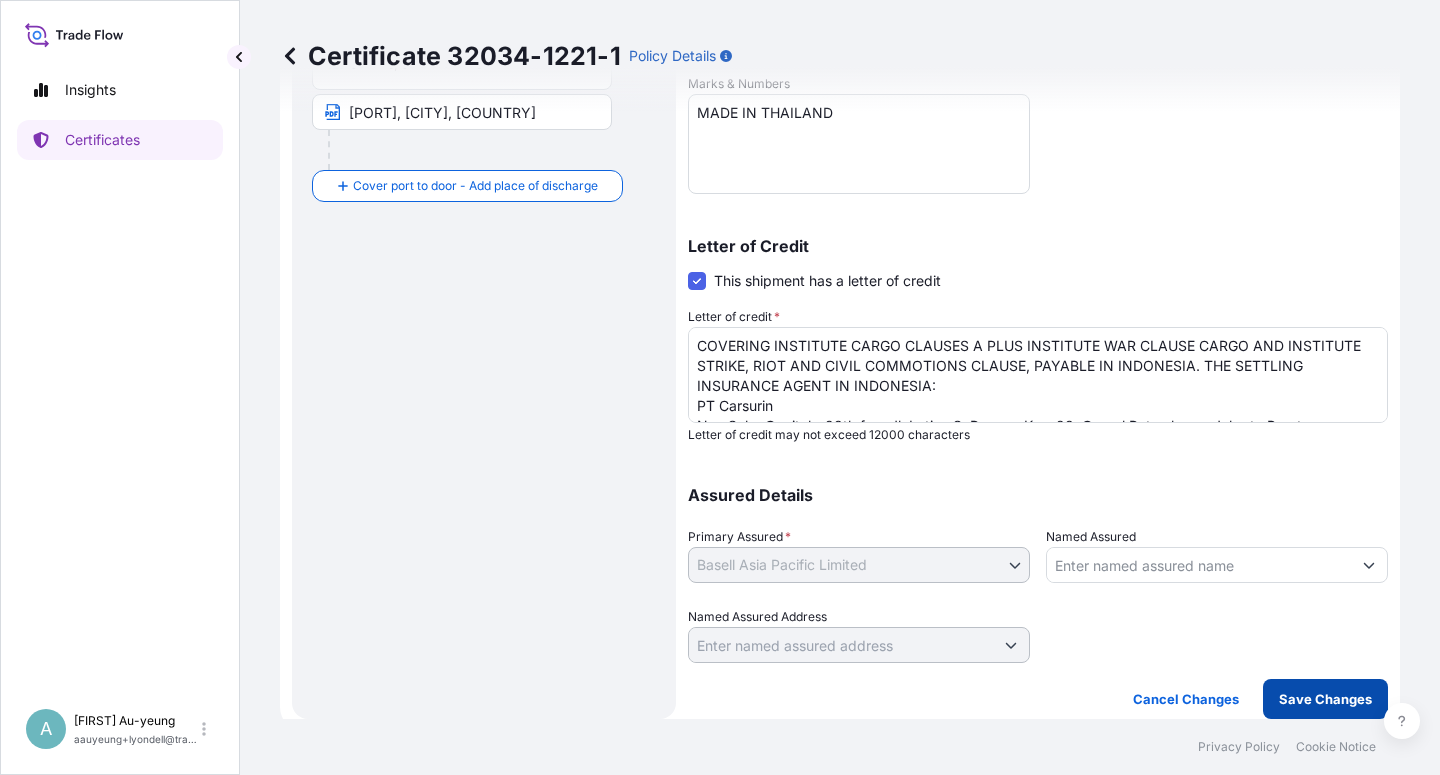click on "Save Changes" at bounding box center [1325, 699] 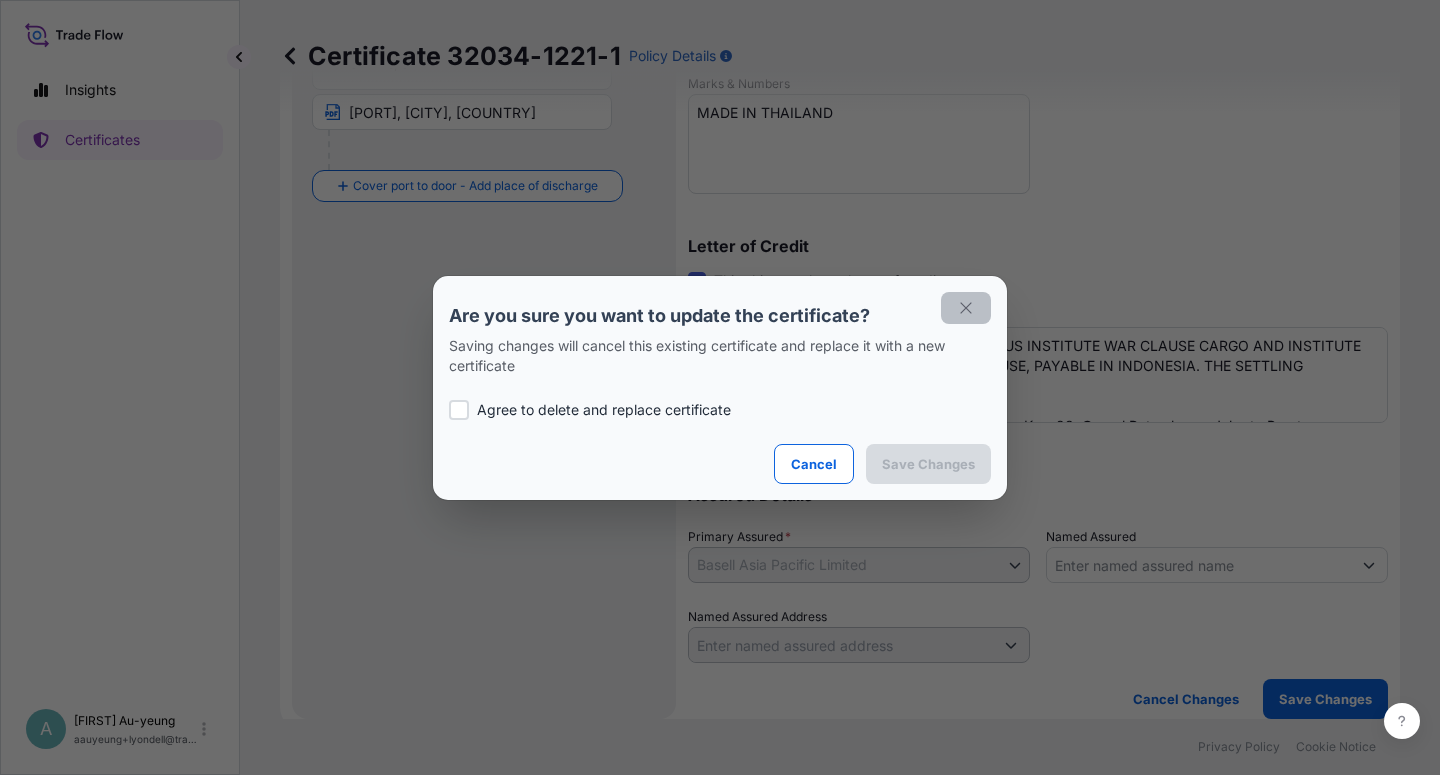 click at bounding box center [966, 308] 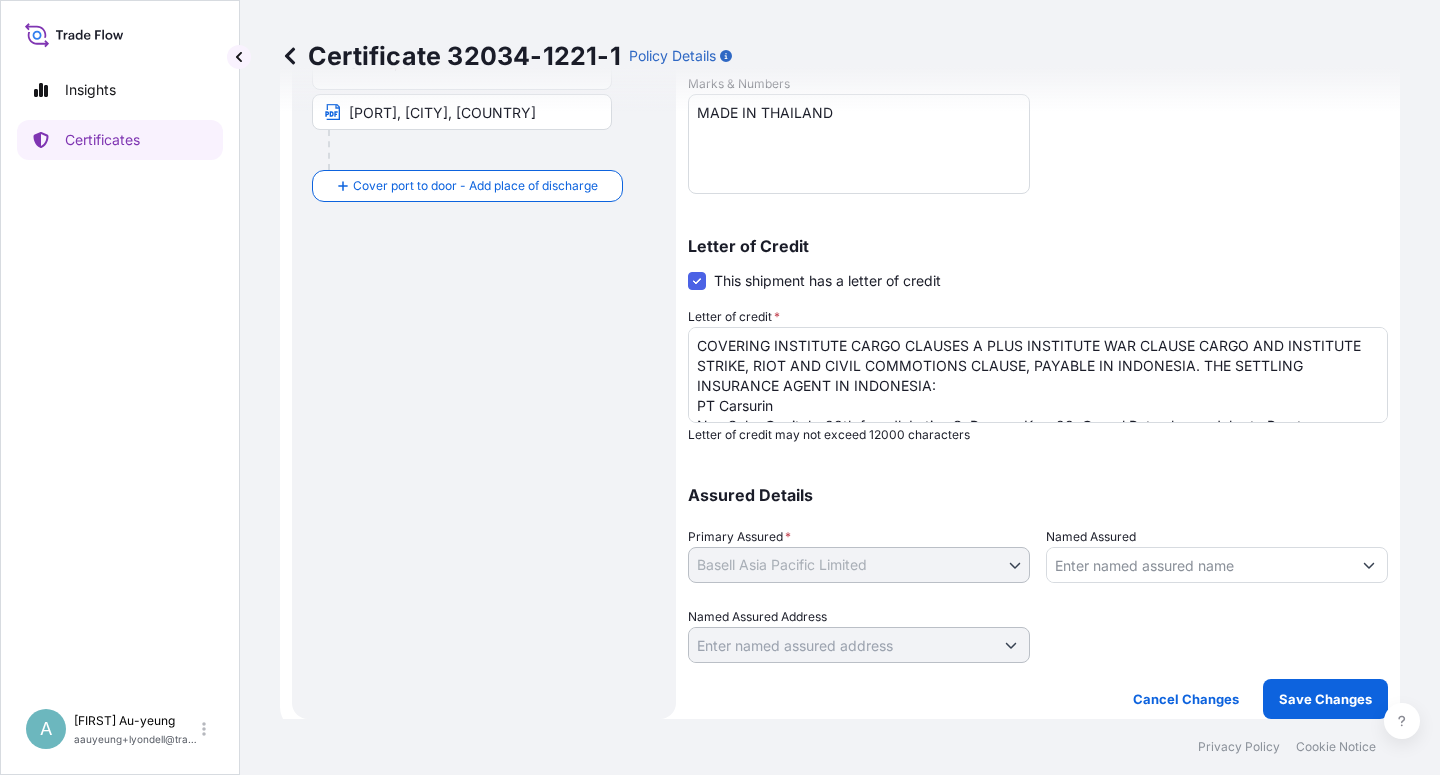 click at bounding box center (470, 150) 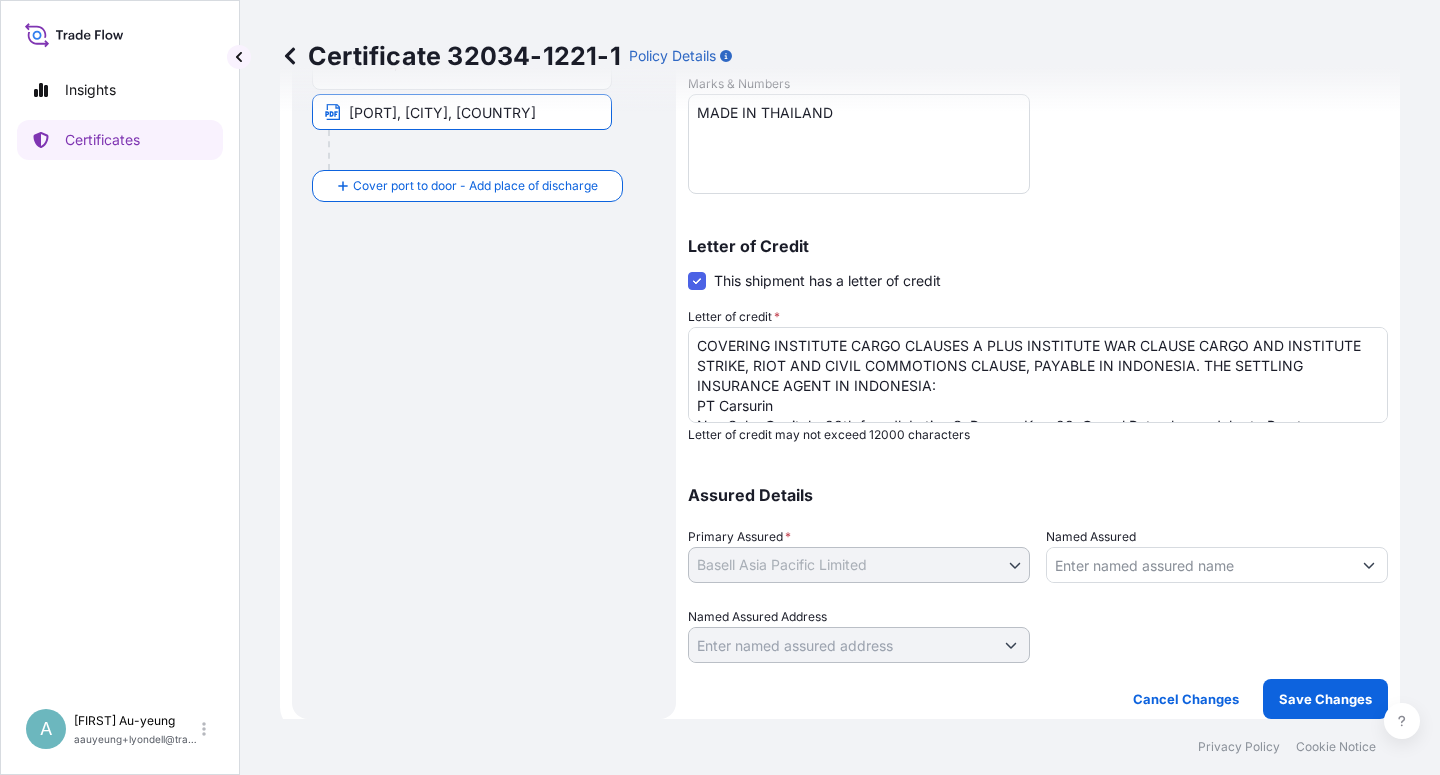 drag, startPoint x: 345, startPoint y: 116, endPoint x: 359, endPoint y: 163, distance: 49.0408 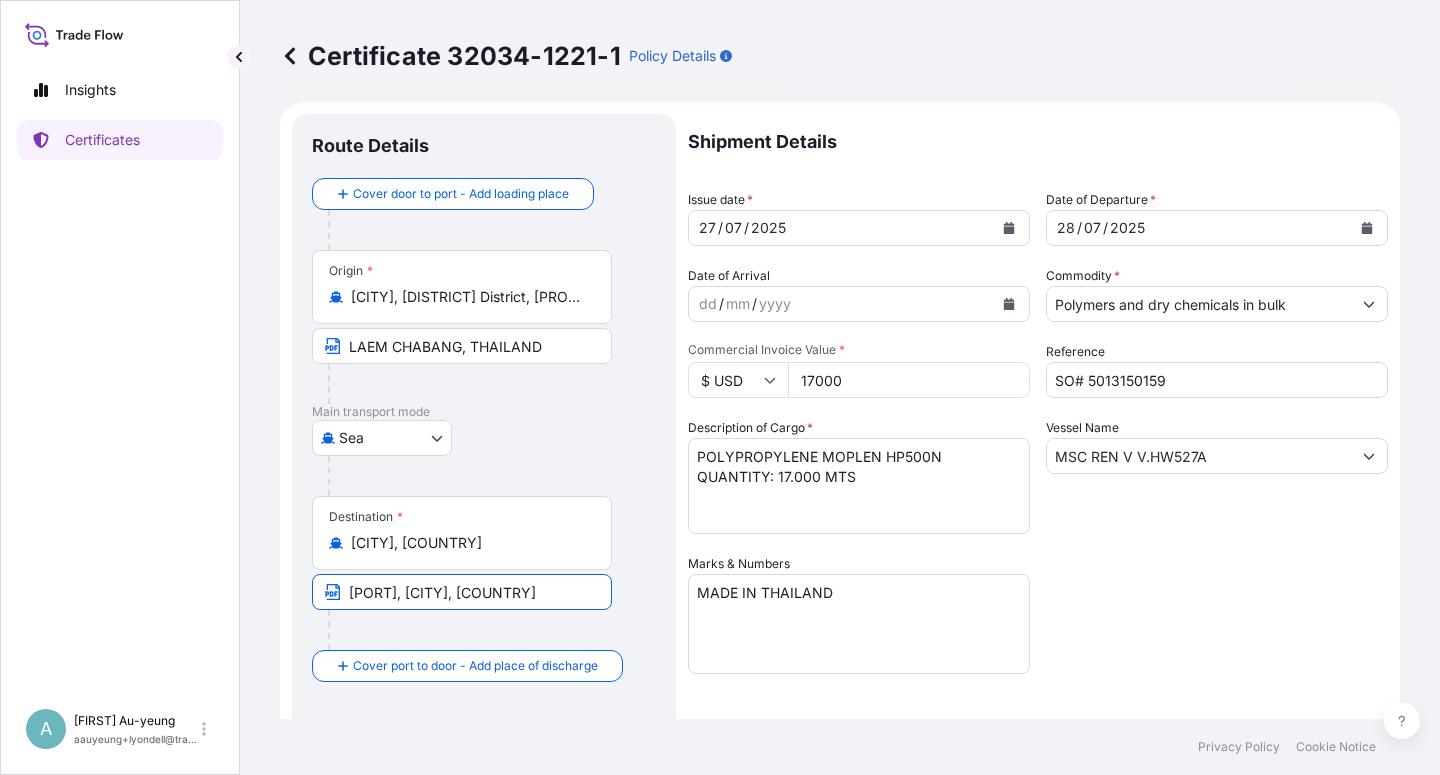 click on "[PORT], [CITY], [COUNTRY]" at bounding box center [462, 592] 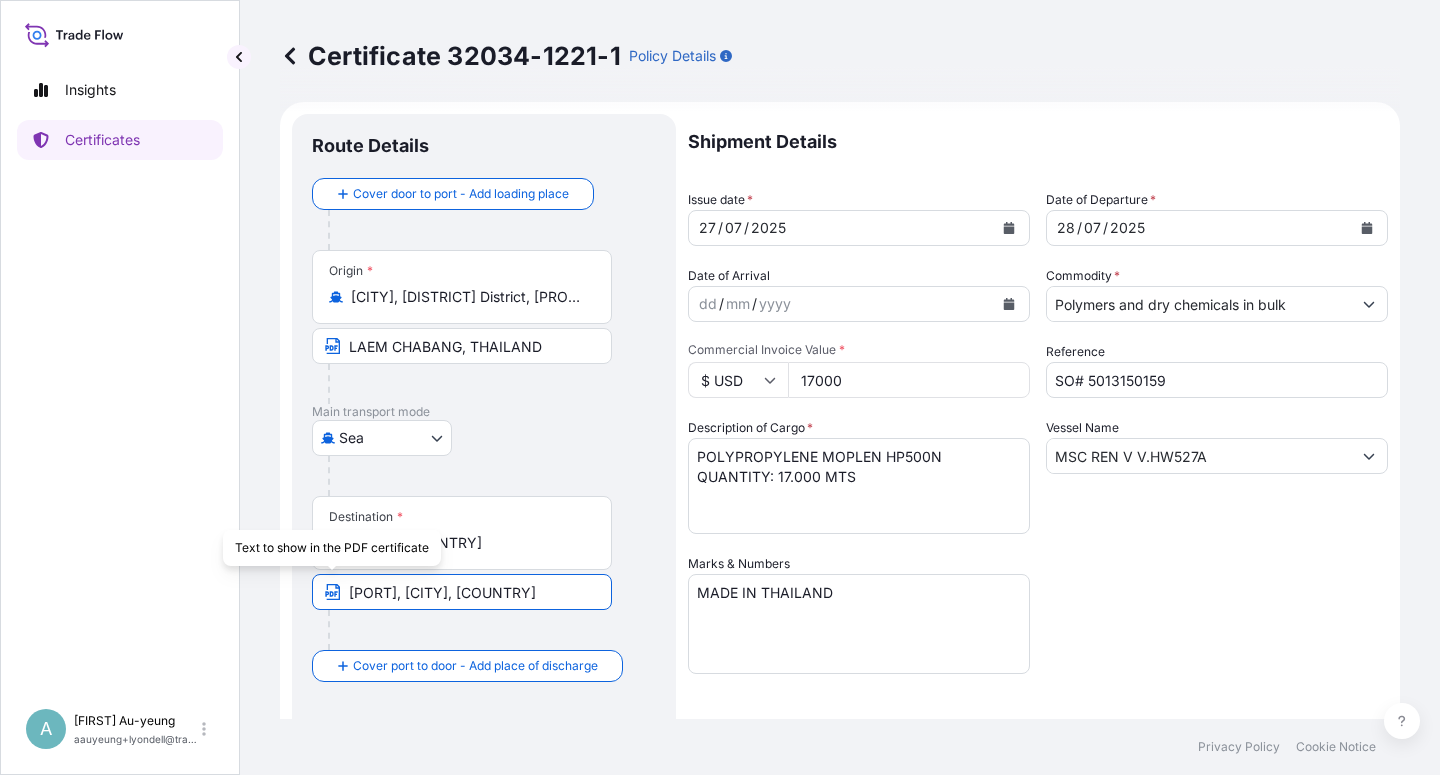scroll, scrollTop: 0, scrollLeft: 56, axis: horizontal 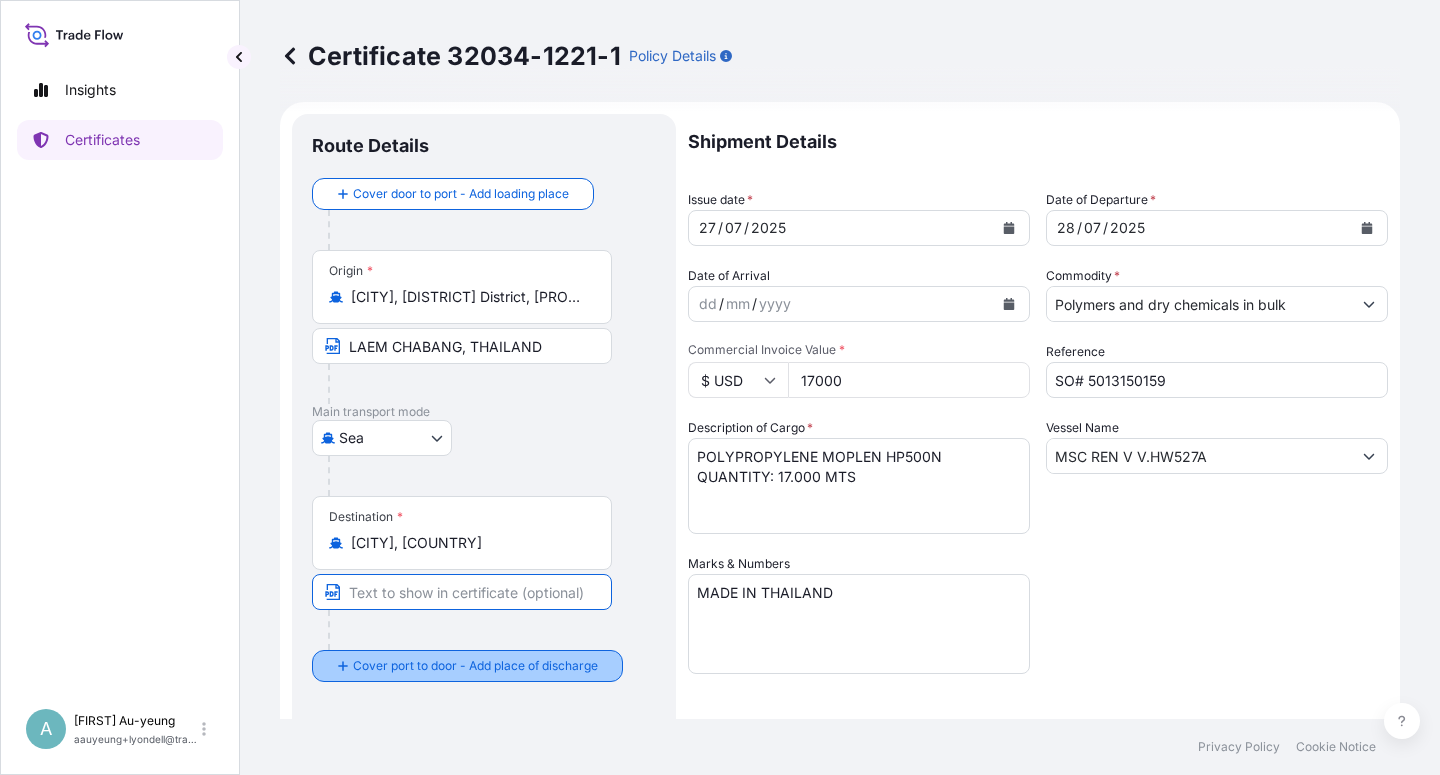 paste on "[PORT], [CITY], [COUNTRY]" 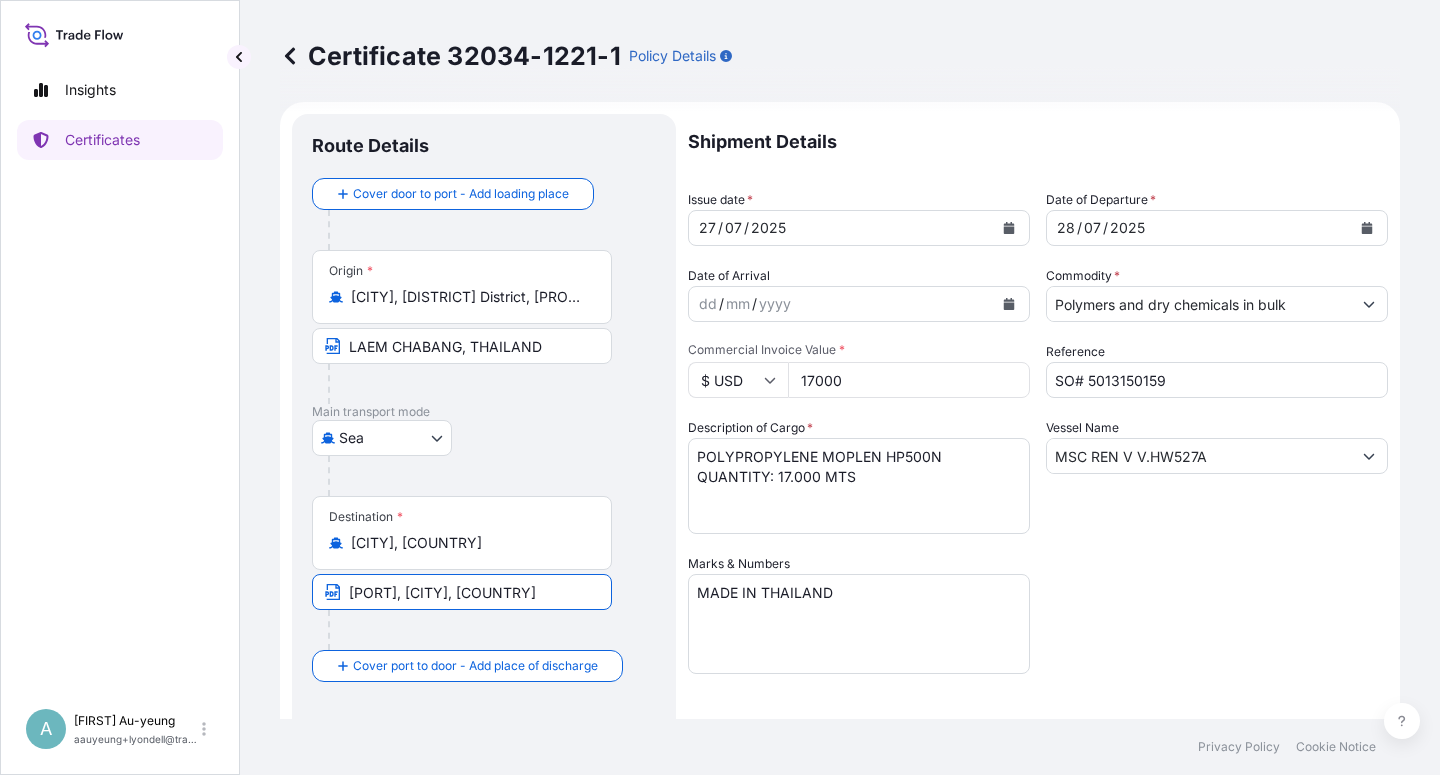 type on "[PORT], [CITY], [COUNTRY]" 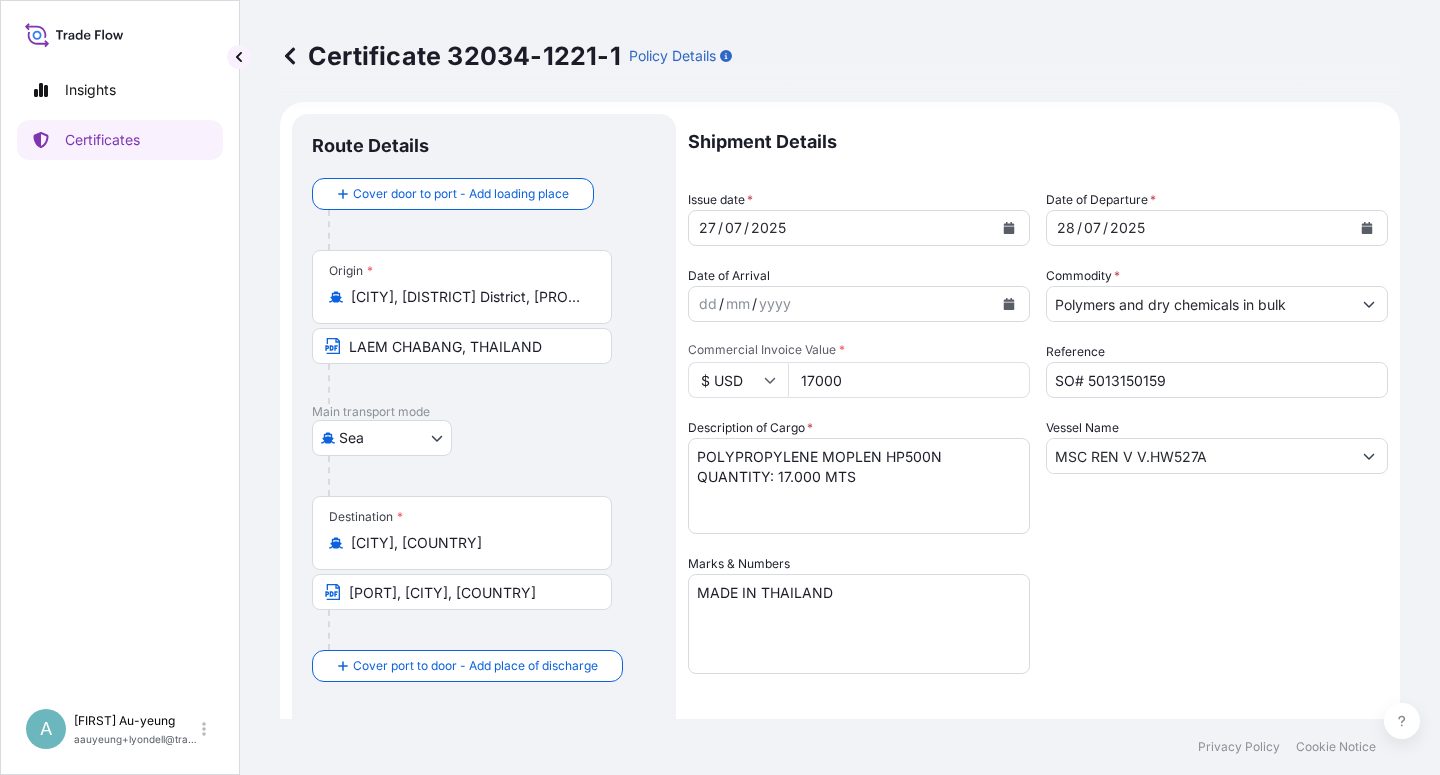 click on "Shipment Details Issue date * [DATE] Date of Departure * [DATE] Date of Arrival dd / mm / yyyy Commodity * Polymers and dry chemicals in bulk Packing Category Commercial Invoice Value    * $ USD 17000 Reference SO# 5013150159 Description of Cargo * POLYPROPYLENE MOPLEN HP500N
QUANTITY: 17.000 MTS Vessel Name MSC REN V V.HW527A Marks & Numbers MADE IN THAILAND Letter of Credit This shipment has a letter of credit Letter of credit * COVERING INSTITUTE CARGO CLAUSES A PLUS INSTITUTE WAR CLAUSE CARGO AND INSTITUTE STRIKE, RIOT AND CIVIL COMMOTIONS CLAUSE, PAYABLE IN INDONESIA. THE SETTLING INSURANCE AGENT IN INDONESIA:
PT Carsurin
Neo Soho Capital - 28th foor Jl. Letjen S. Parman Kav. 28, Grogol Petamburan Jakarta Barat
Indonesia 11470
NUMBER OF ORIGINALS ISSUED:01 Letter of credit may not exceed 12000 characters Assured Details Primary Assured * Basell Asia Pacific Limited Basell Asia Pacific Limited Named Assured Named Assured Address" at bounding box center (1038, 628) 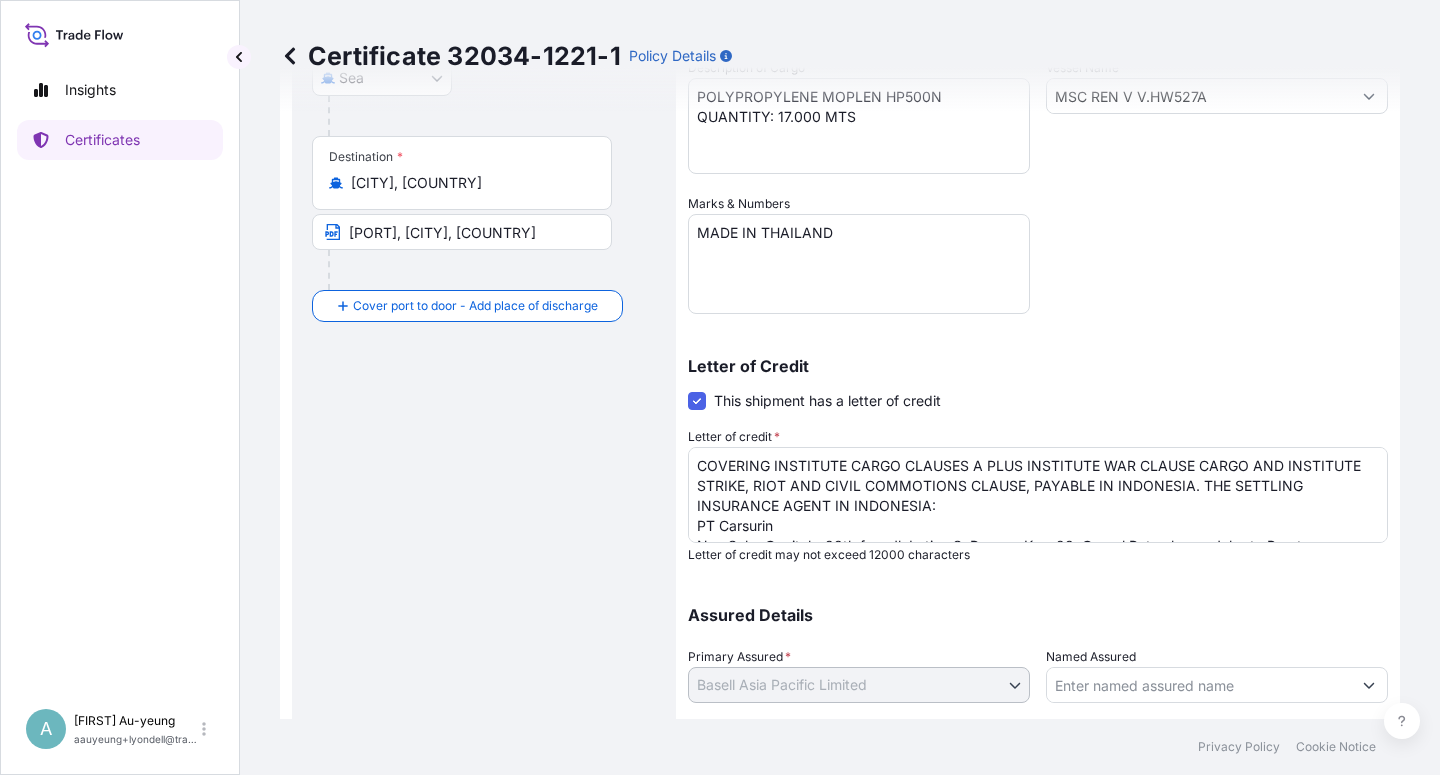 scroll, scrollTop: 490, scrollLeft: 0, axis: vertical 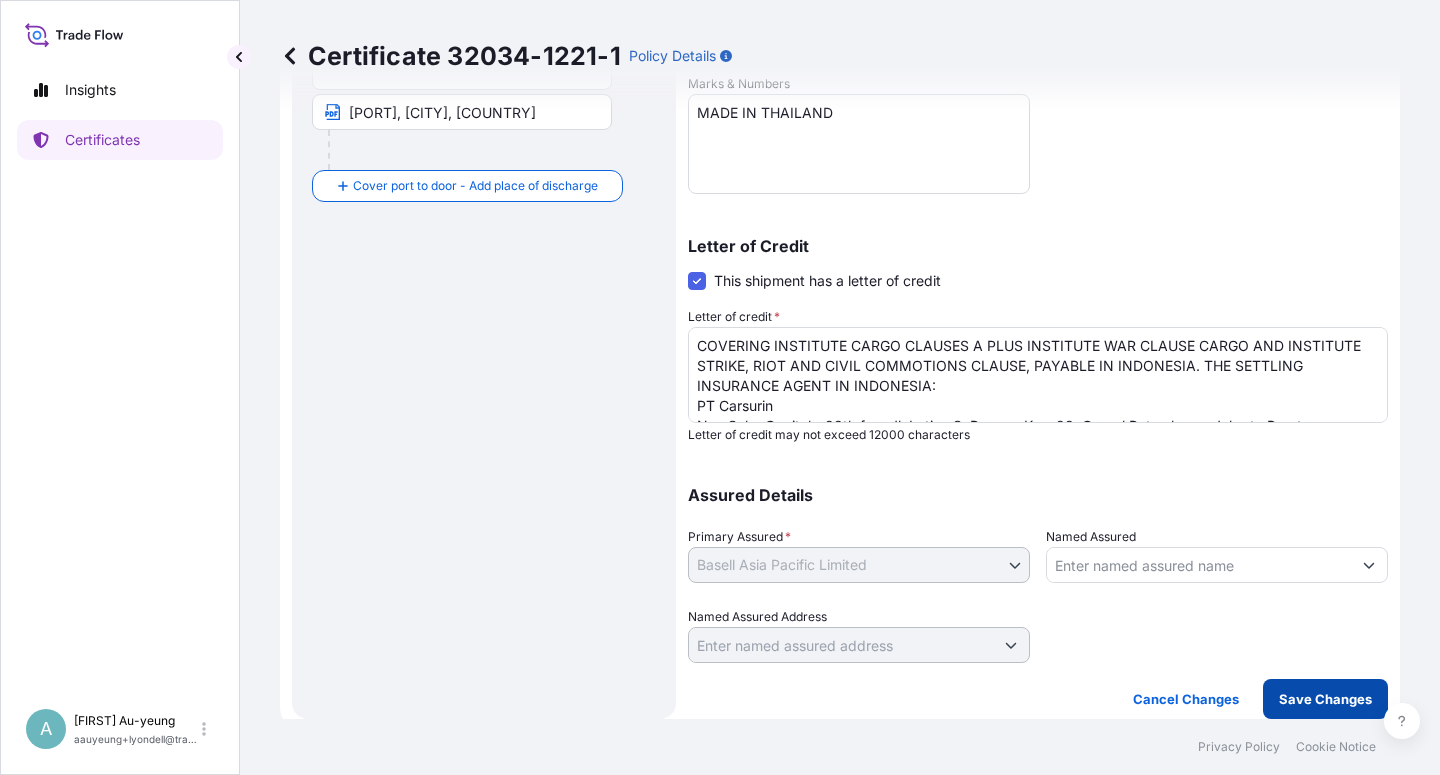 click on "Save Changes" at bounding box center (1325, 699) 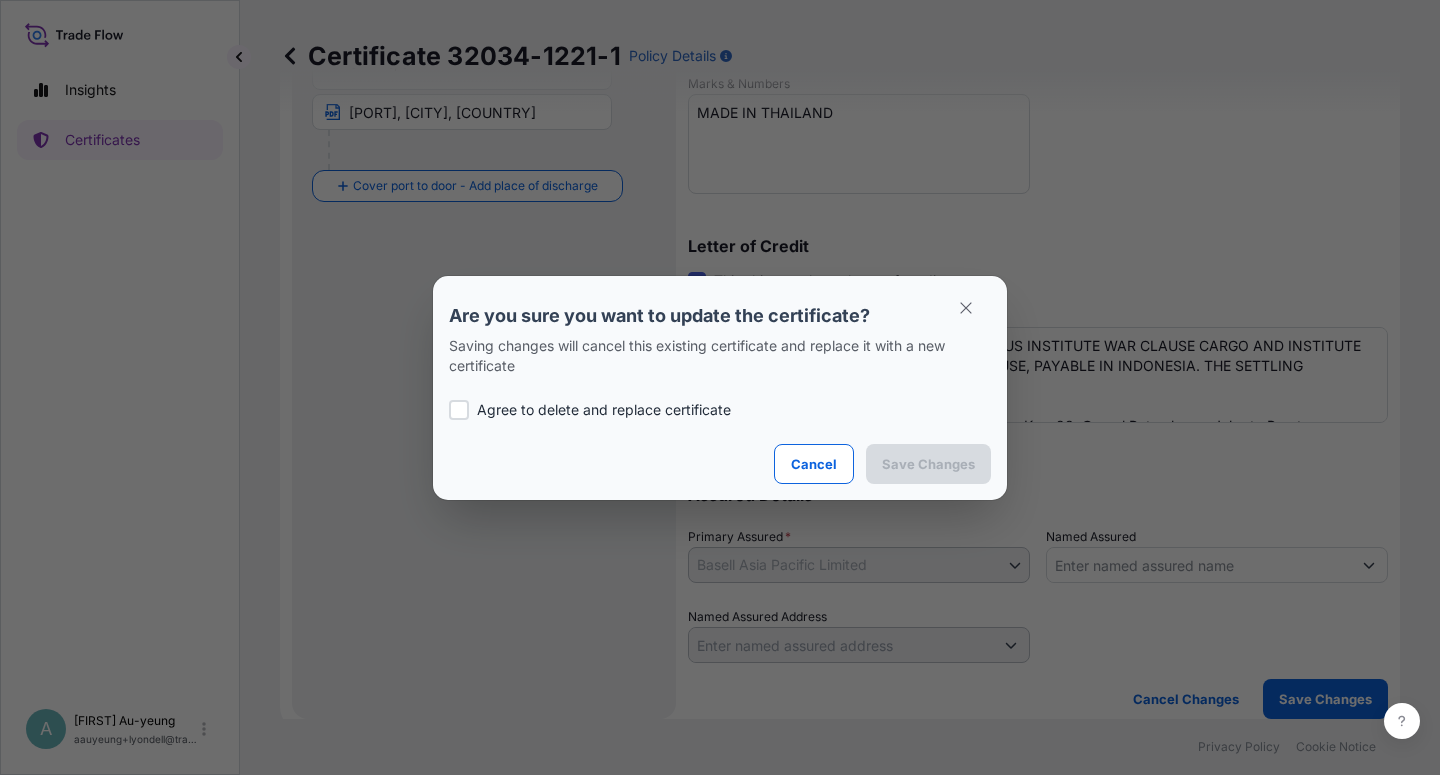 click at bounding box center (459, 410) 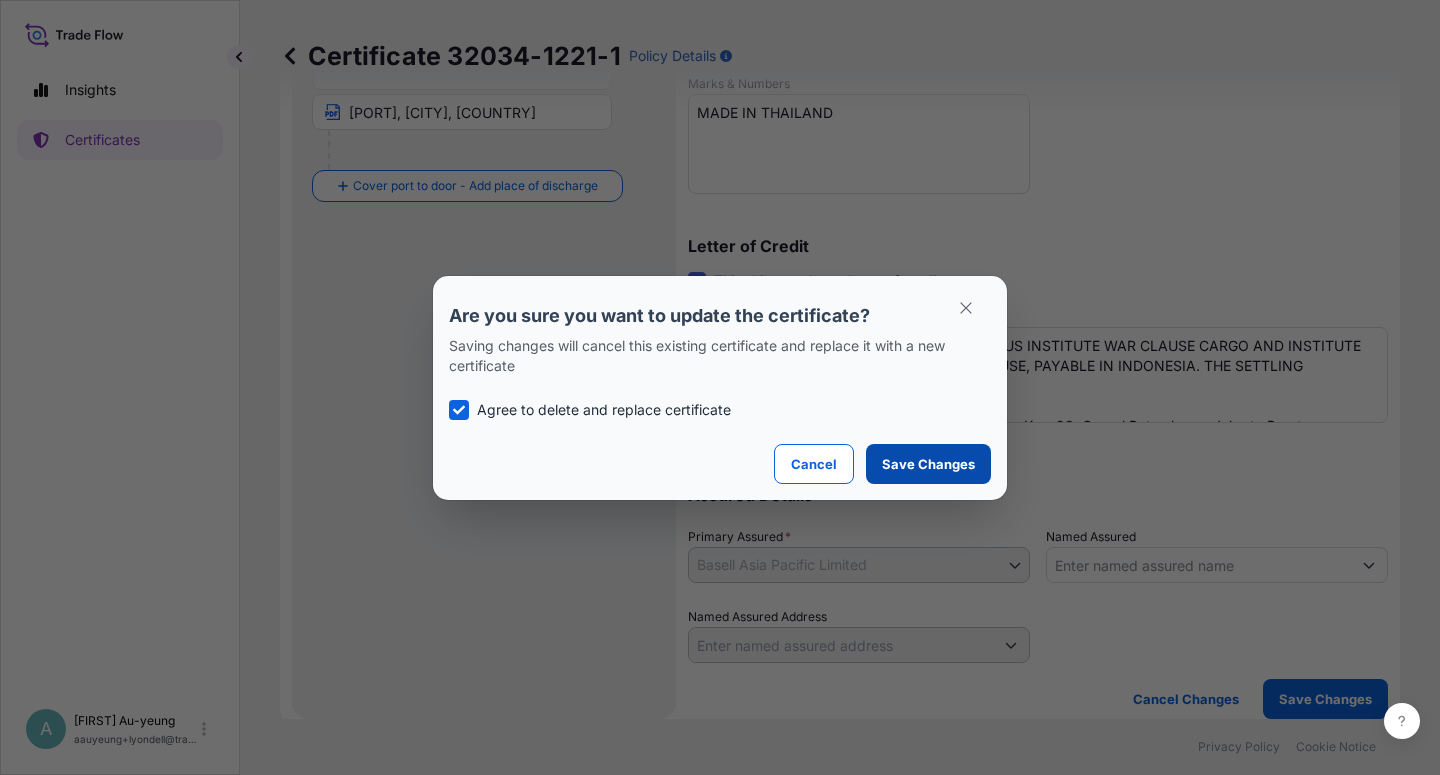 click on "Save Changes" at bounding box center (928, 464) 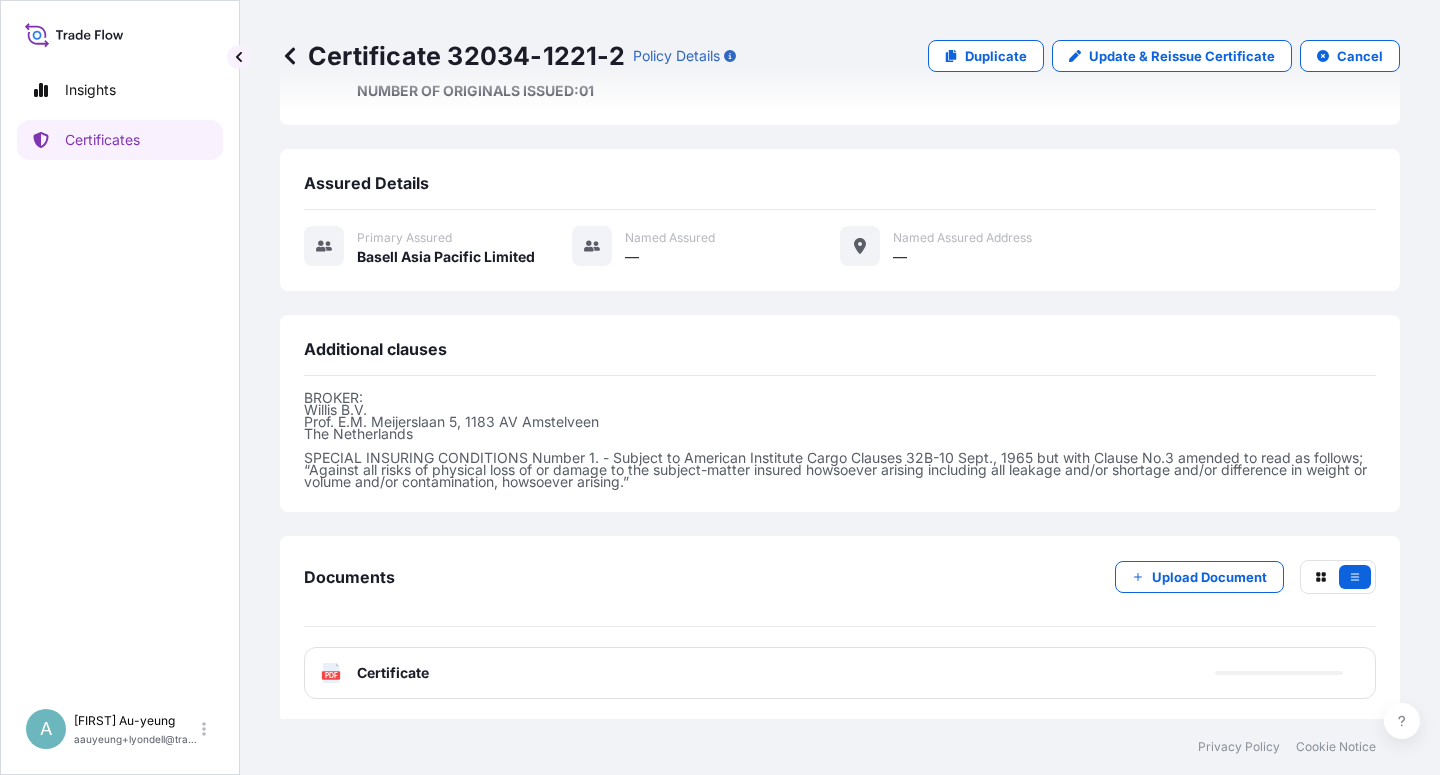 scroll, scrollTop: 614, scrollLeft: 0, axis: vertical 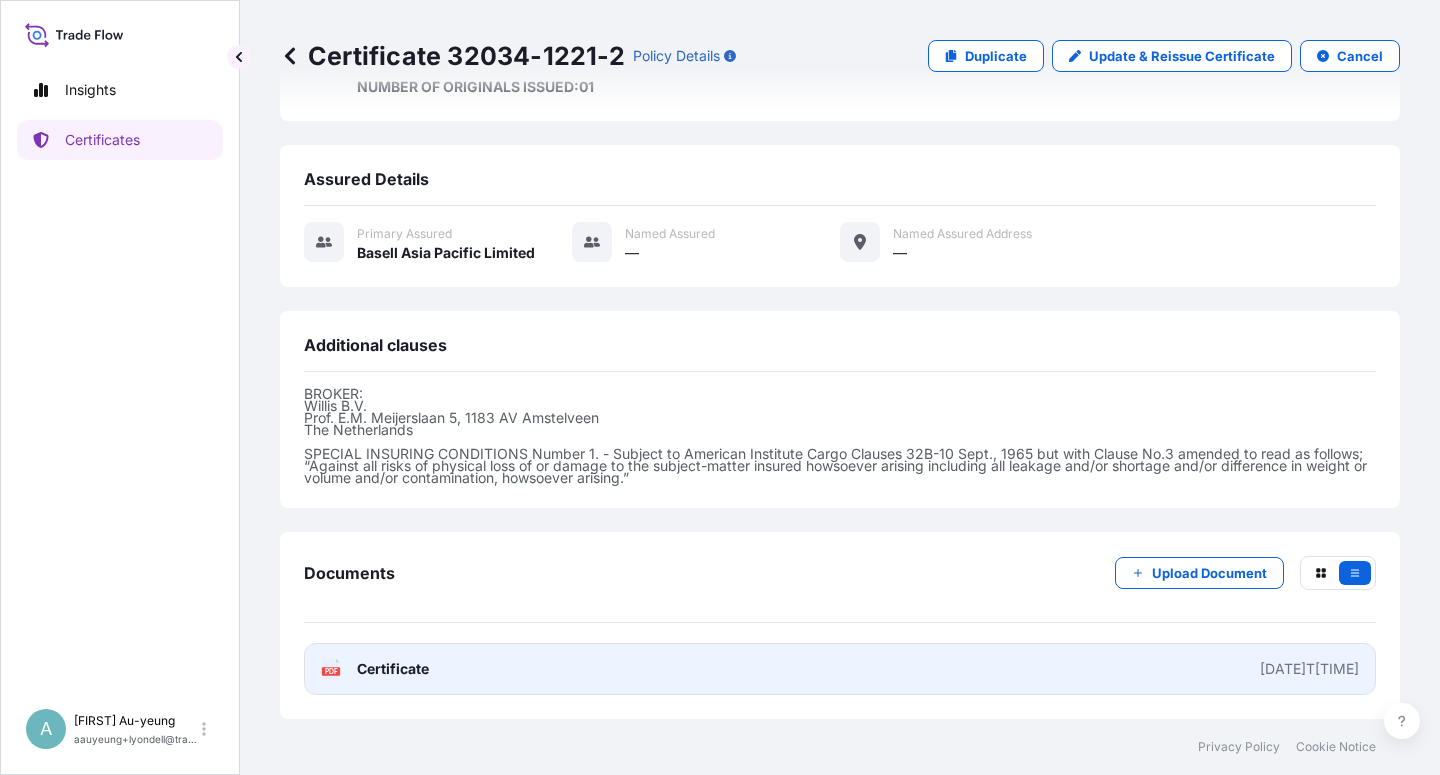 click on "Certificate" at bounding box center (393, 669) 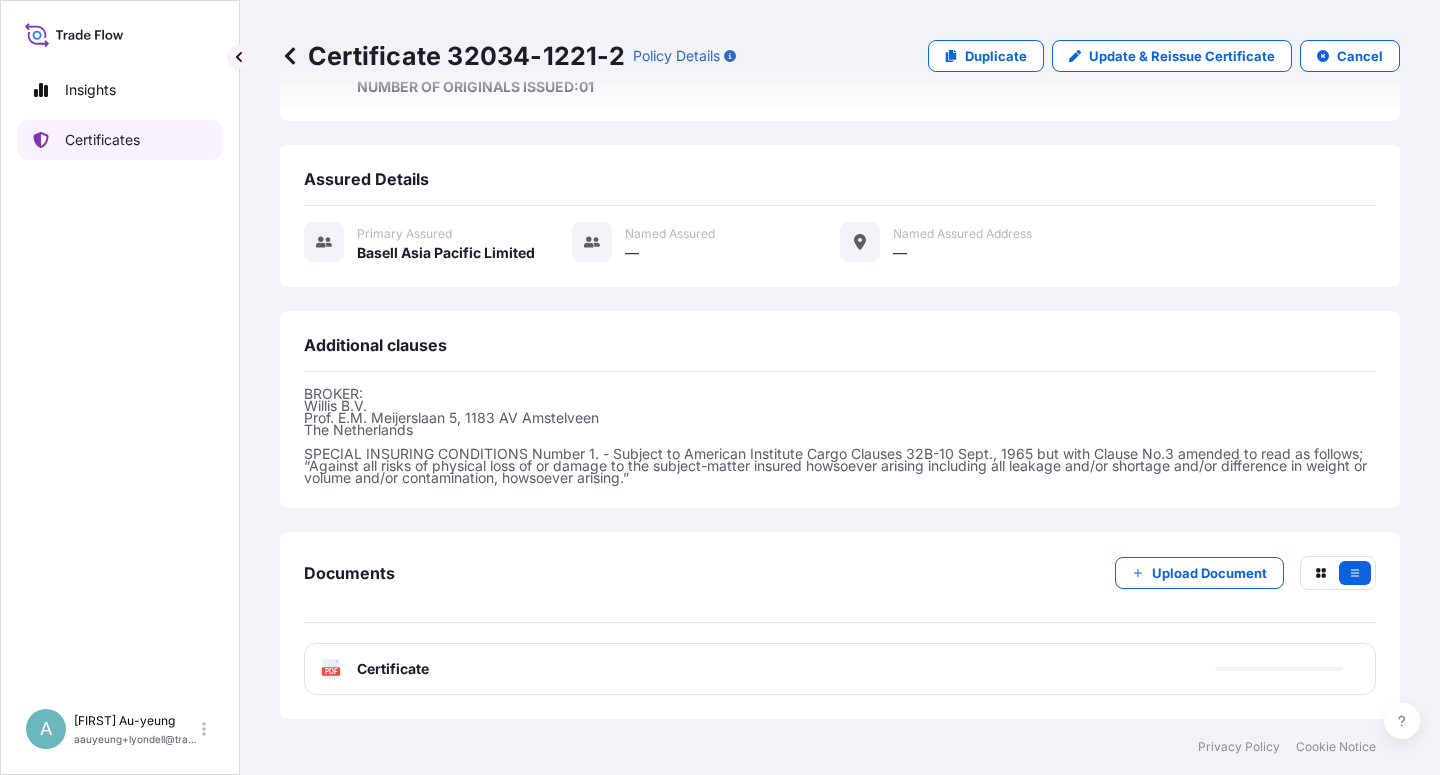 click on "Certificates" at bounding box center (120, 140) 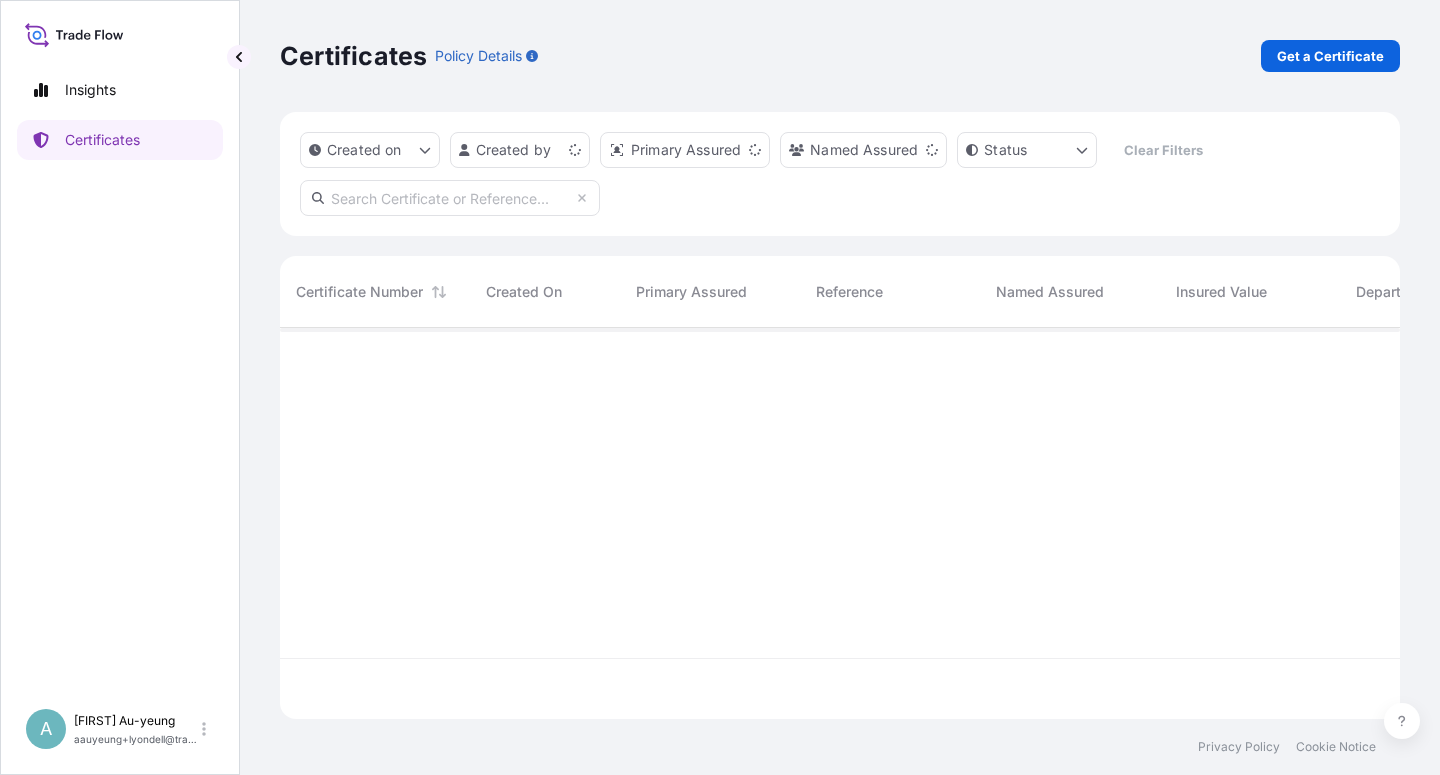 scroll, scrollTop: 0, scrollLeft: 0, axis: both 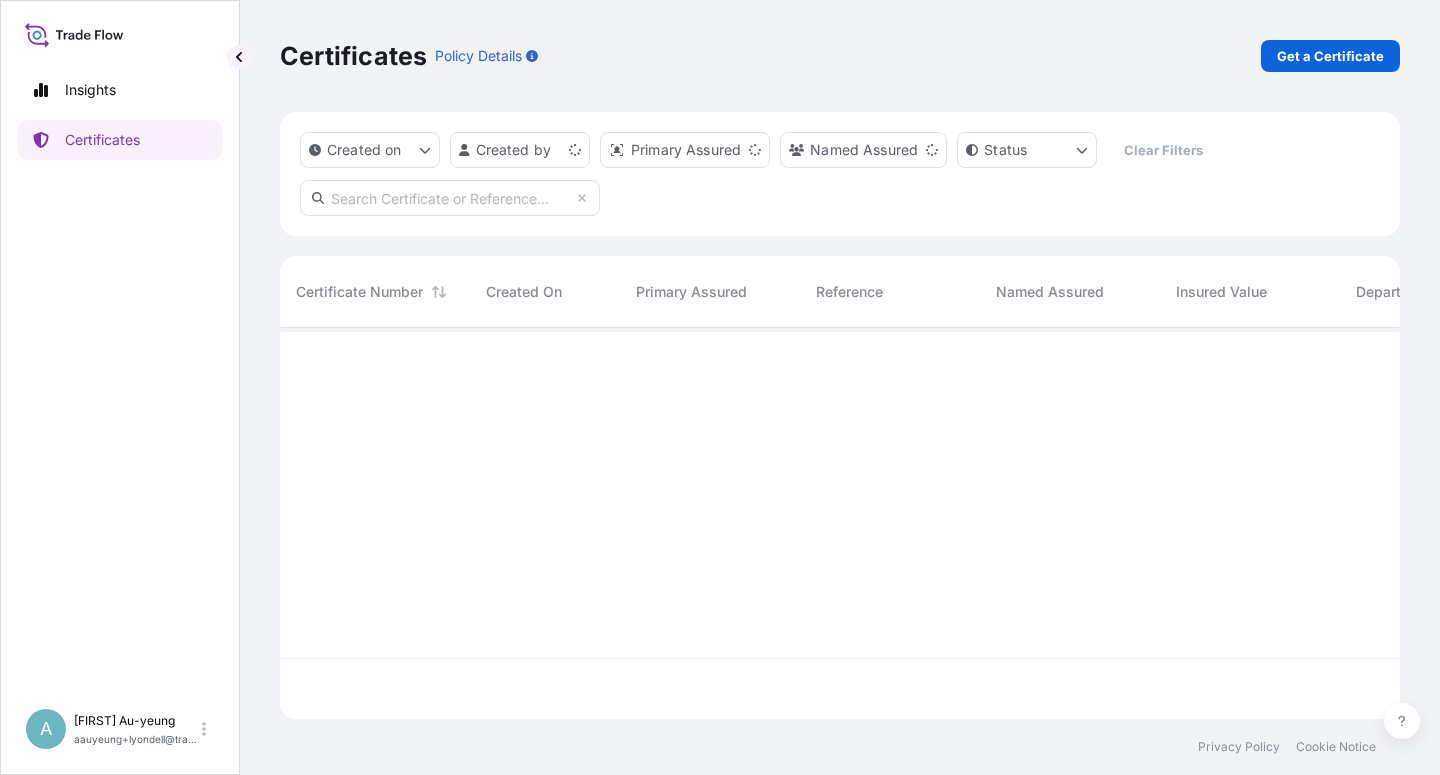 click at bounding box center (450, 198) 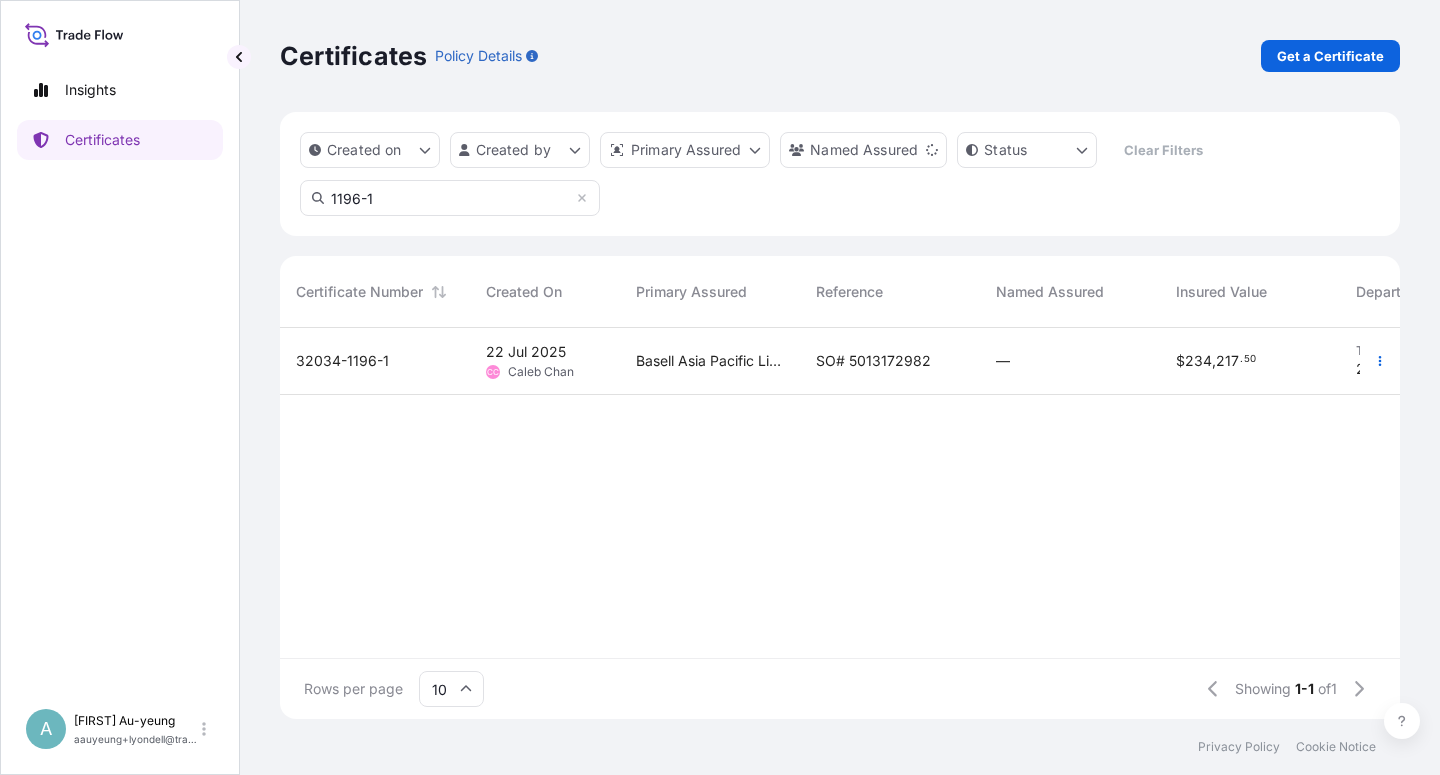 type on "1196-1" 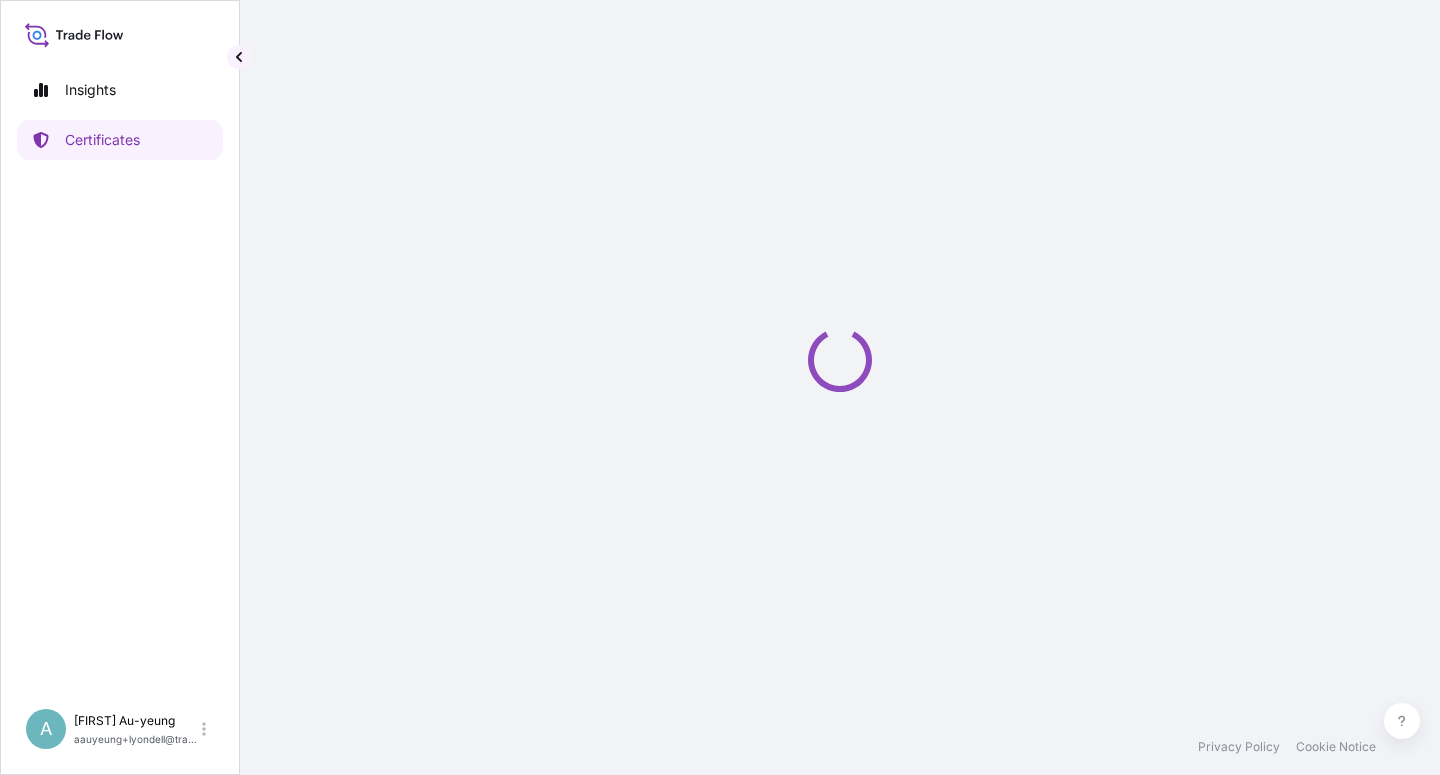 click at bounding box center [840, 359] 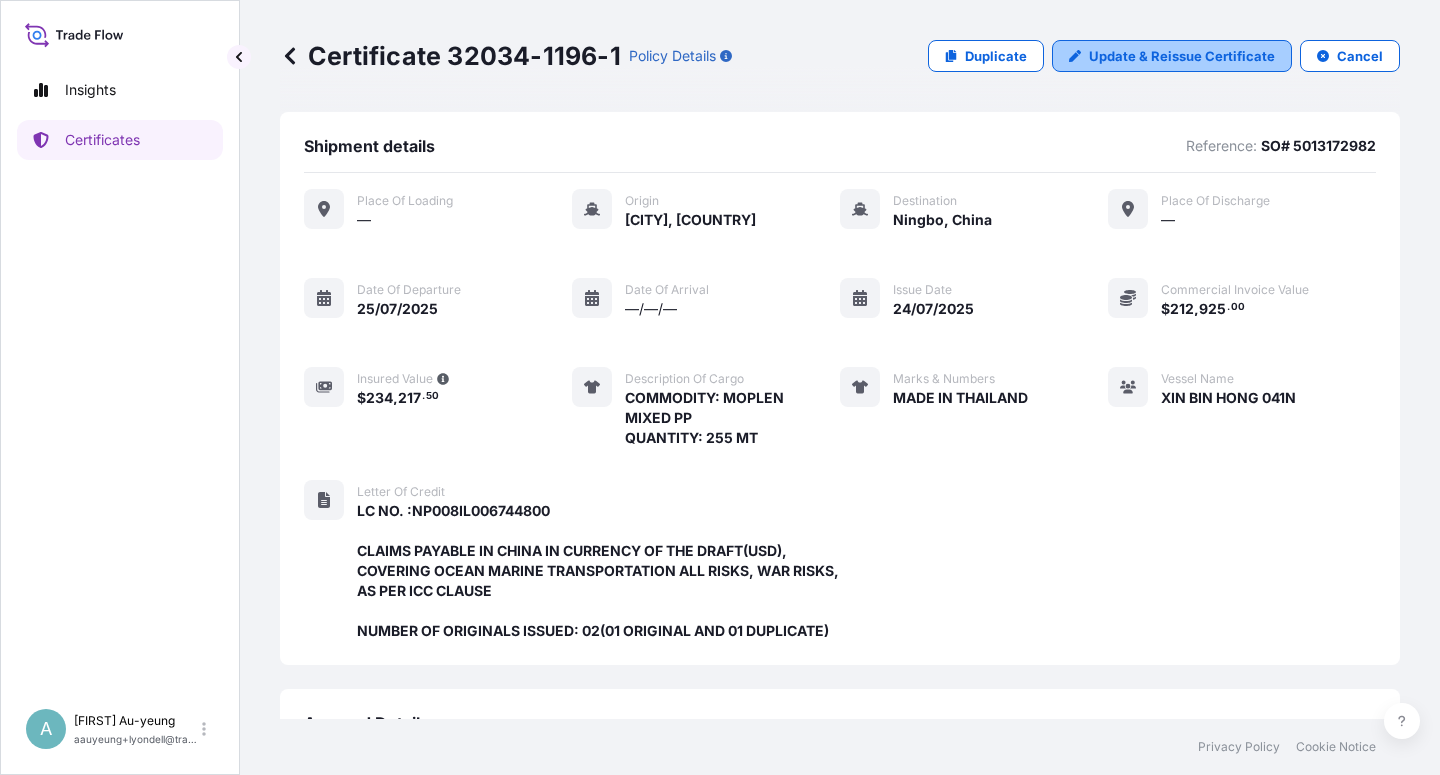 click on "Update & Reissue Certificate" at bounding box center (1182, 56) 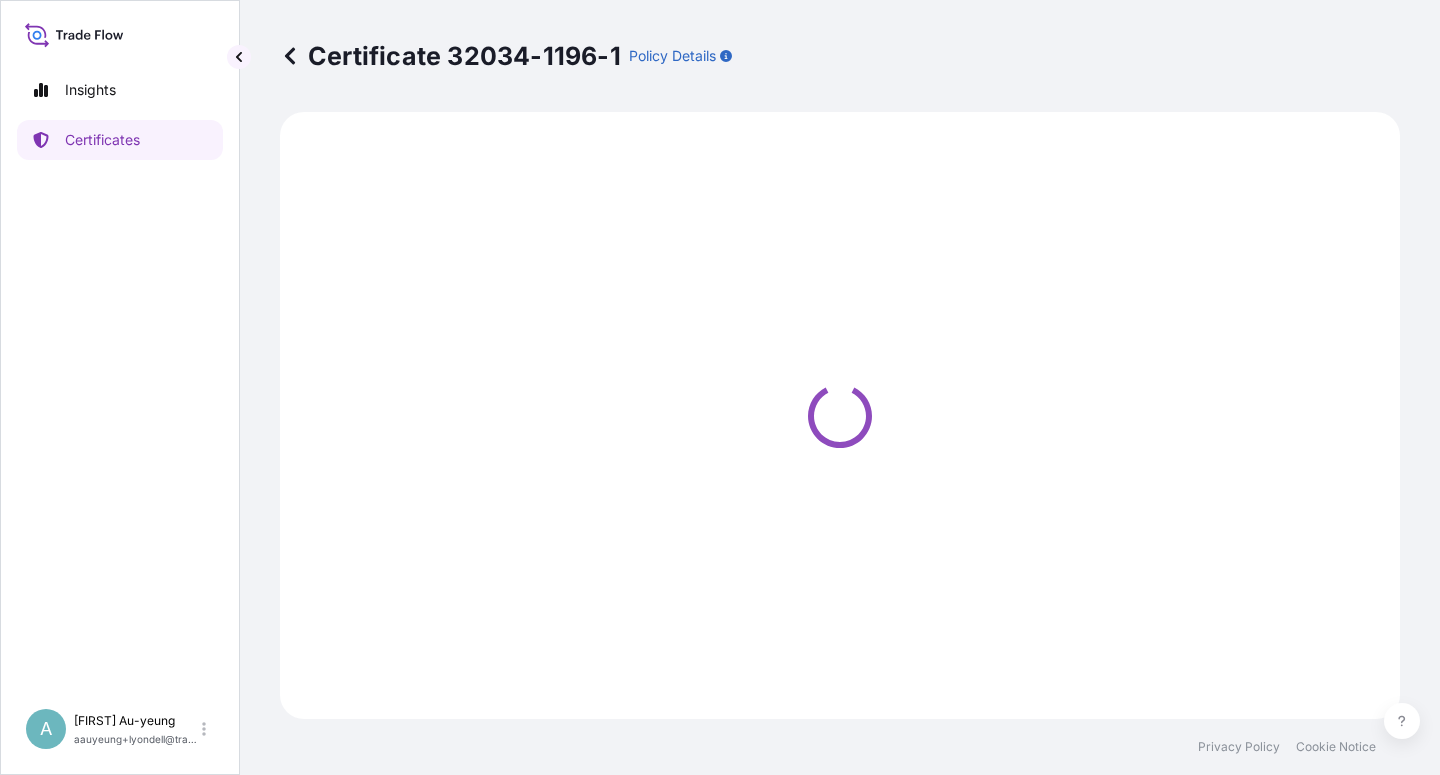 select on "Sea" 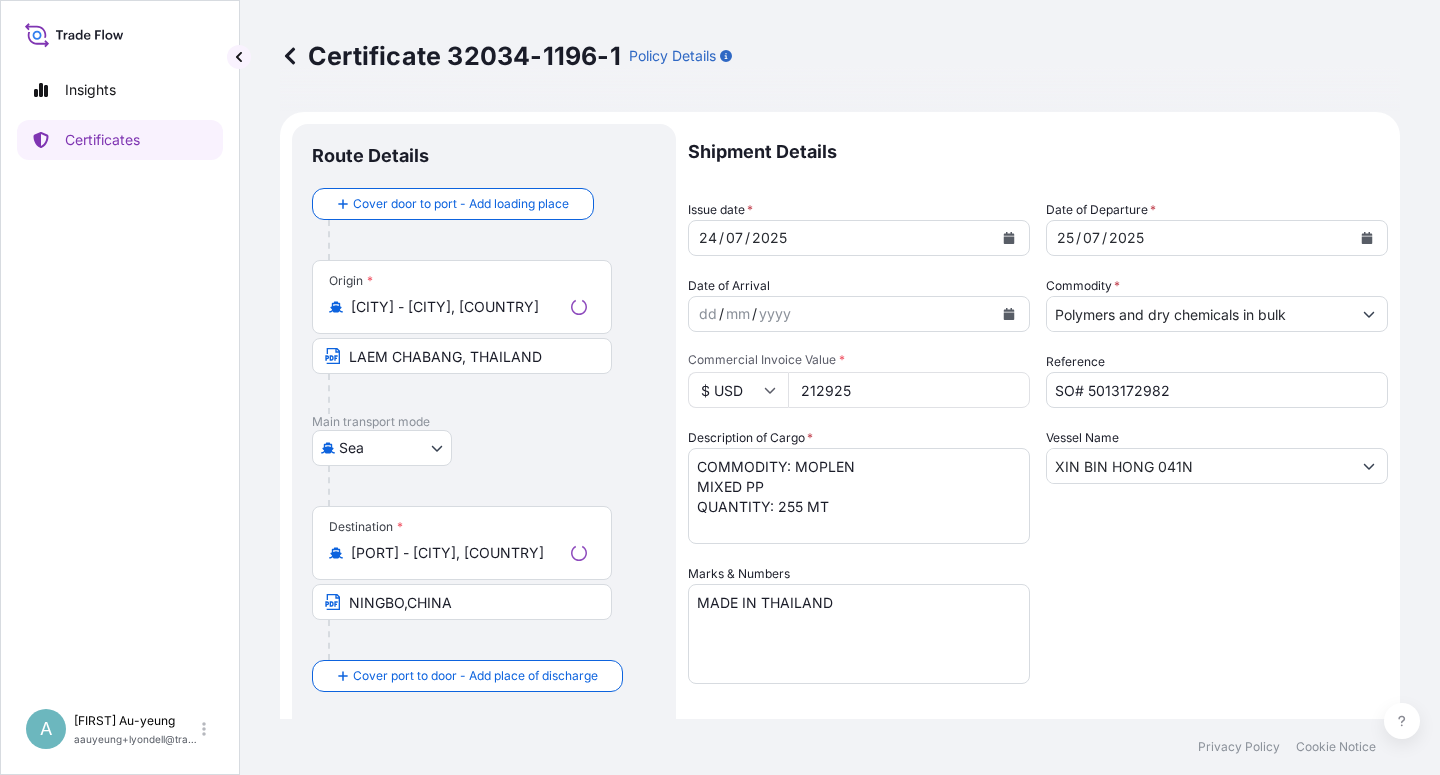 select on "32034" 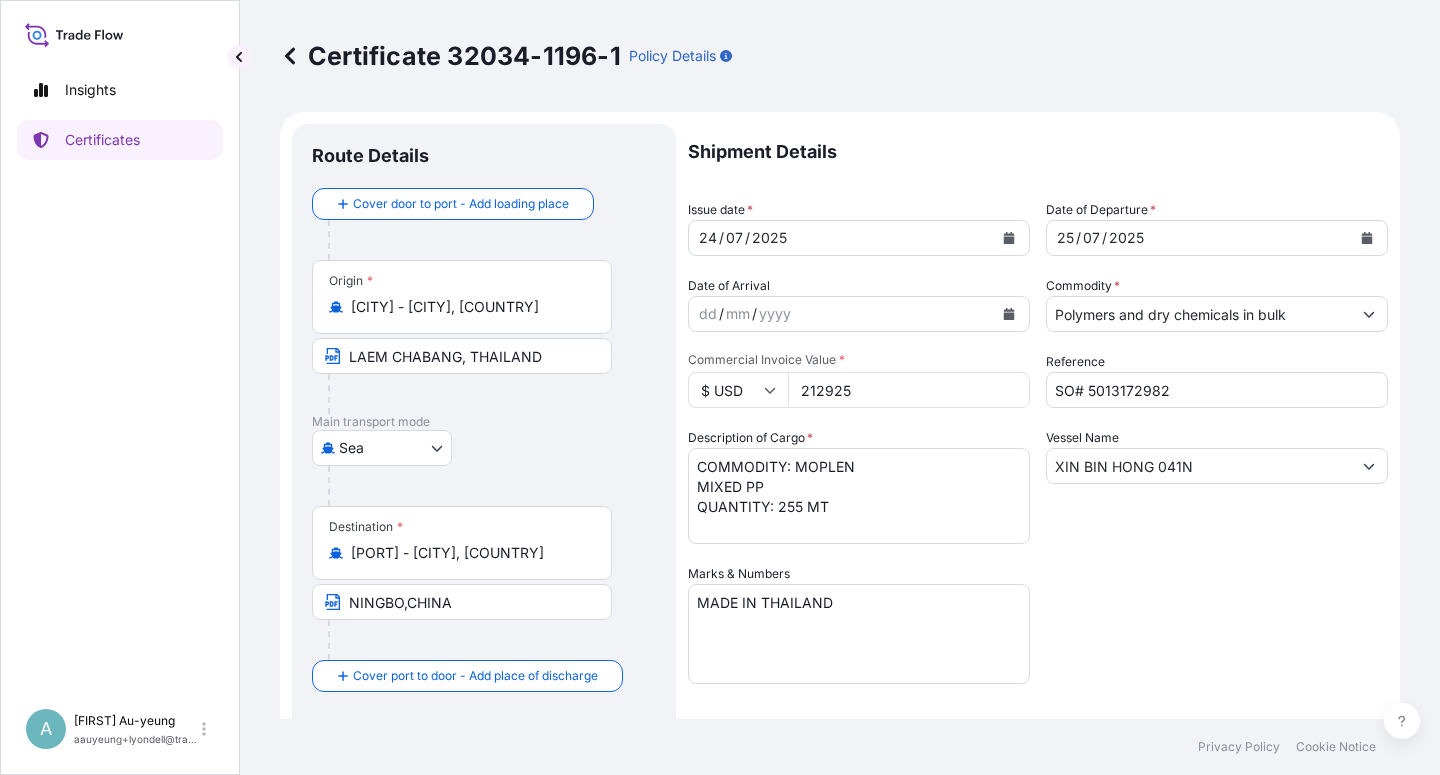 click at bounding box center [1009, 238] 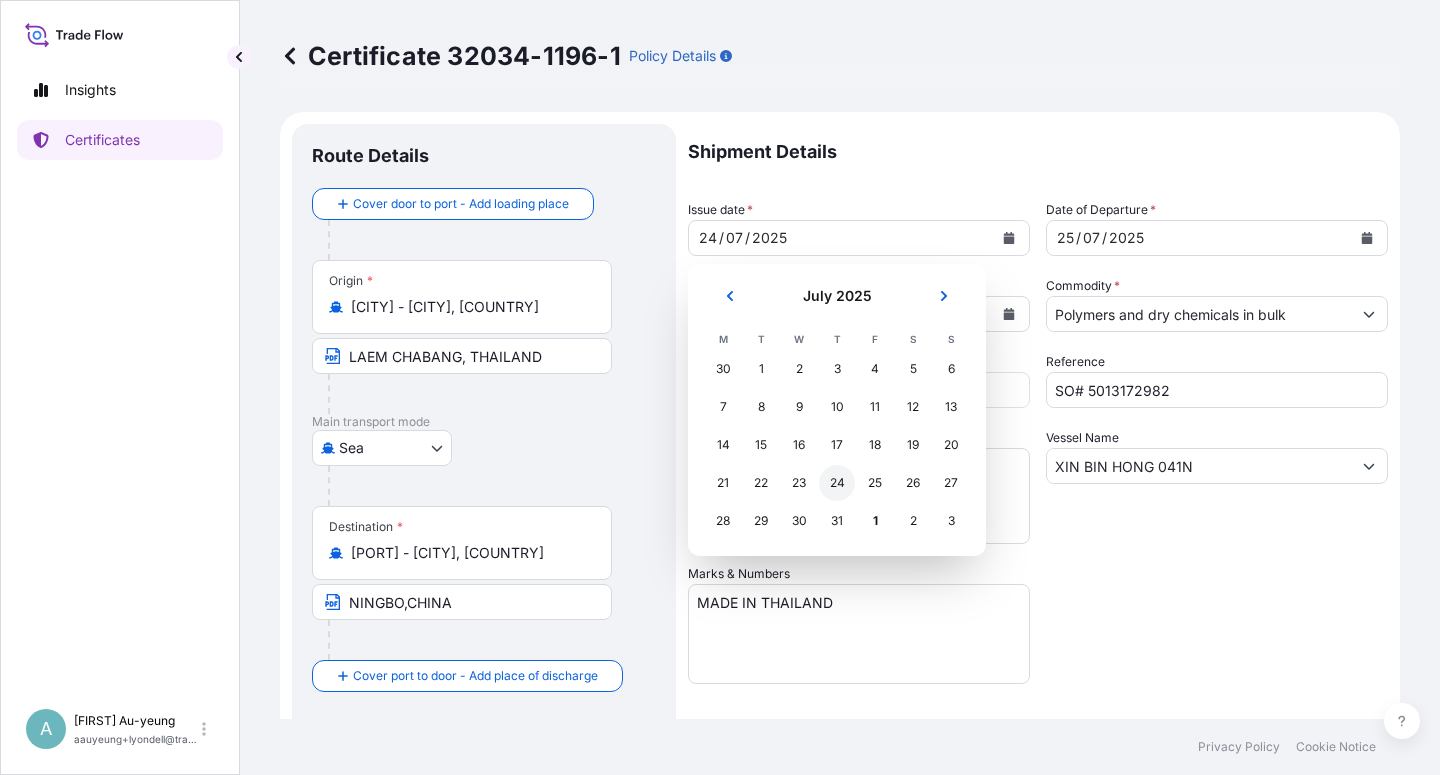click on "24" at bounding box center [837, 483] 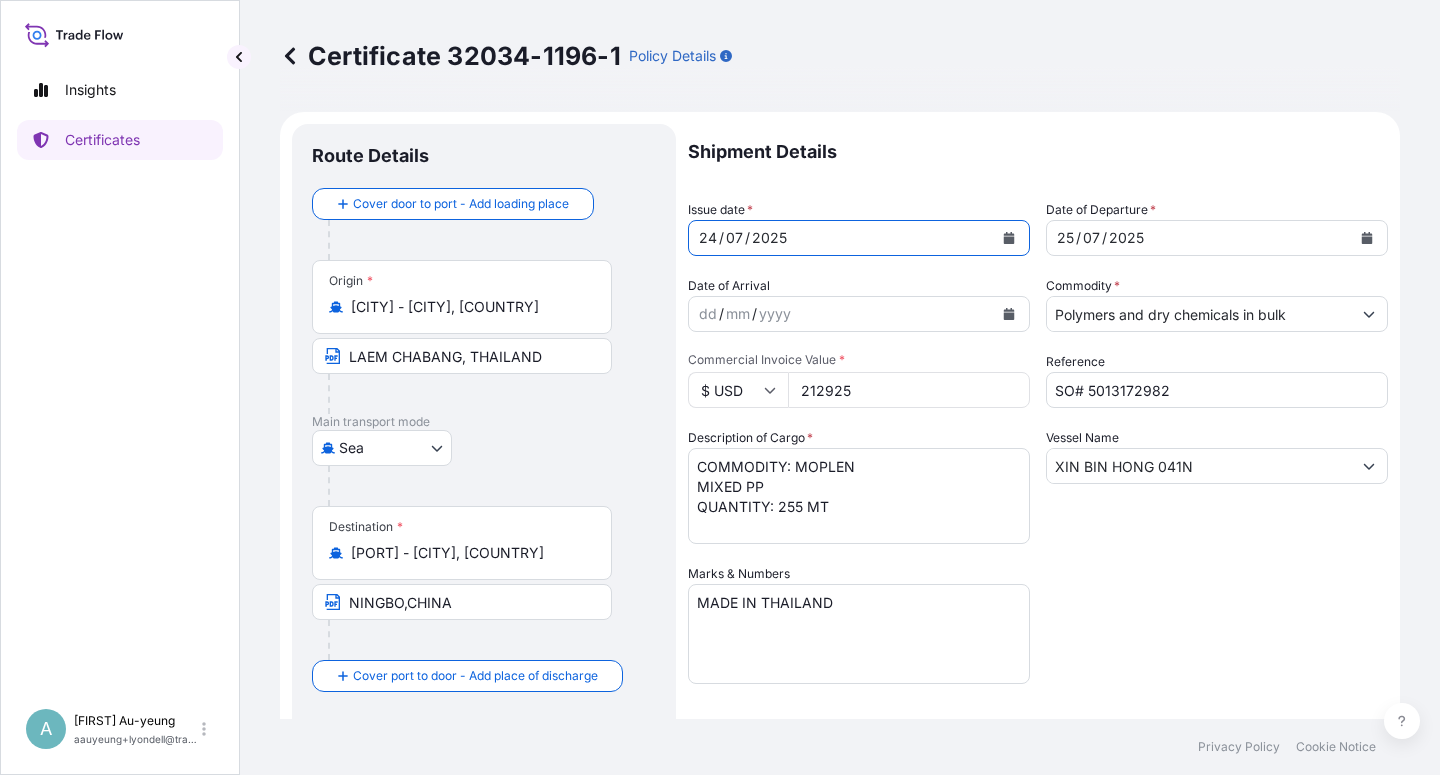 drag, startPoint x: 1119, startPoint y: 565, endPoint x: 1079, endPoint y: 560, distance: 40.311287 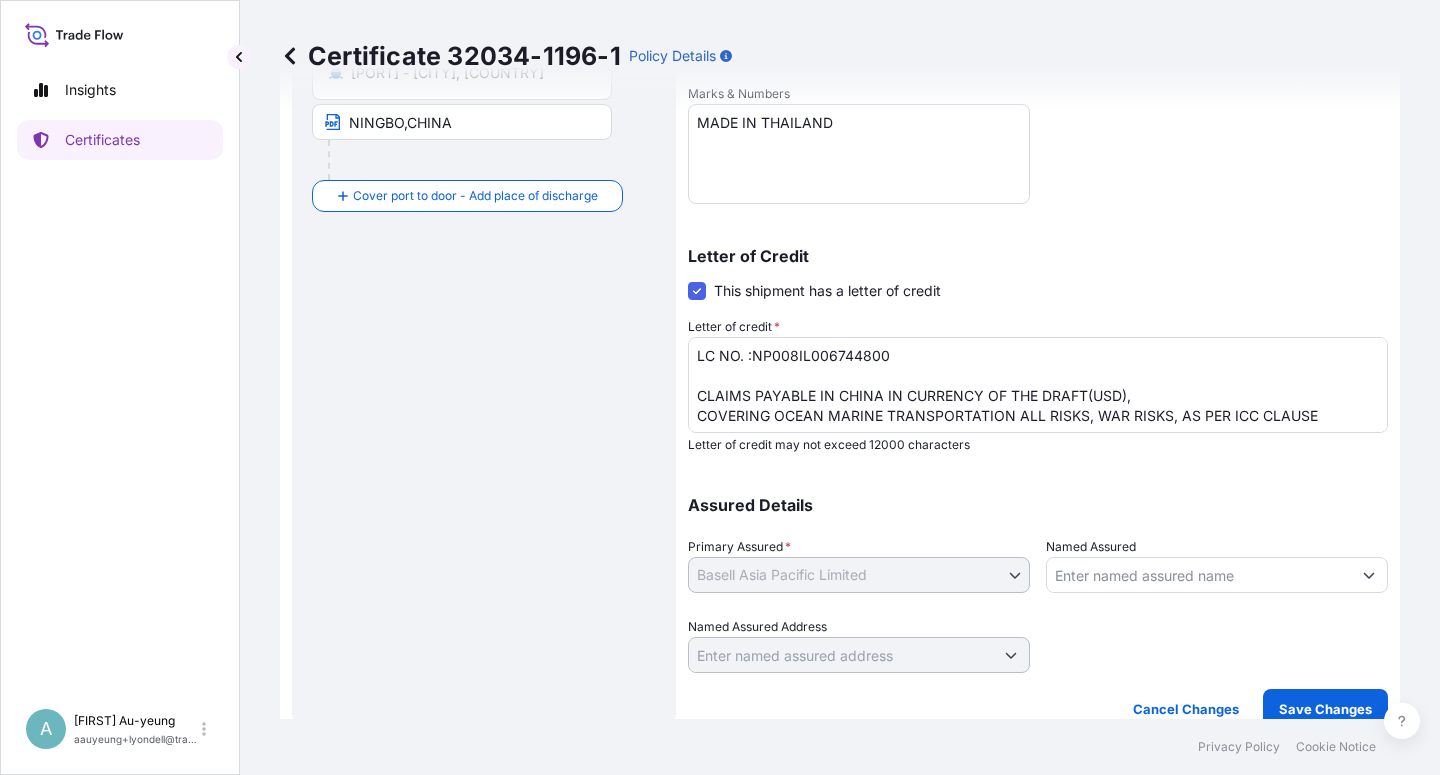 scroll, scrollTop: 490, scrollLeft: 0, axis: vertical 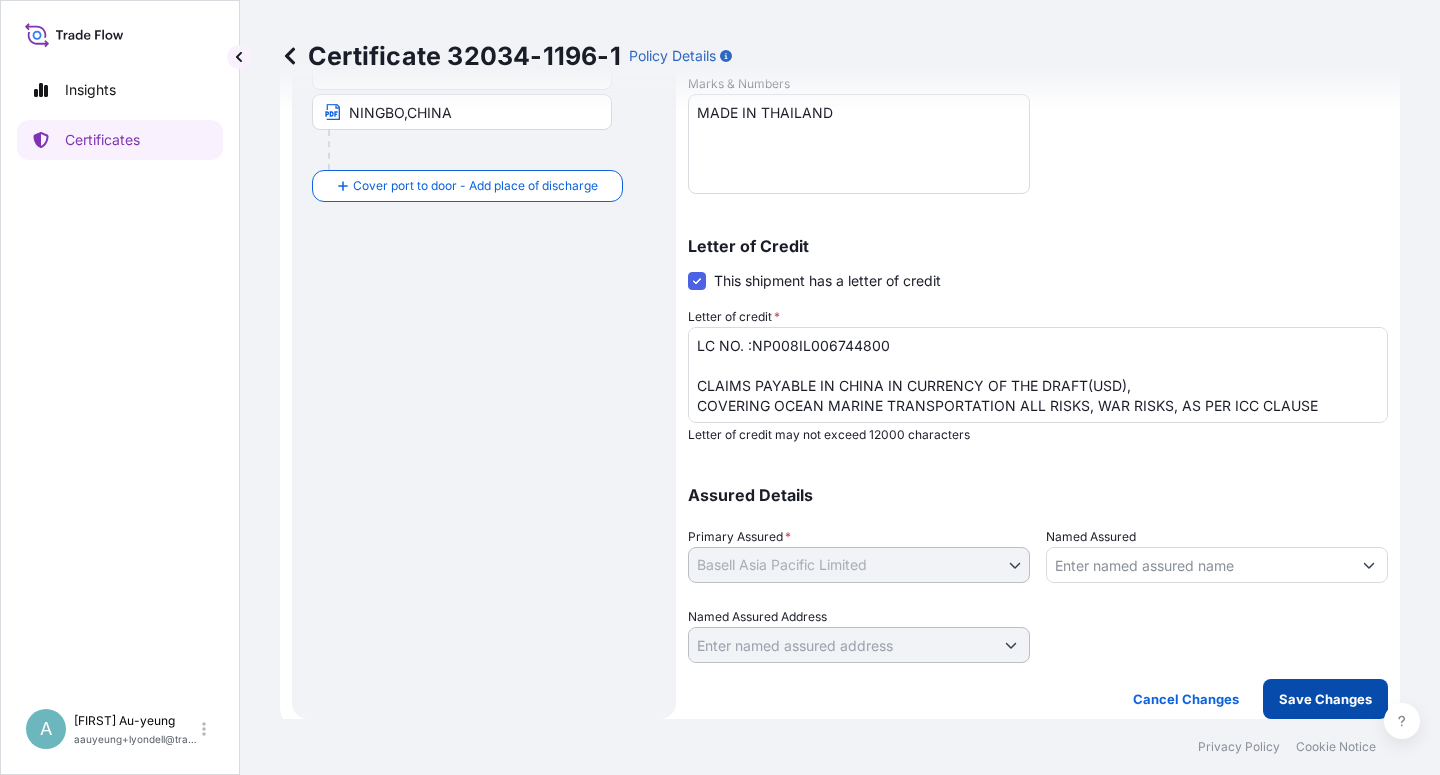 click on "Save Changes" at bounding box center (1325, 699) 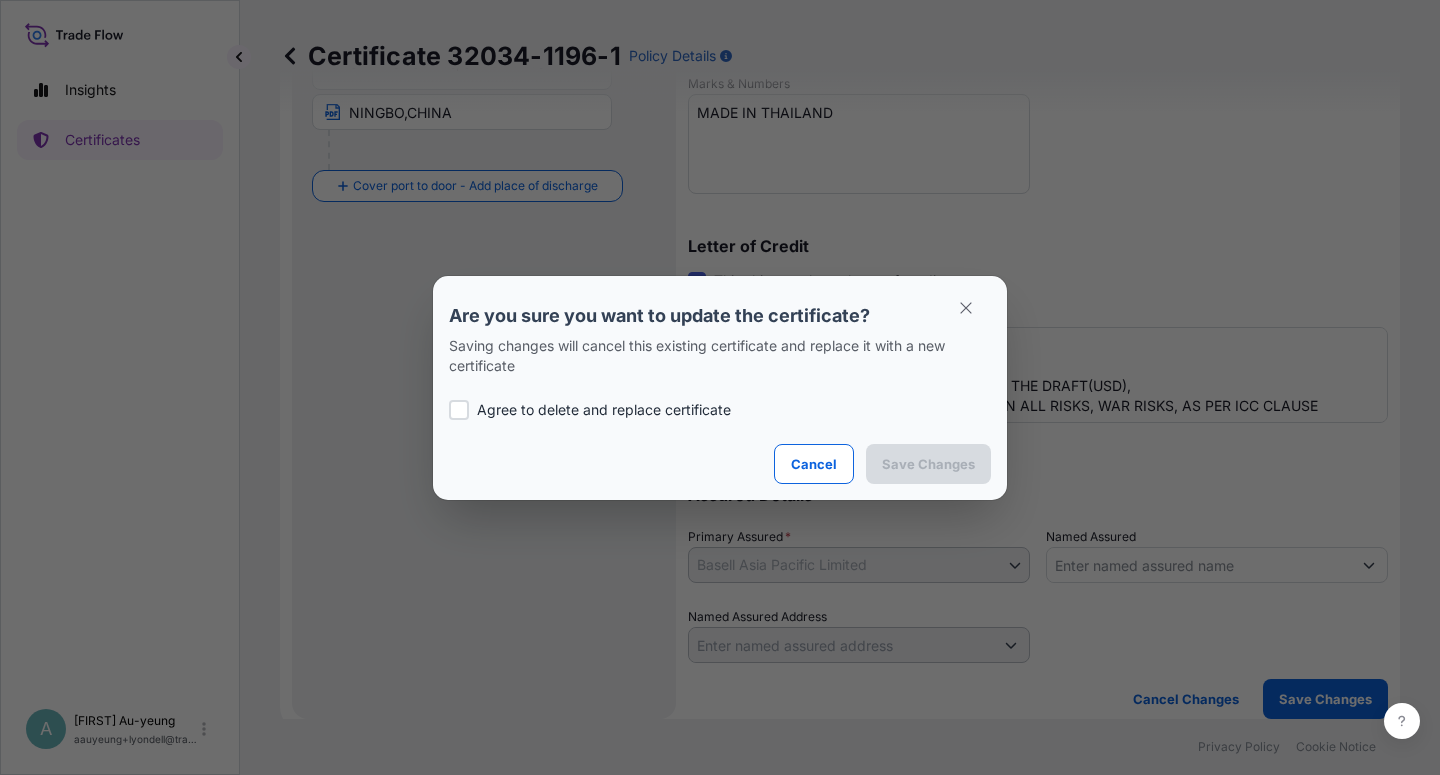 click at bounding box center [459, 410] 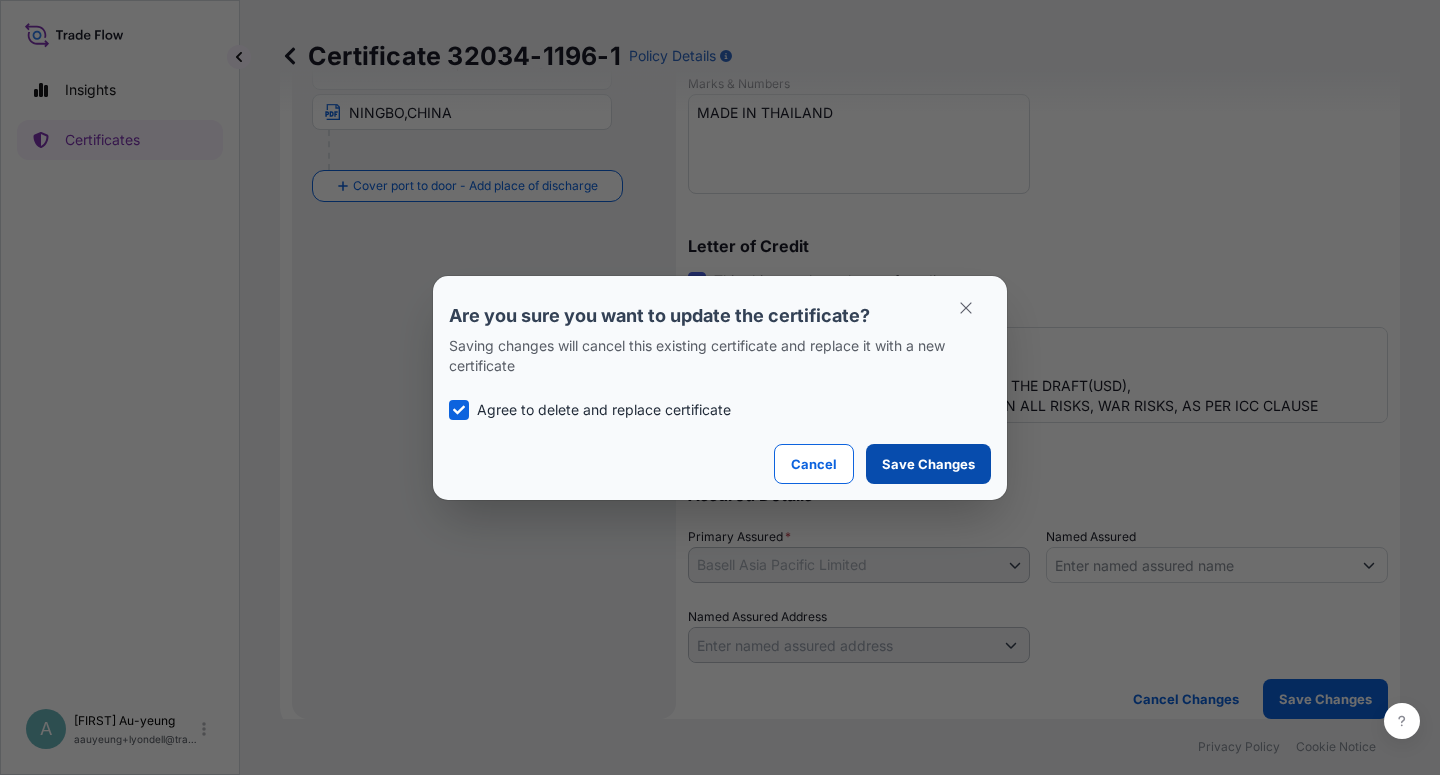 click on "Save Changes" at bounding box center (928, 464) 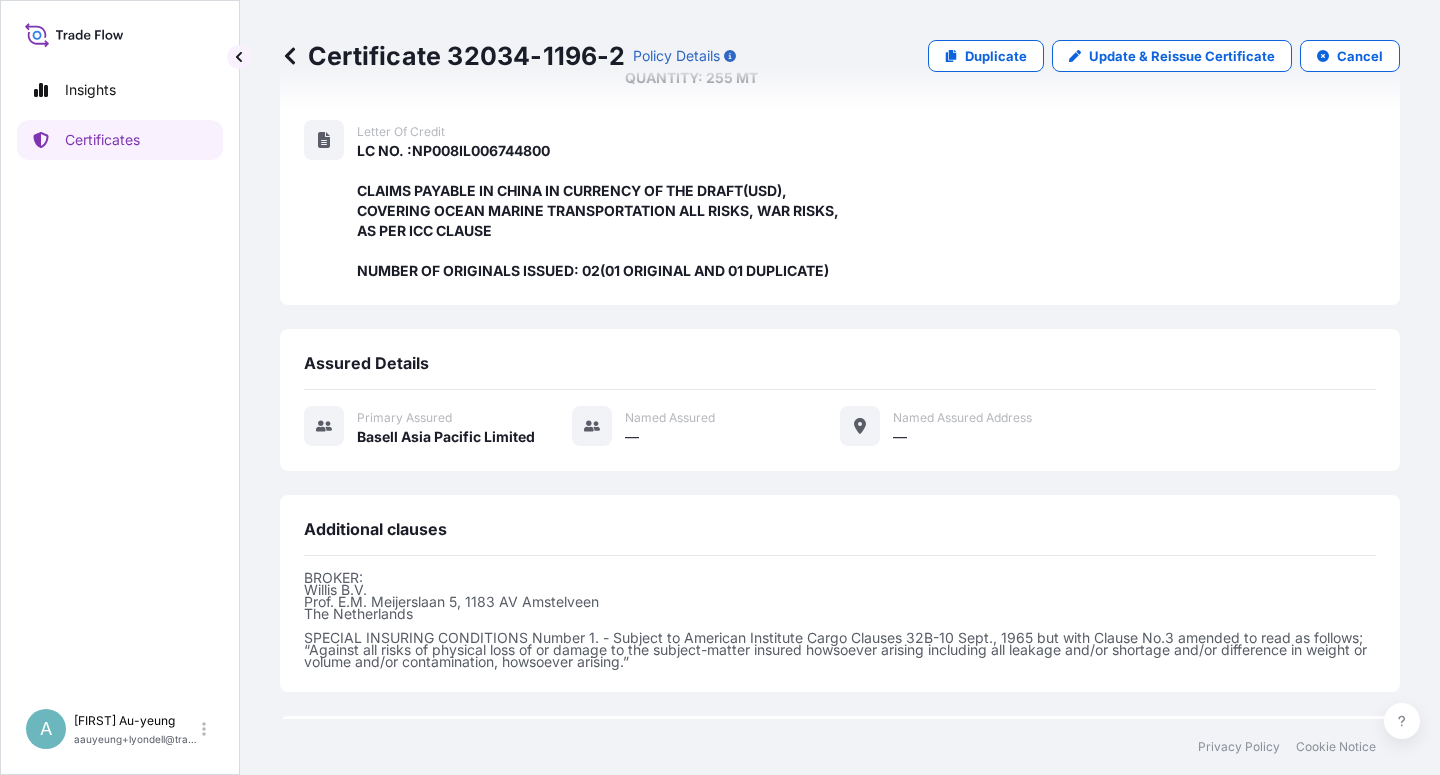 scroll, scrollTop: 574, scrollLeft: 0, axis: vertical 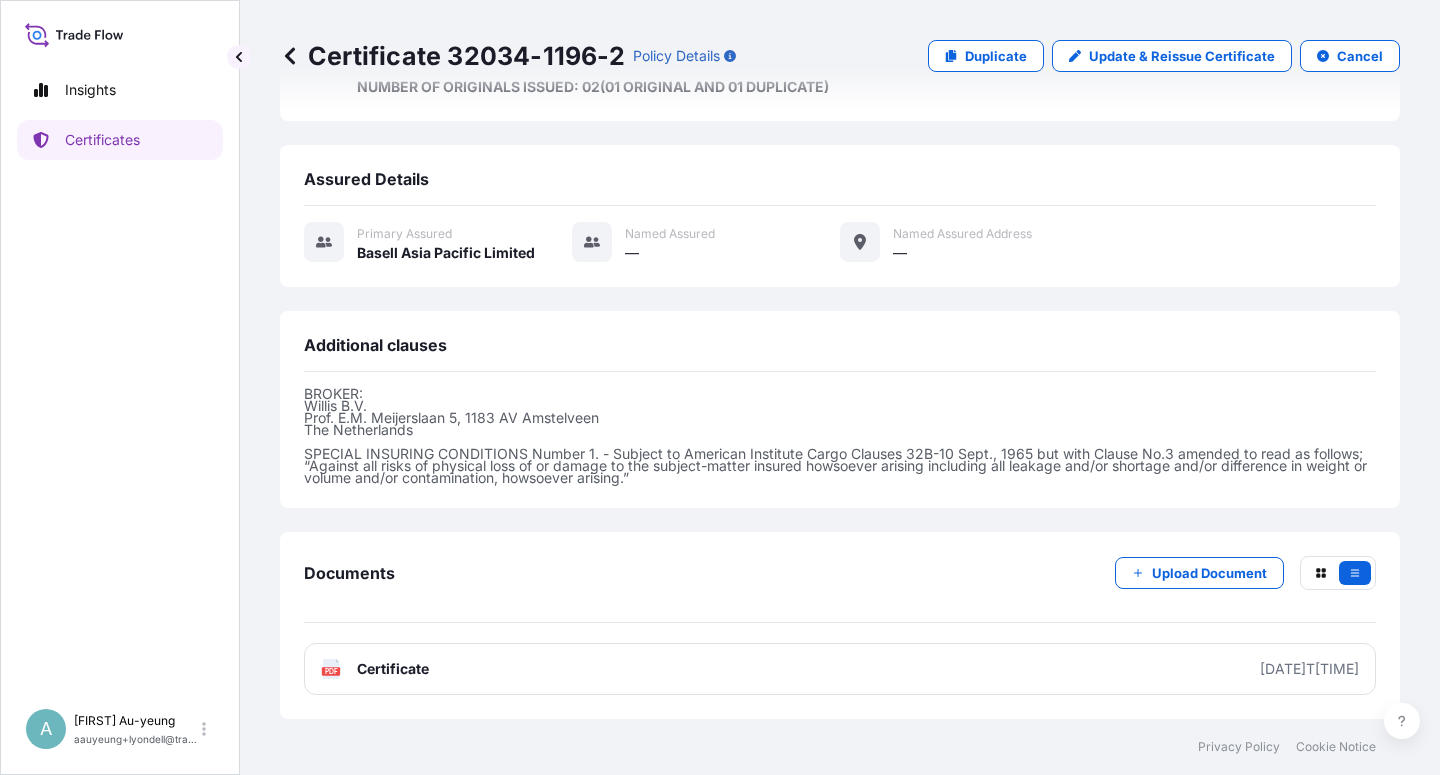 click on "Certificate" at bounding box center (393, 669) 